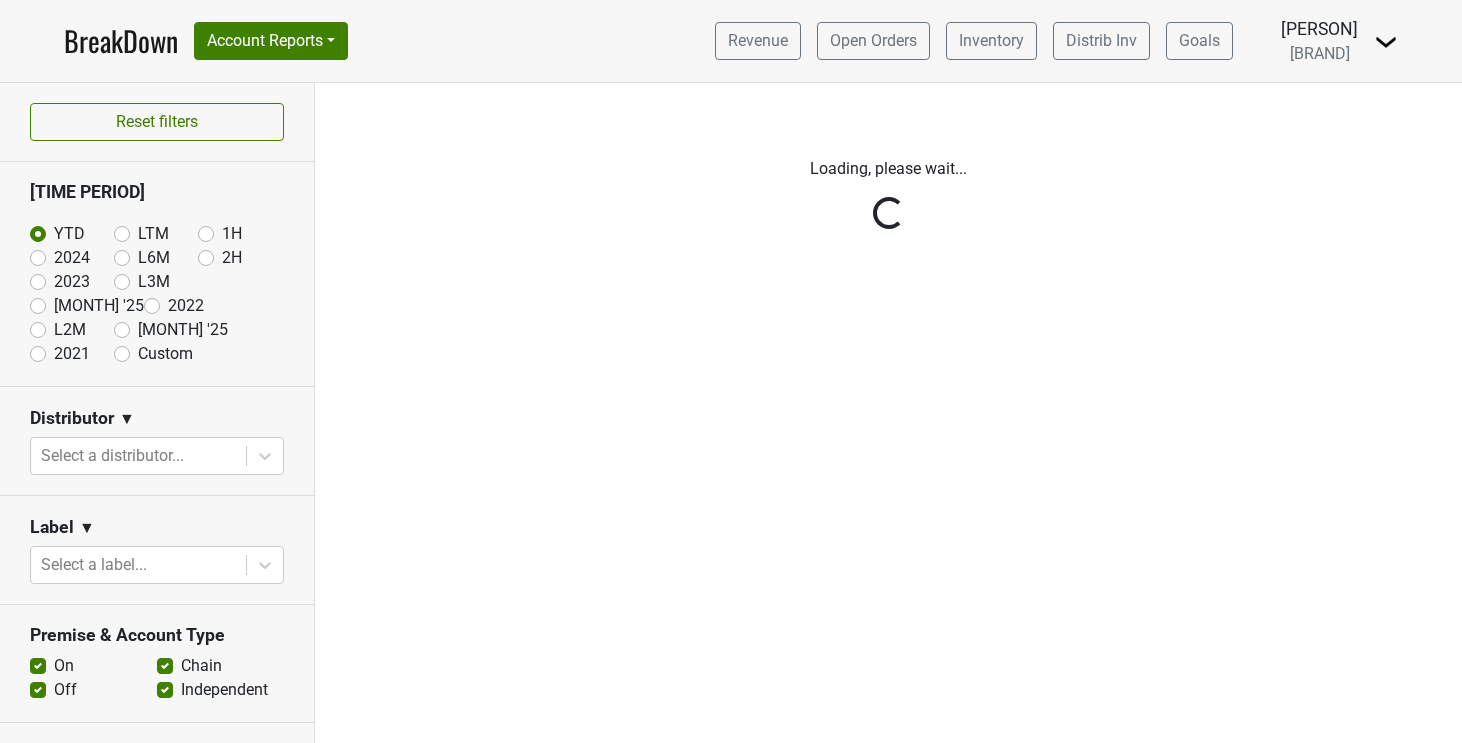 scroll, scrollTop: 0, scrollLeft: 0, axis: both 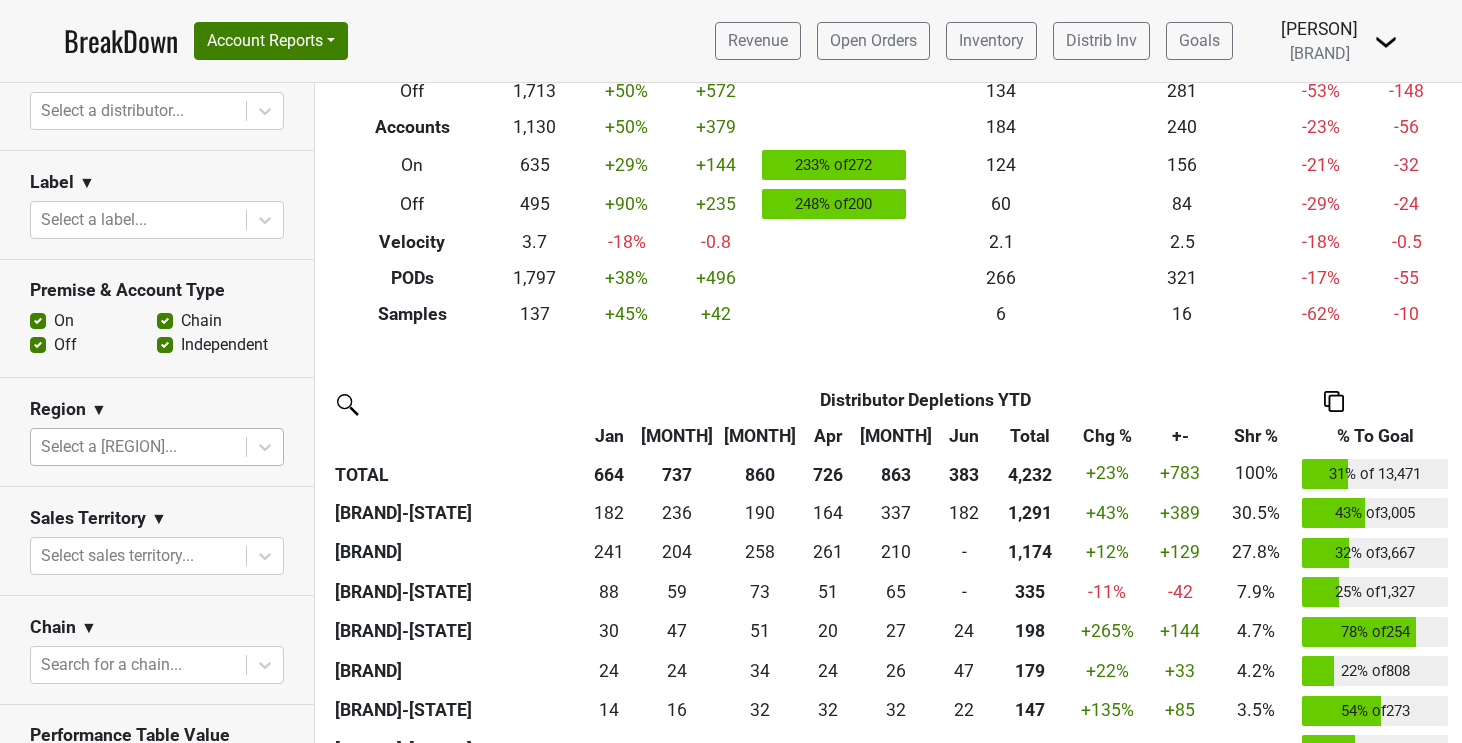 click at bounding box center [138, 111] 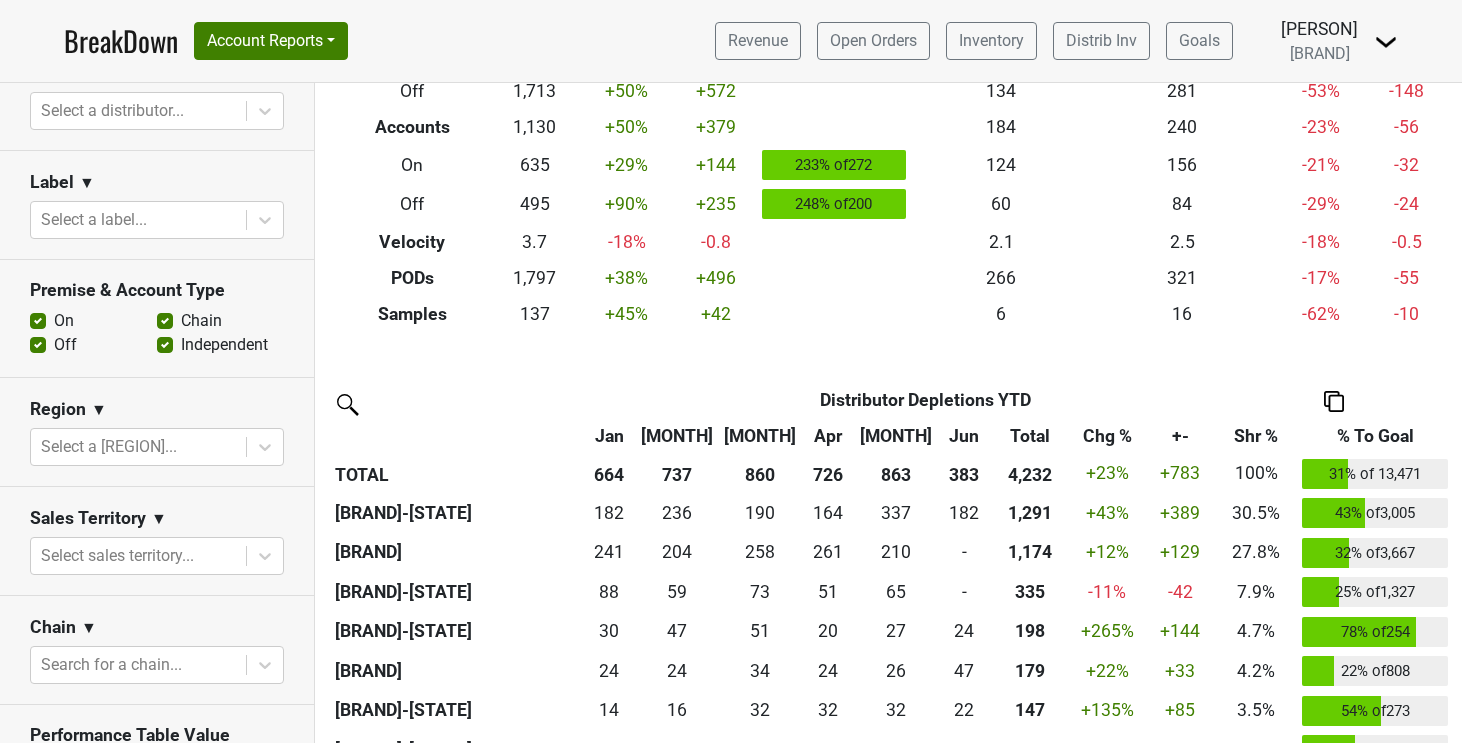 click on "Region ▼" at bounding box center [157, 77] 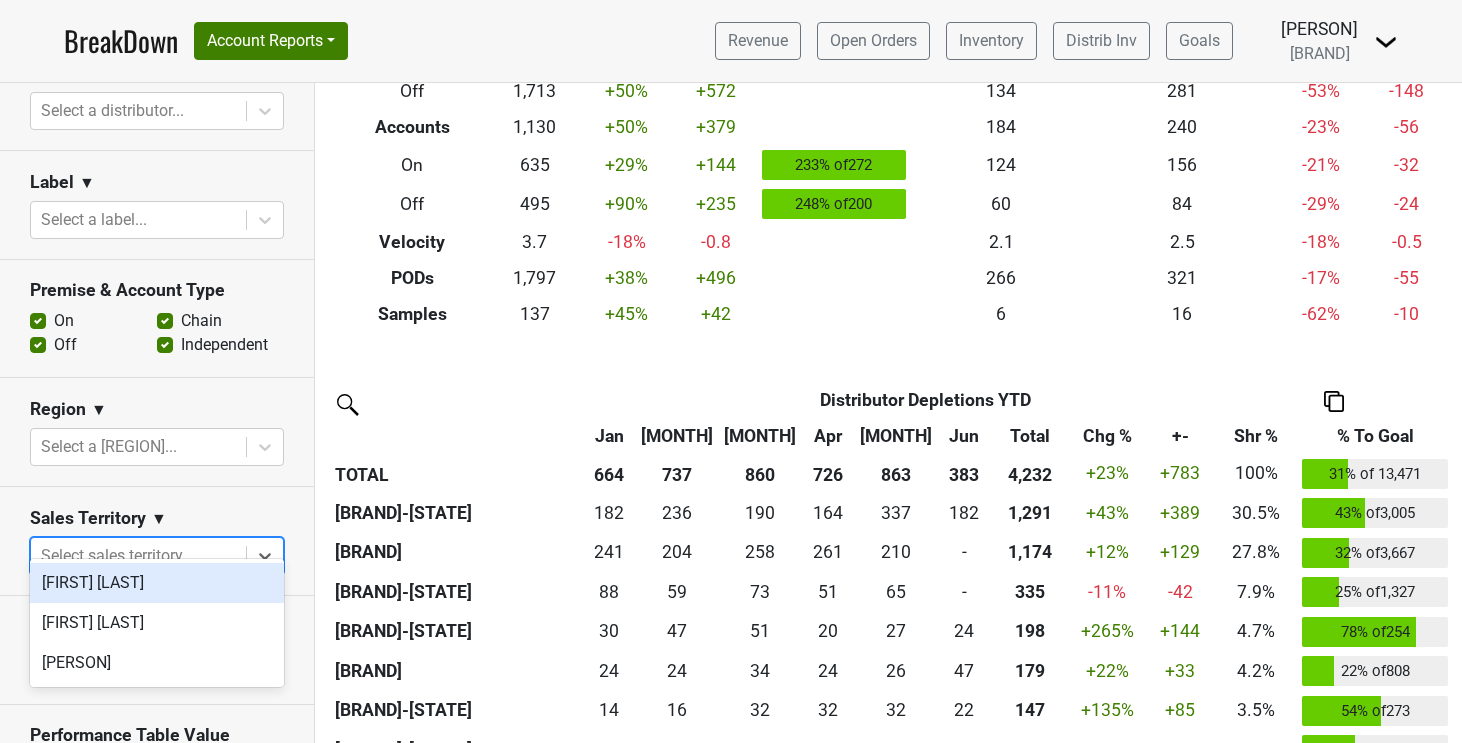 click at bounding box center (138, 556) 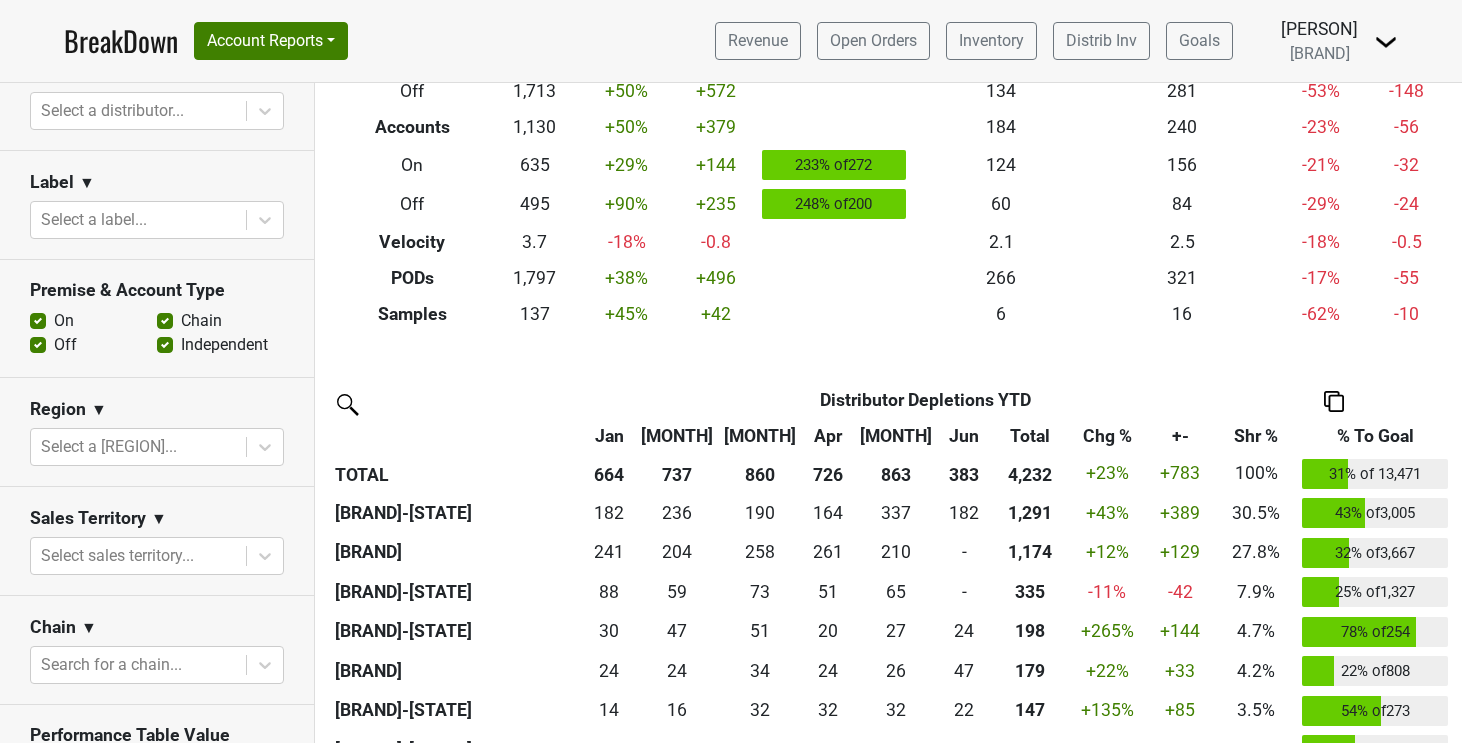 click on "Region ▼ Select a region..." at bounding box center [157, 432] 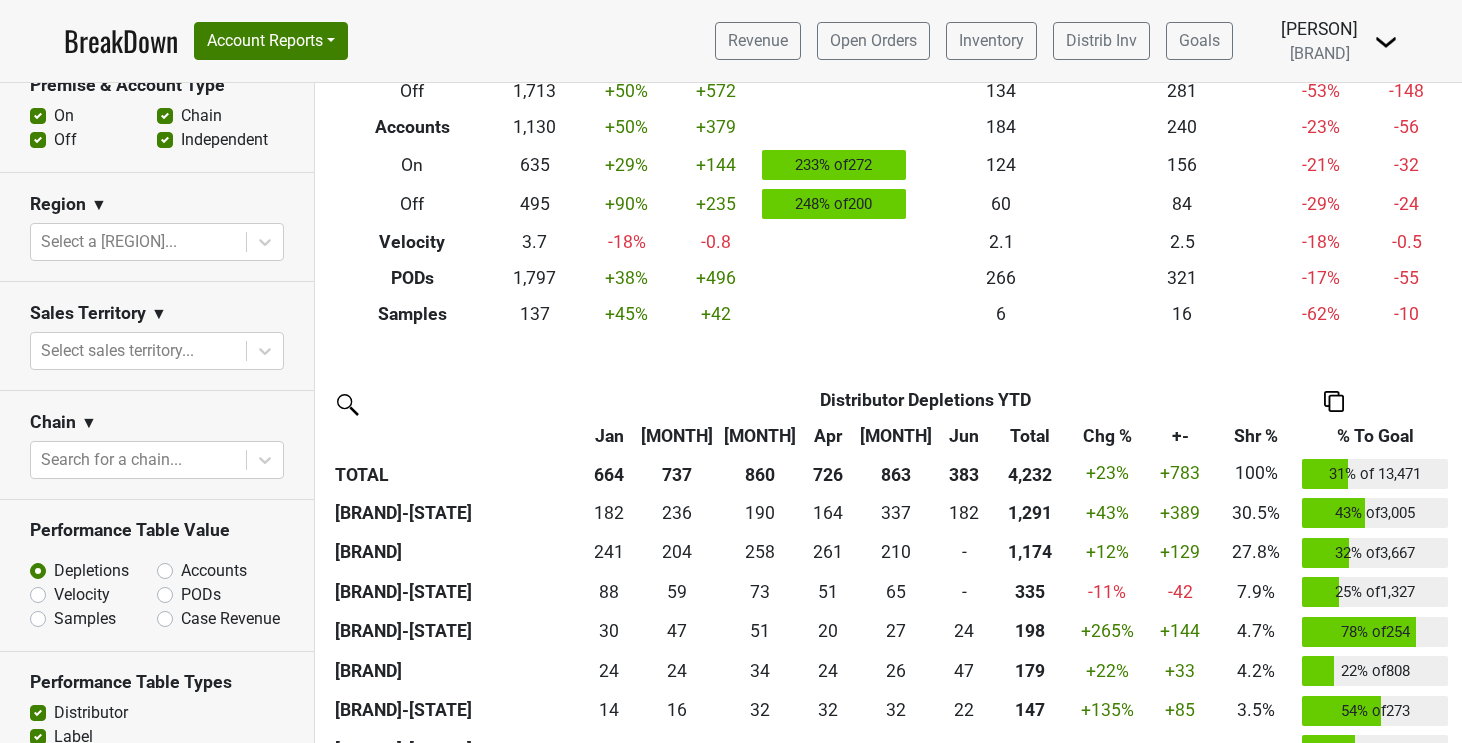 scroll, scrollTop: 578, scrollLeft: 0, axis: vertical 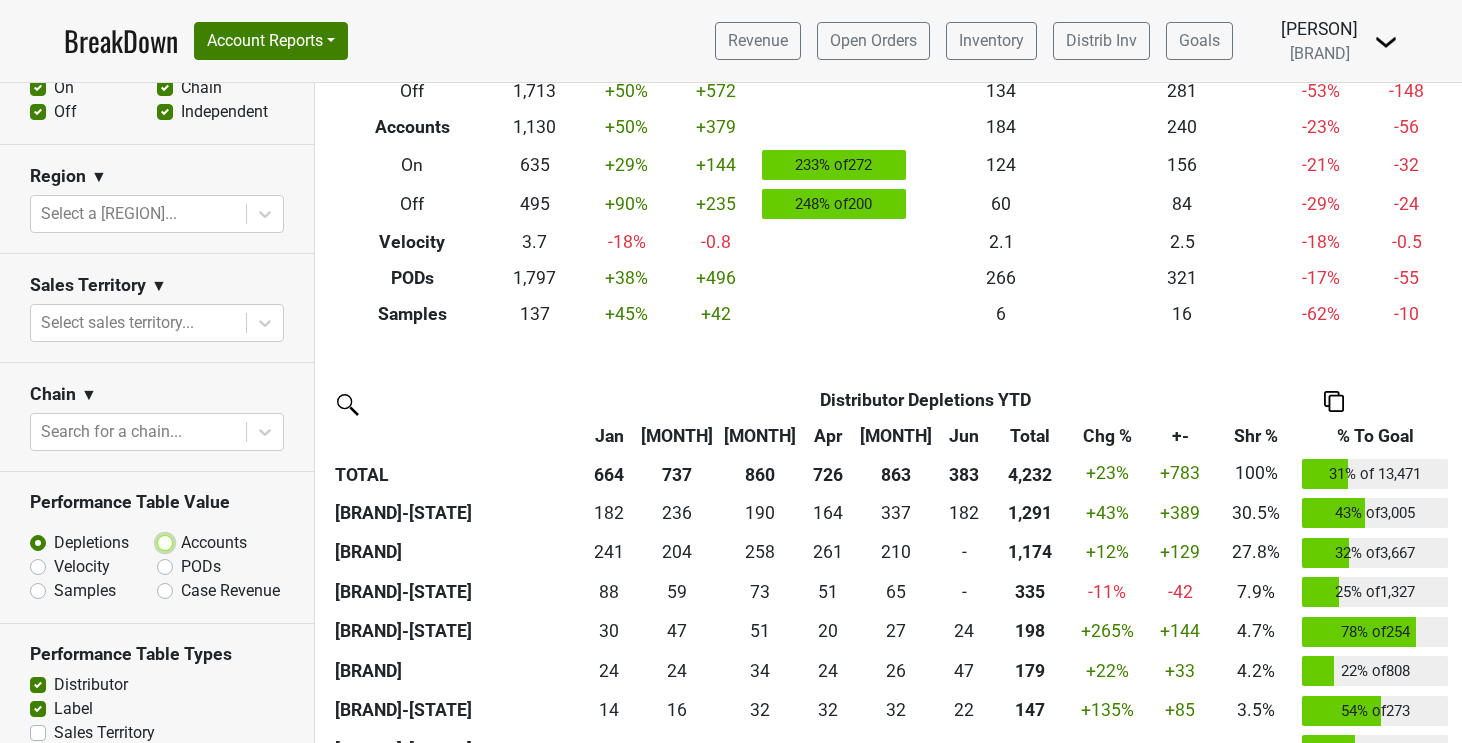 click on "Accounts" at bounding box center [217, 541] 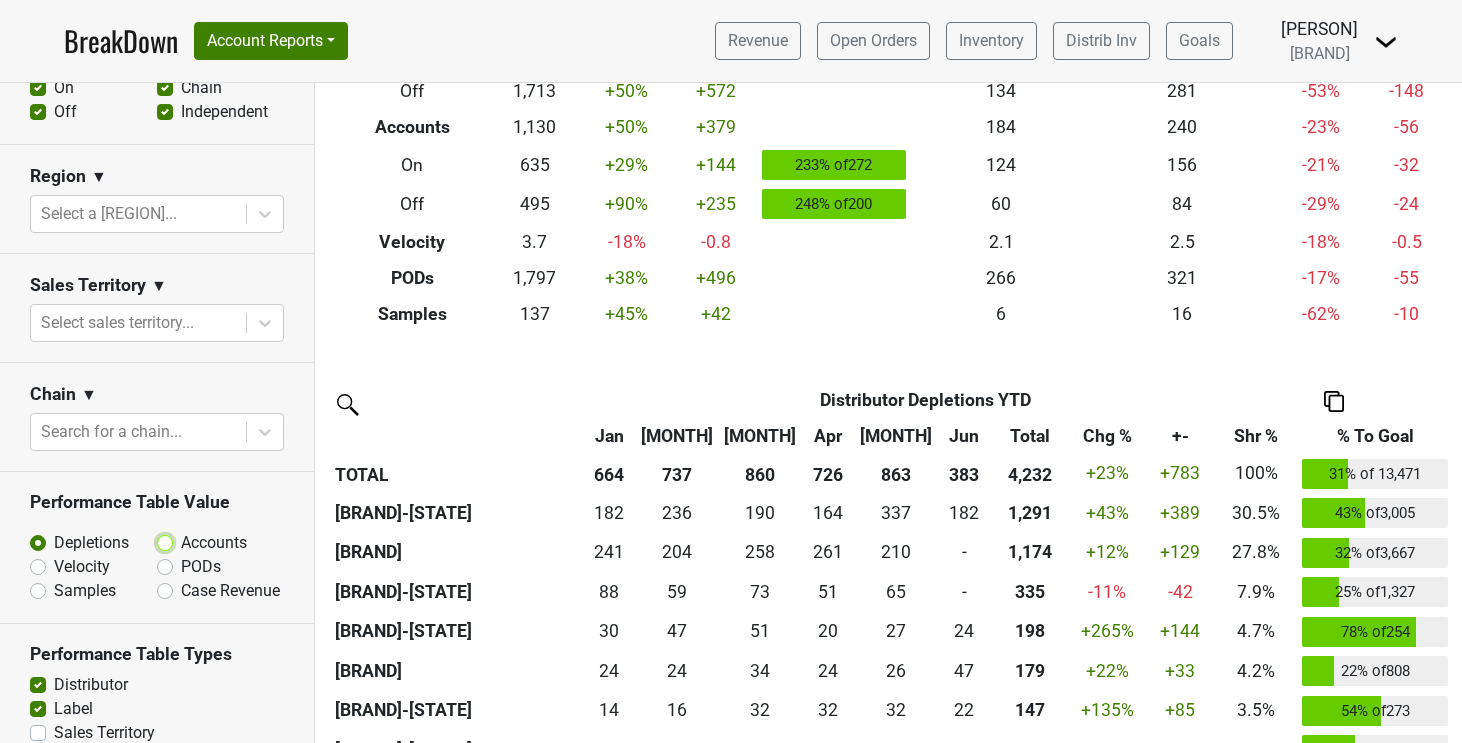 radio on "true" 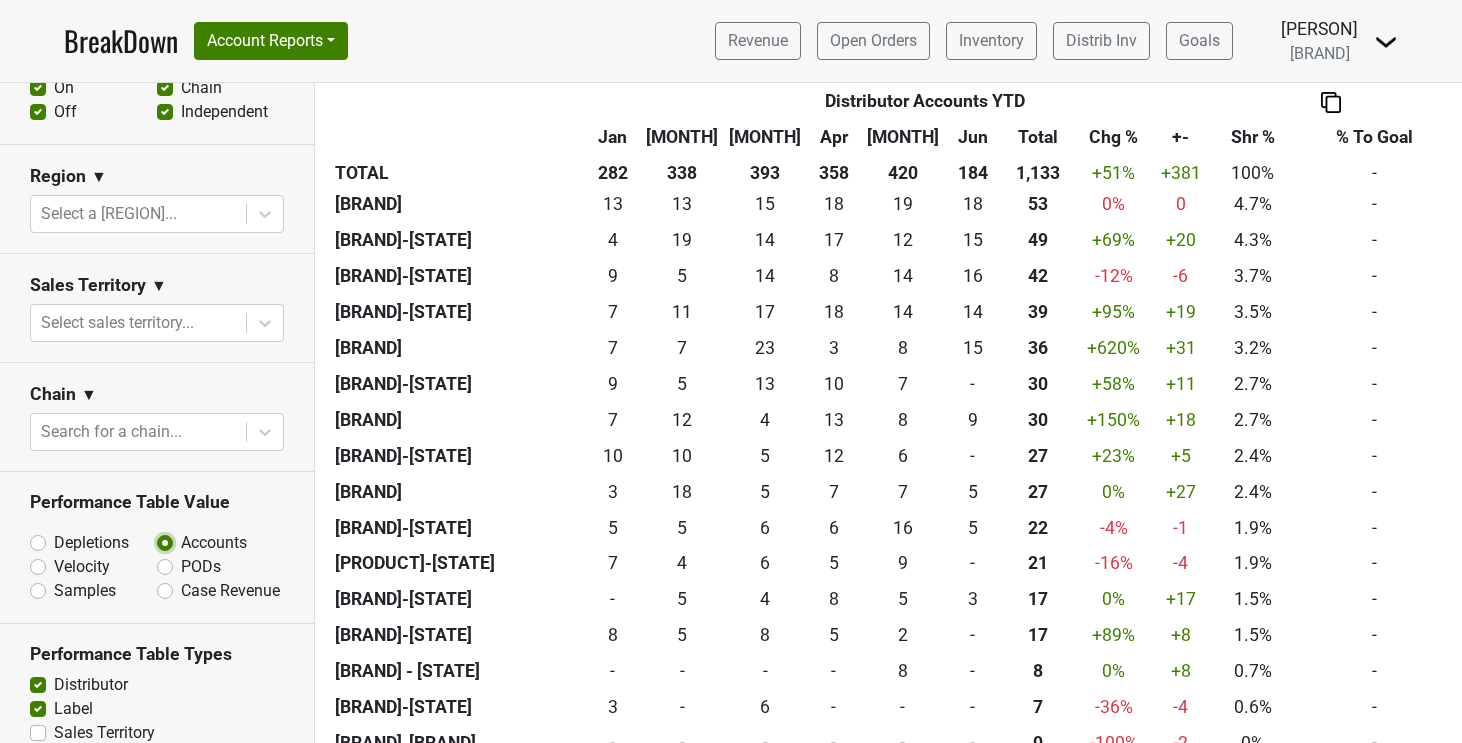 scroll, scrollTop: 702, scrollLeft: 0, axis: vertical 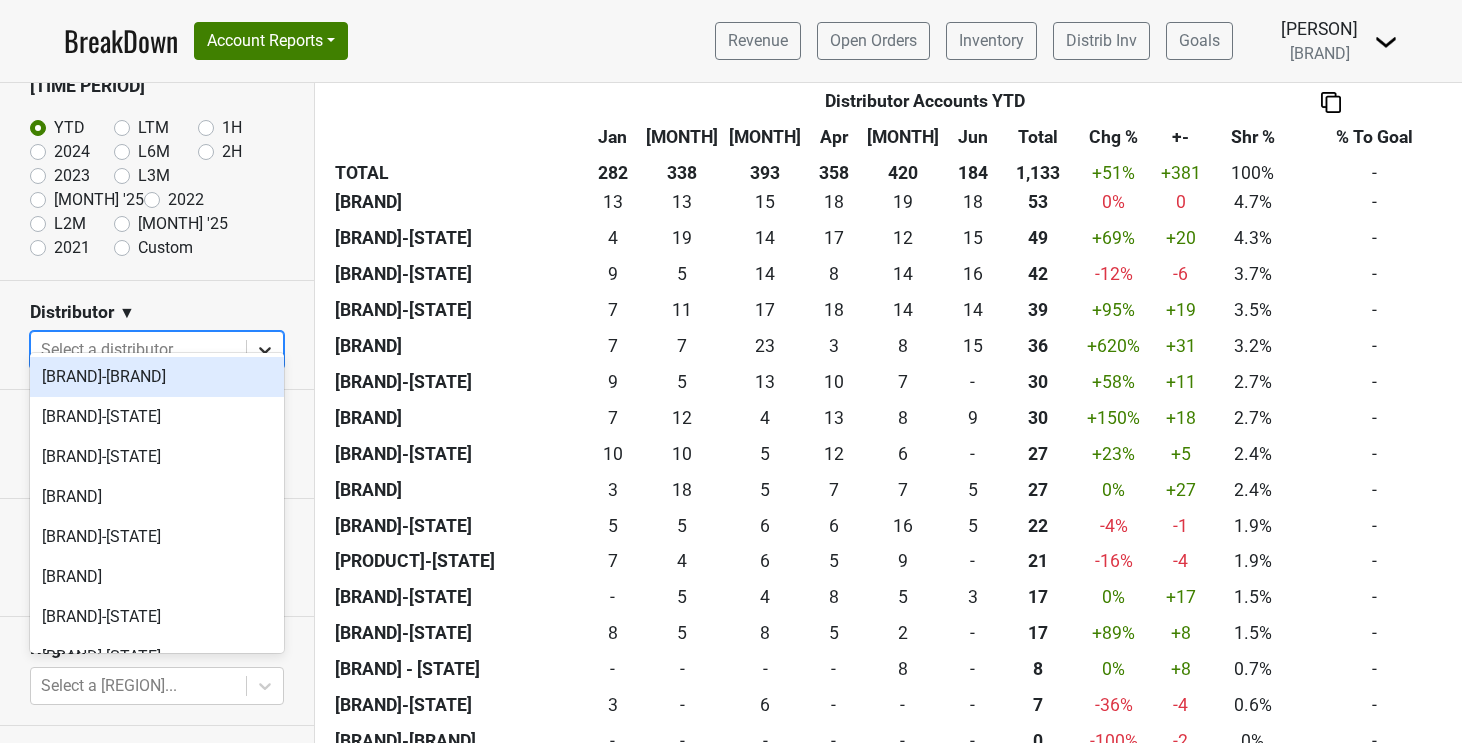 click at bounding box center [265, 350] 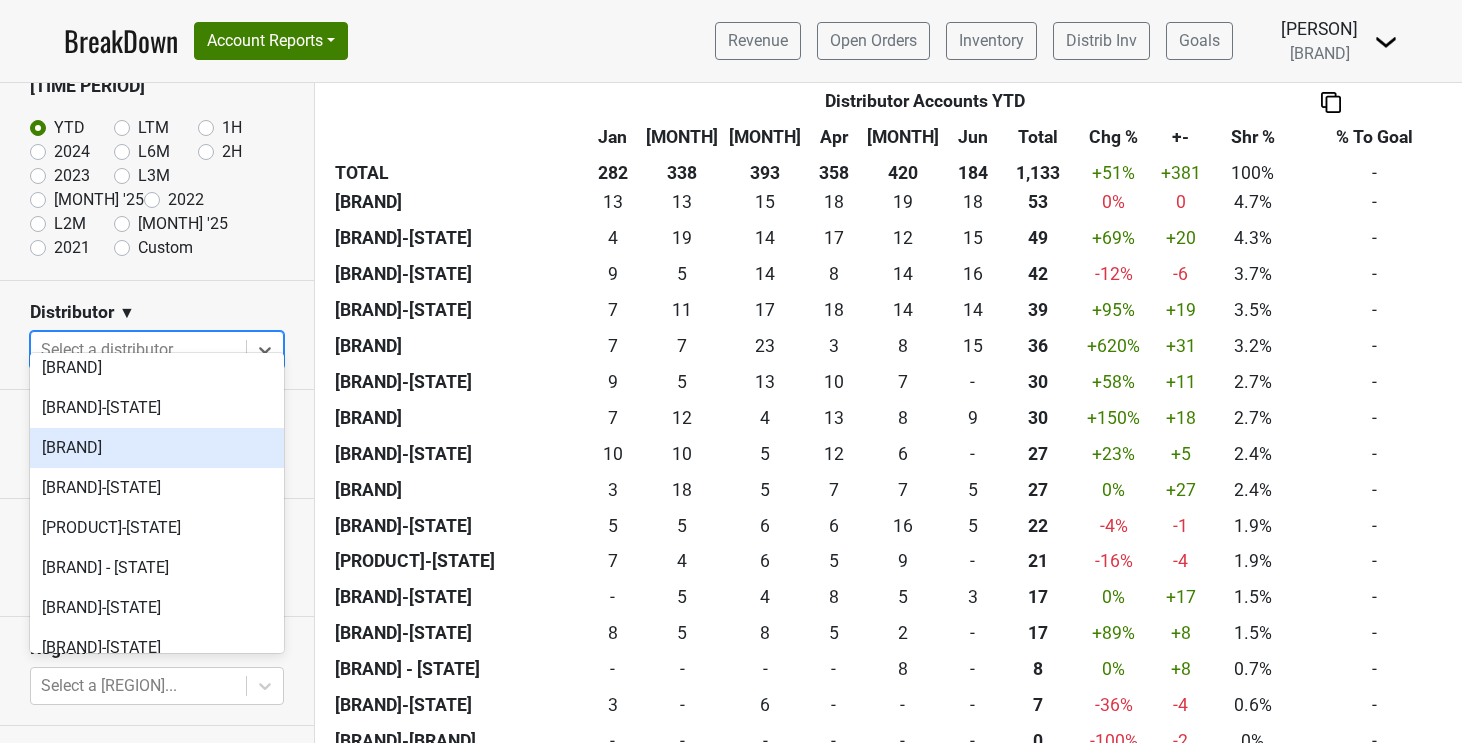 scroll, scrollTop: 548, scrollLeft: 0, axis: vertical 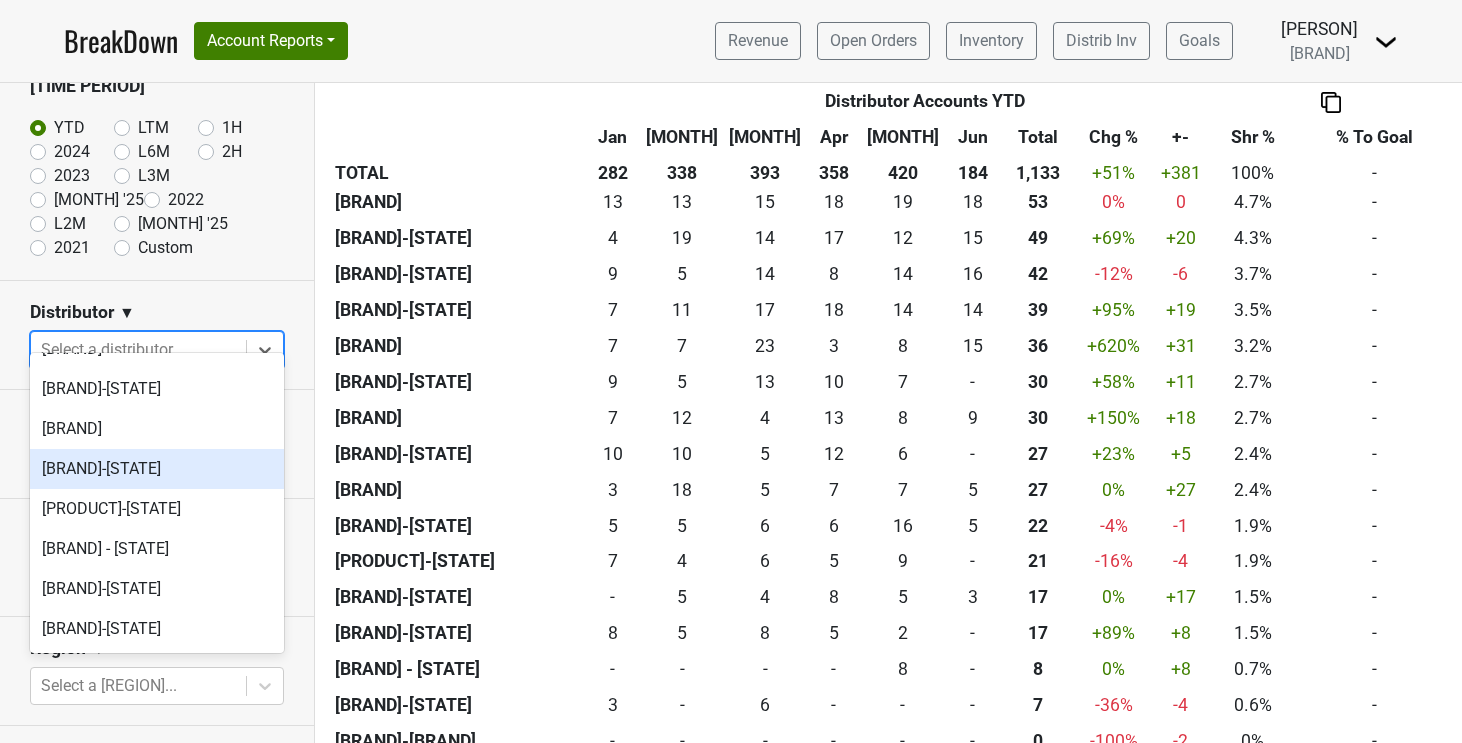 click on "[BRAND]-[STATE]" at bounding box center (157, 469) 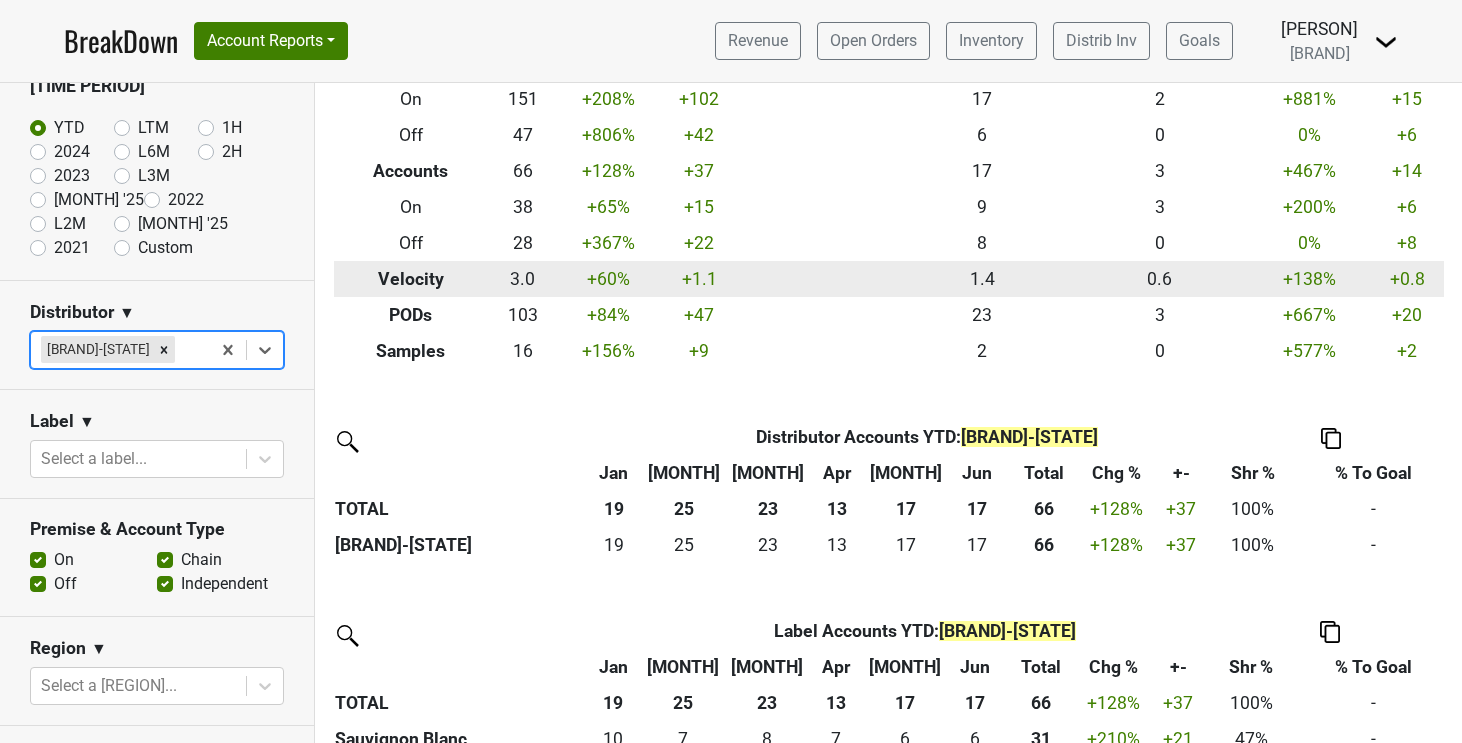 scroll, scrollTop: 382, scrollLeft: 0, axis: vertical 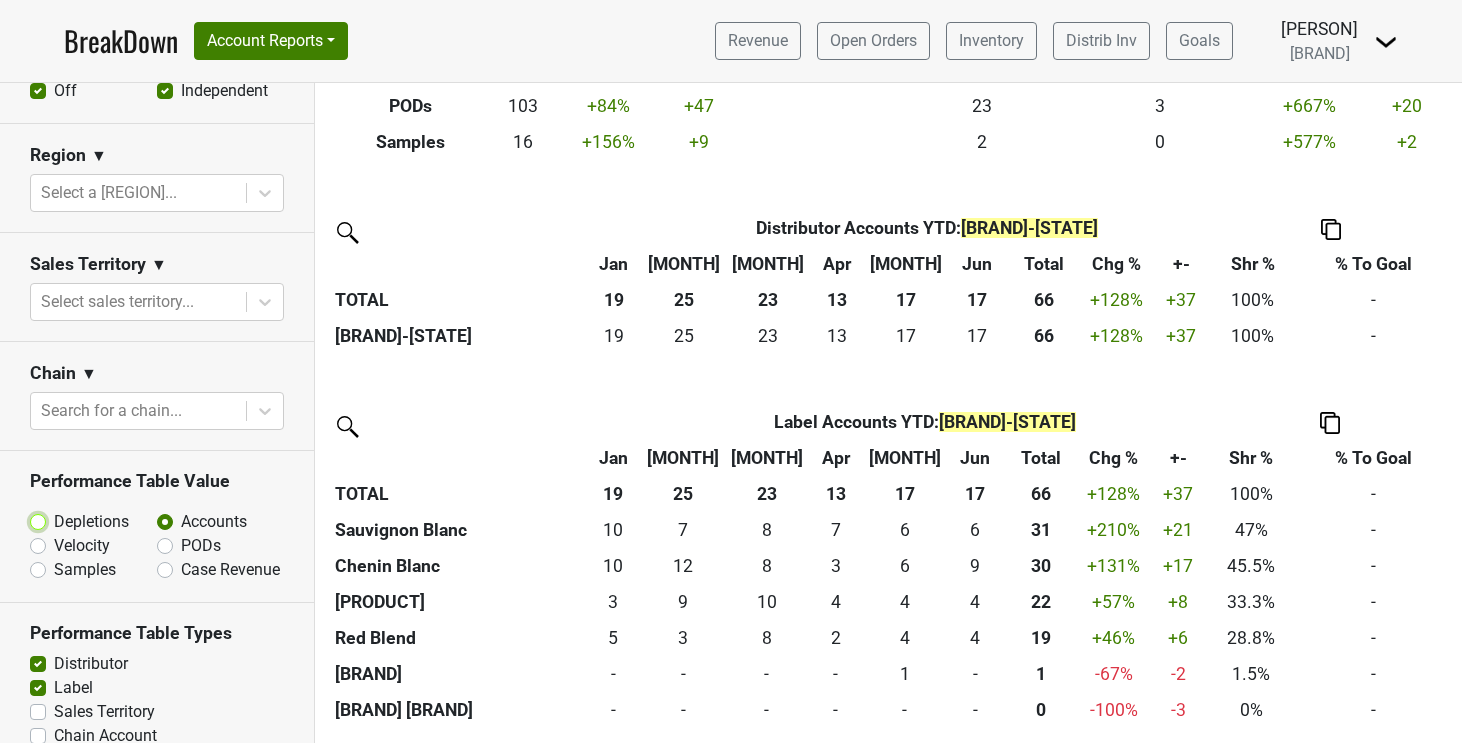 click on "Depletions" at bounding box center [90, 520] 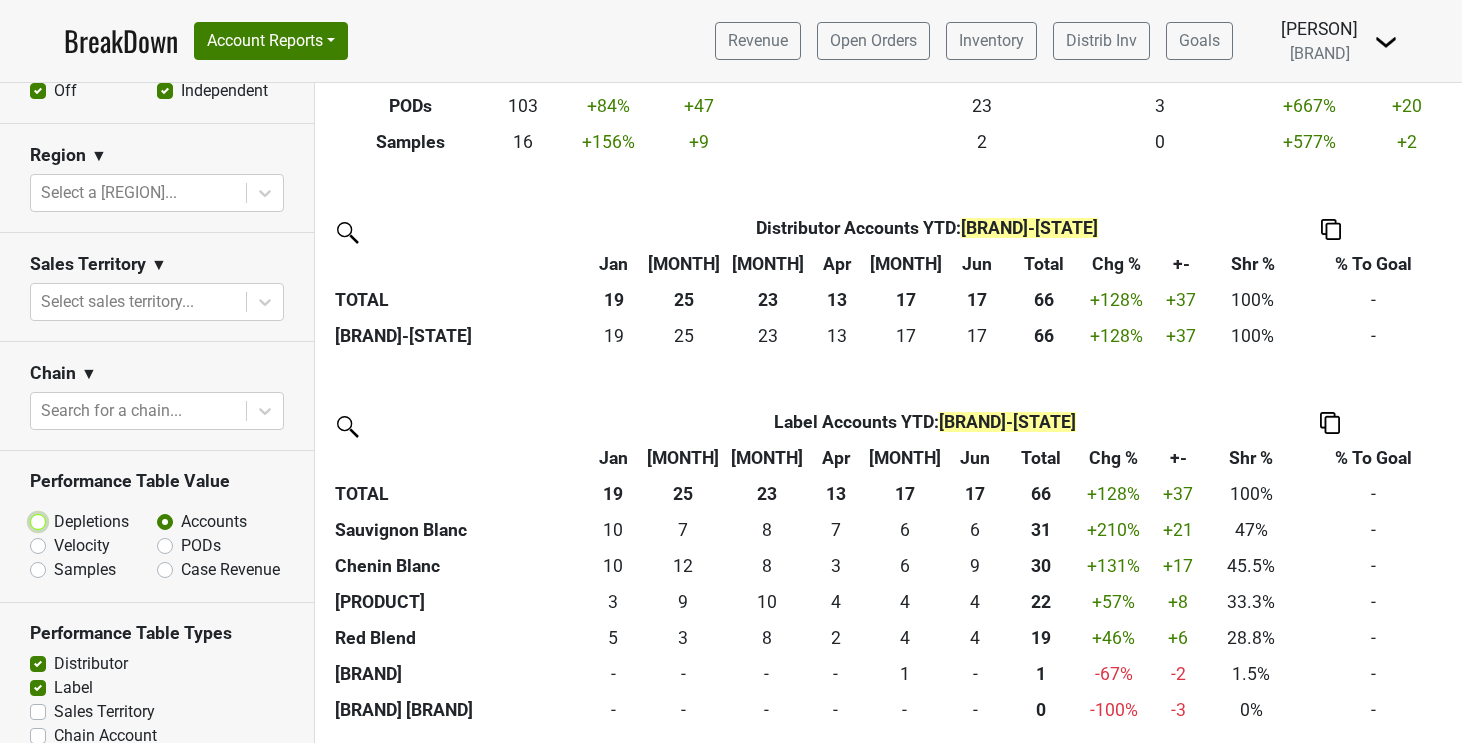 radio on "true" 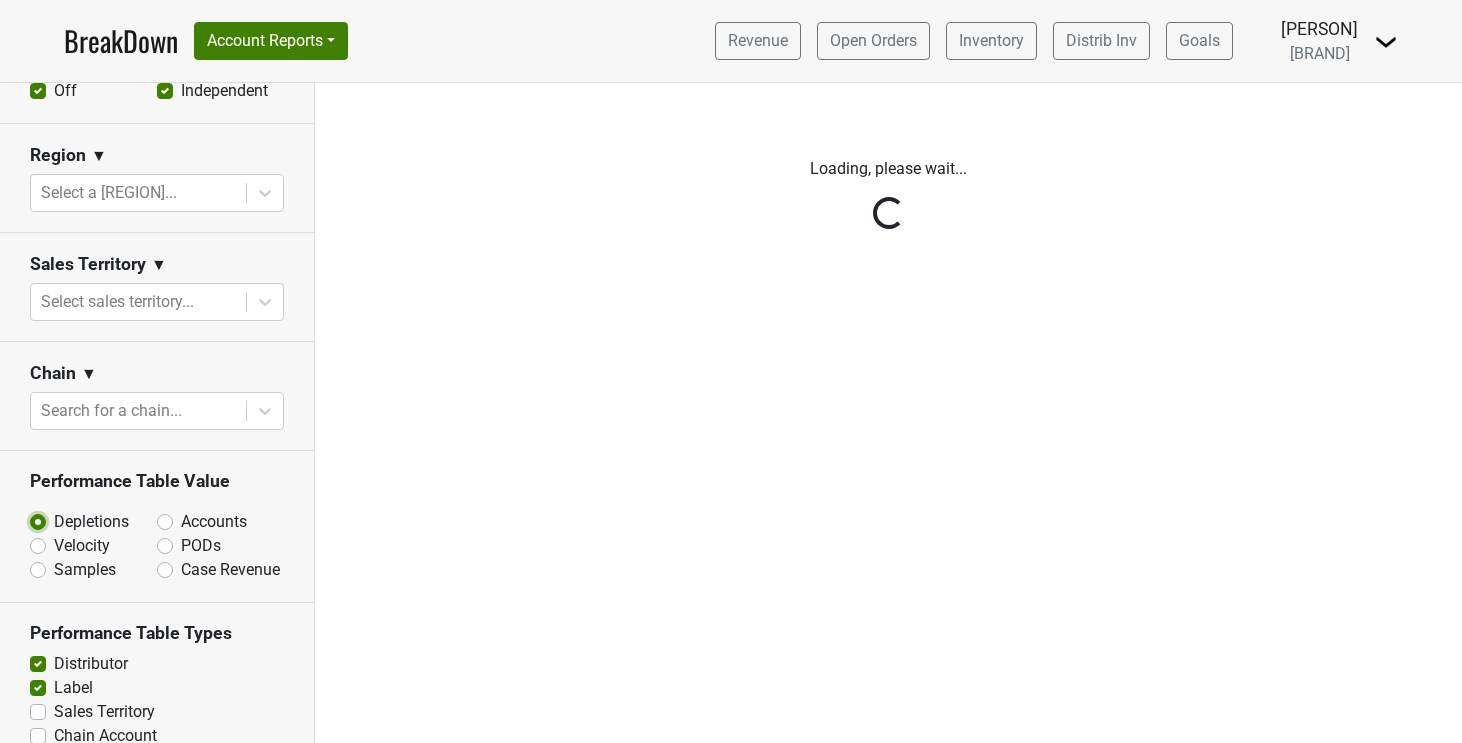 scroll, scrollTop: 0, scrollLeft: 0, axis: both 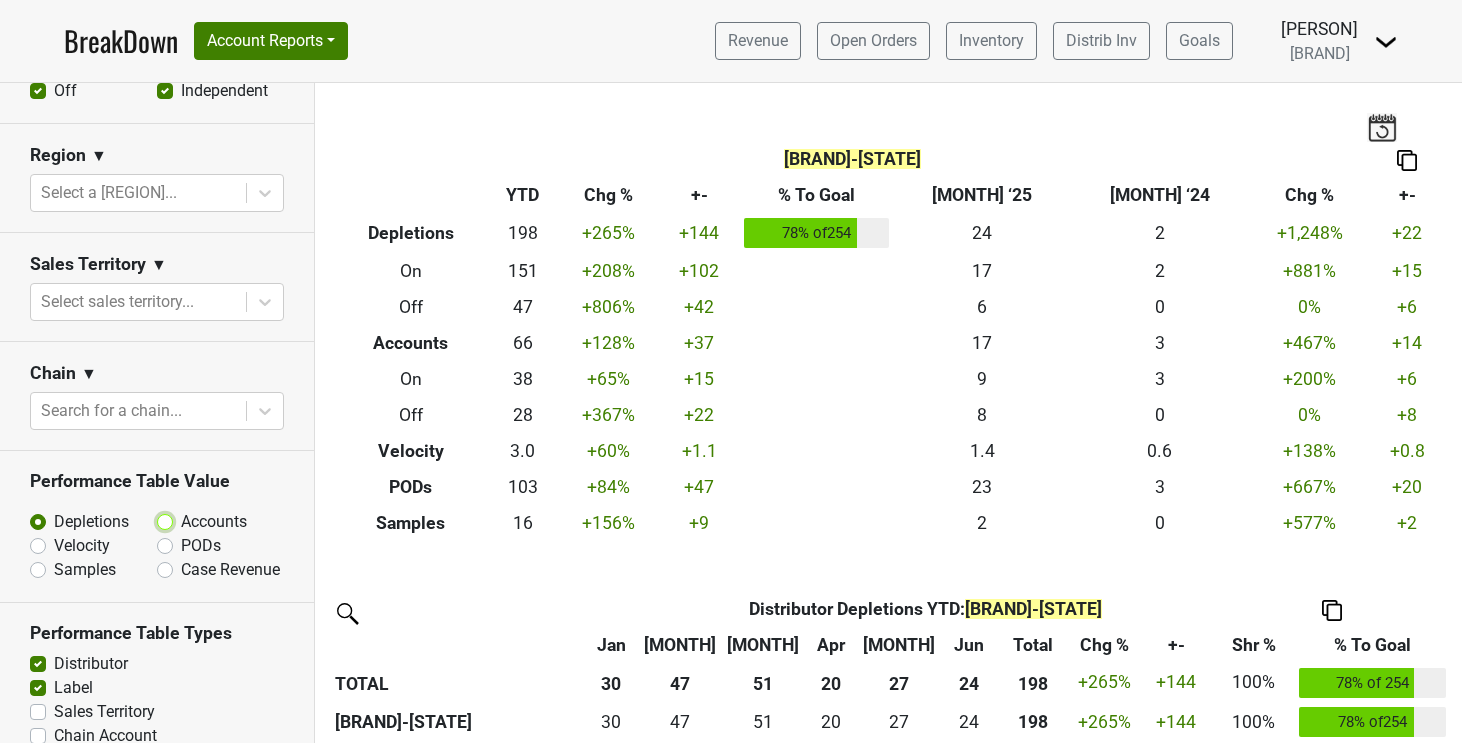 click on "Accounts" at bounding box center [217, 520] 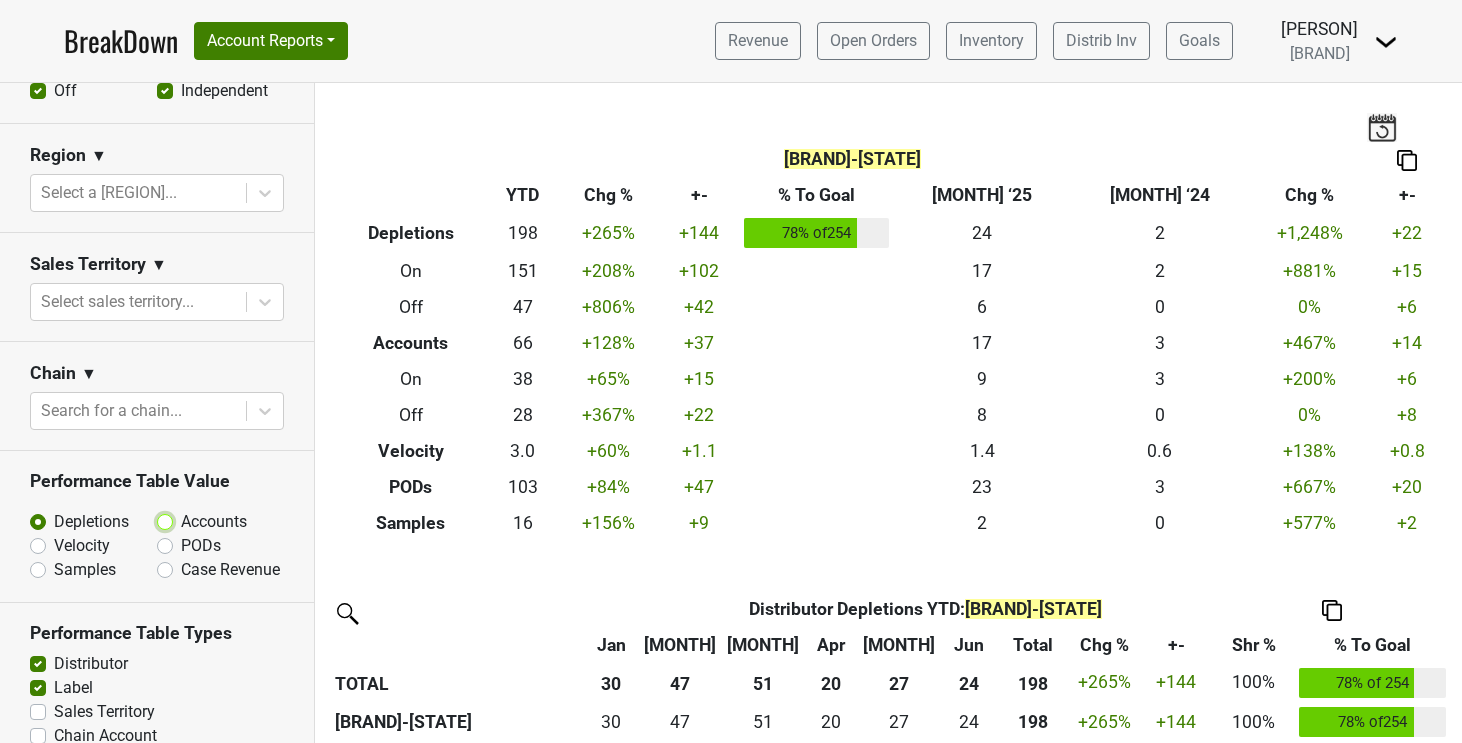 radio on "true" 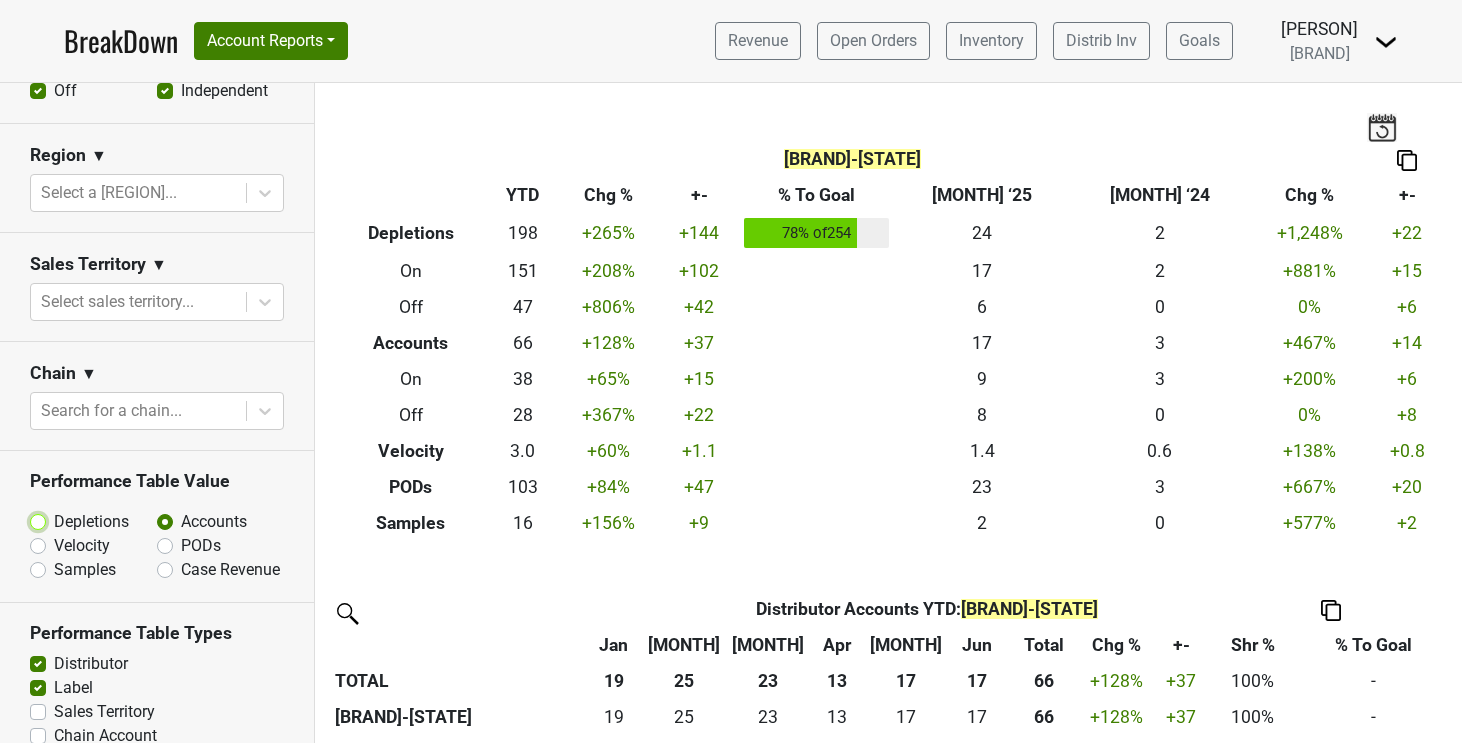 click on "Depletions" at bounding box center (90, 520) 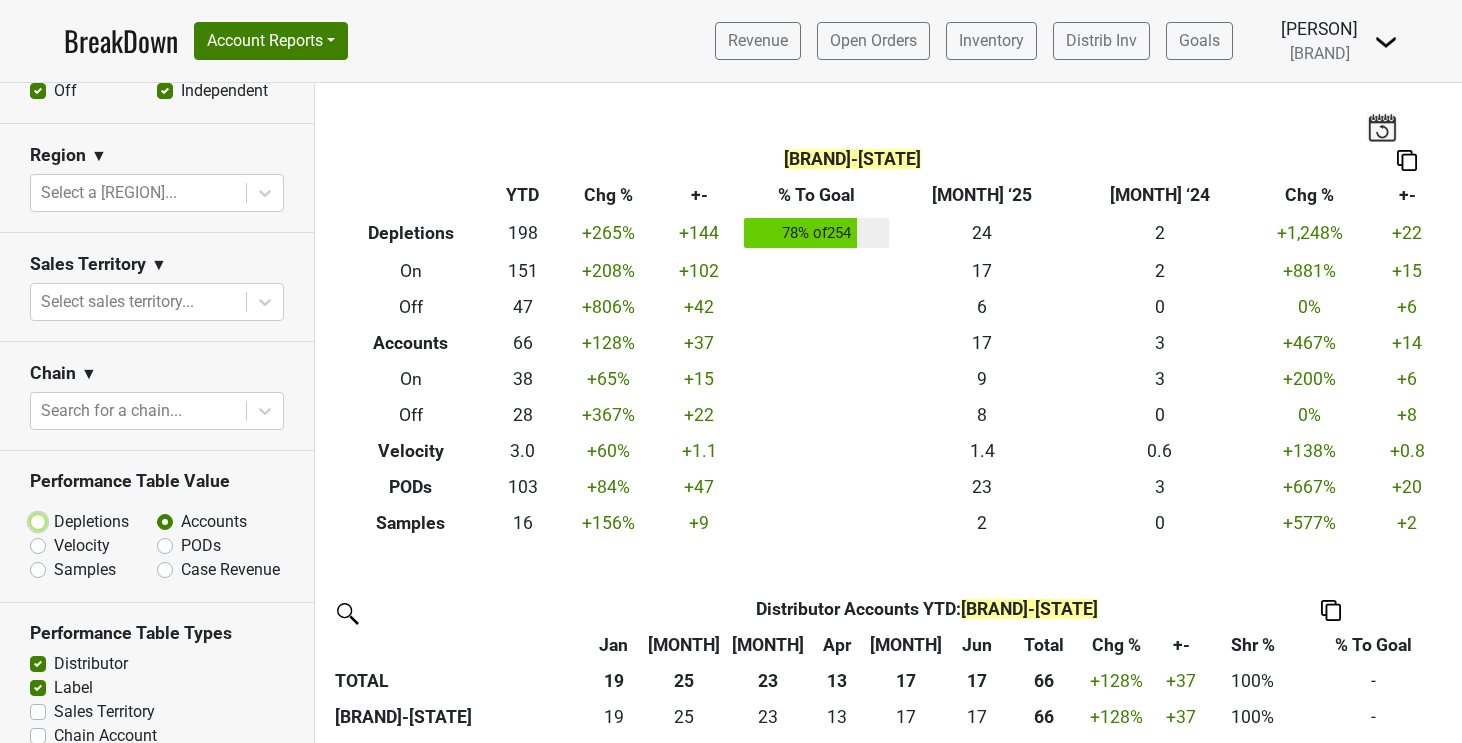 radio on "true" 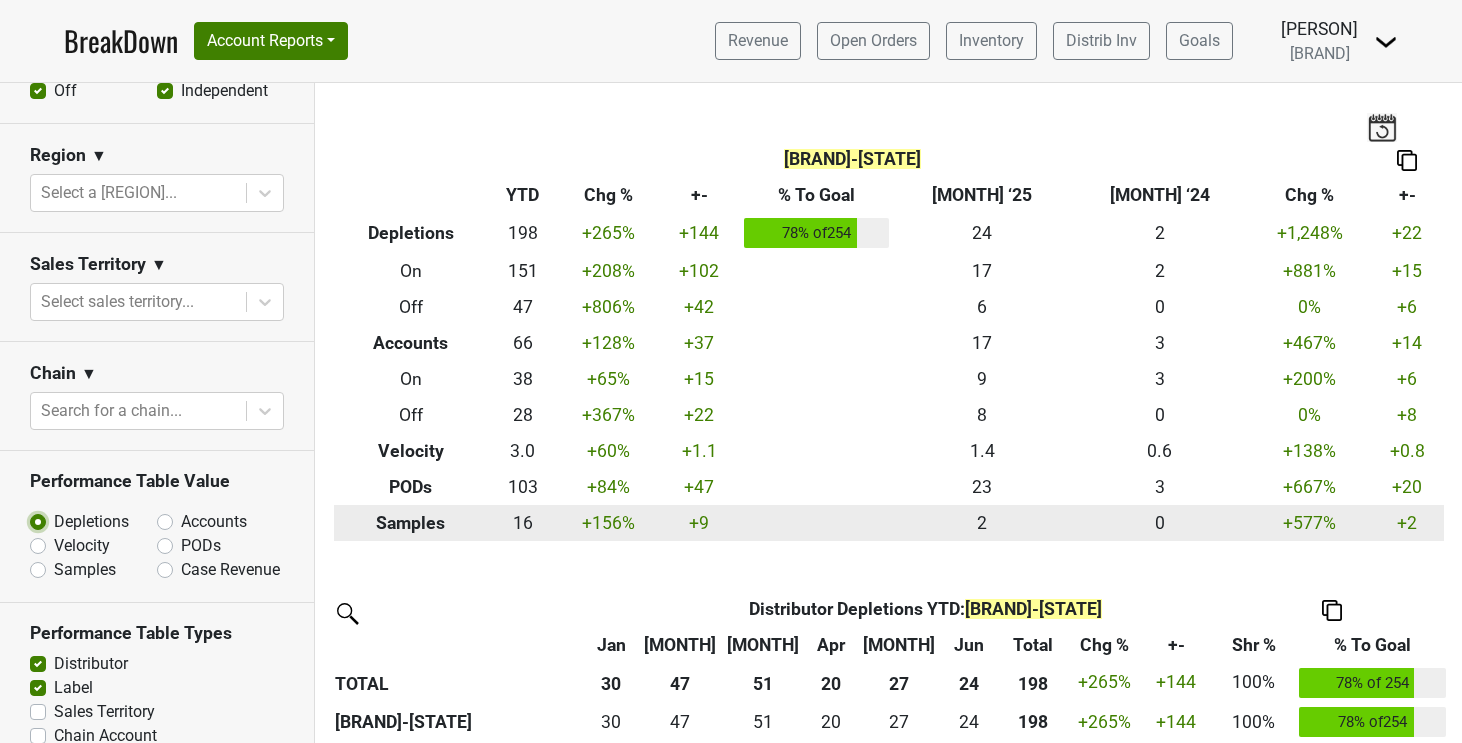 scroll, scrollTop: 406, scrollLeft: 0, axis: vertical 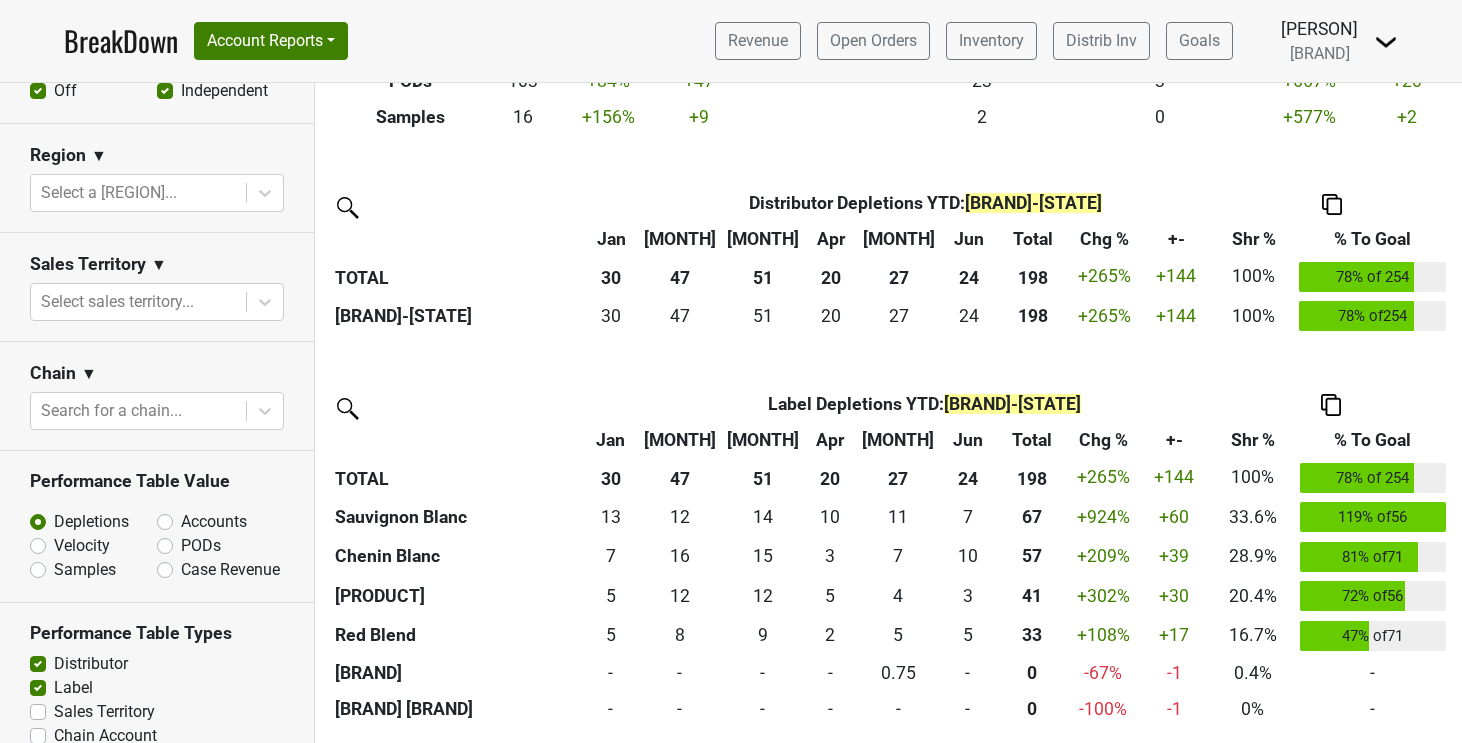 click on "Accounts" at bounding box center (214, 522) 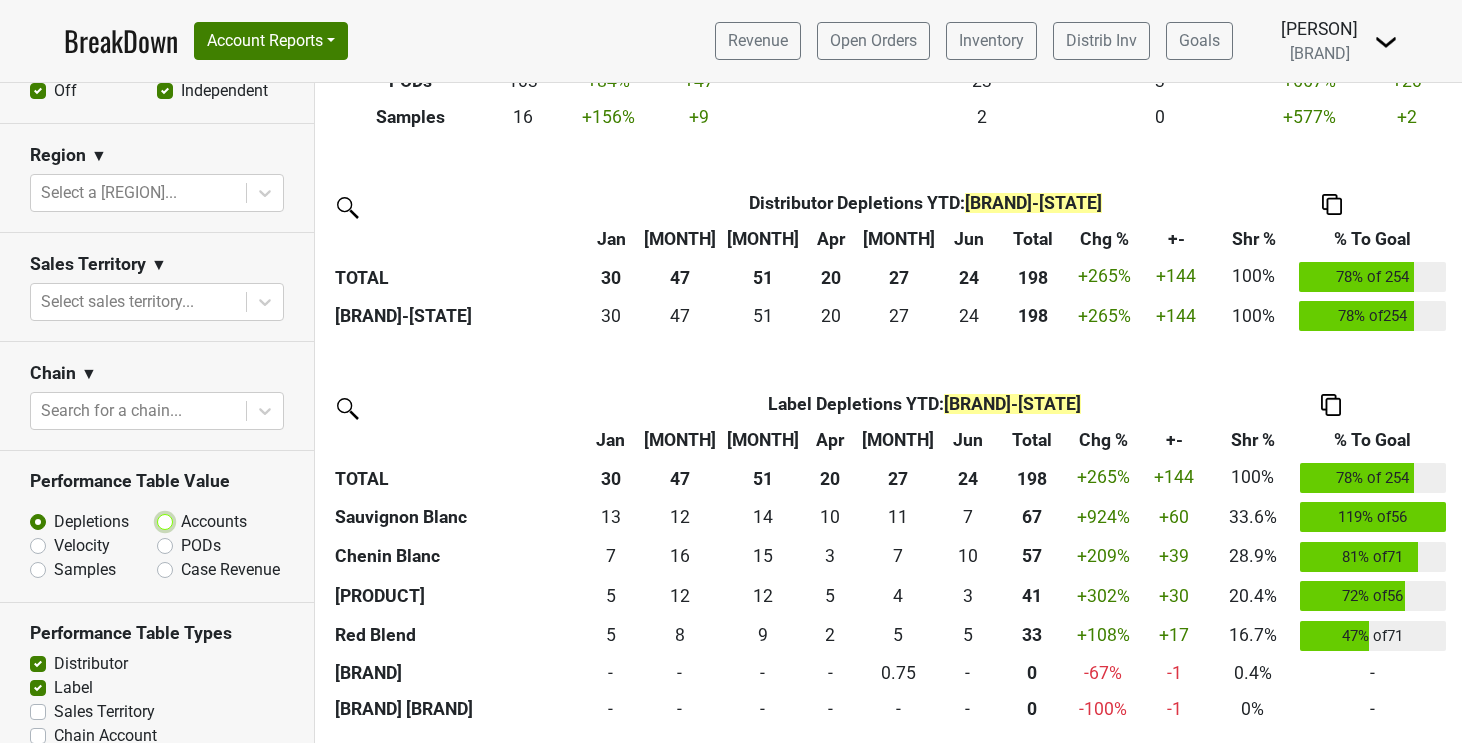 click on "Accounts" at bounding box center (217, 520) 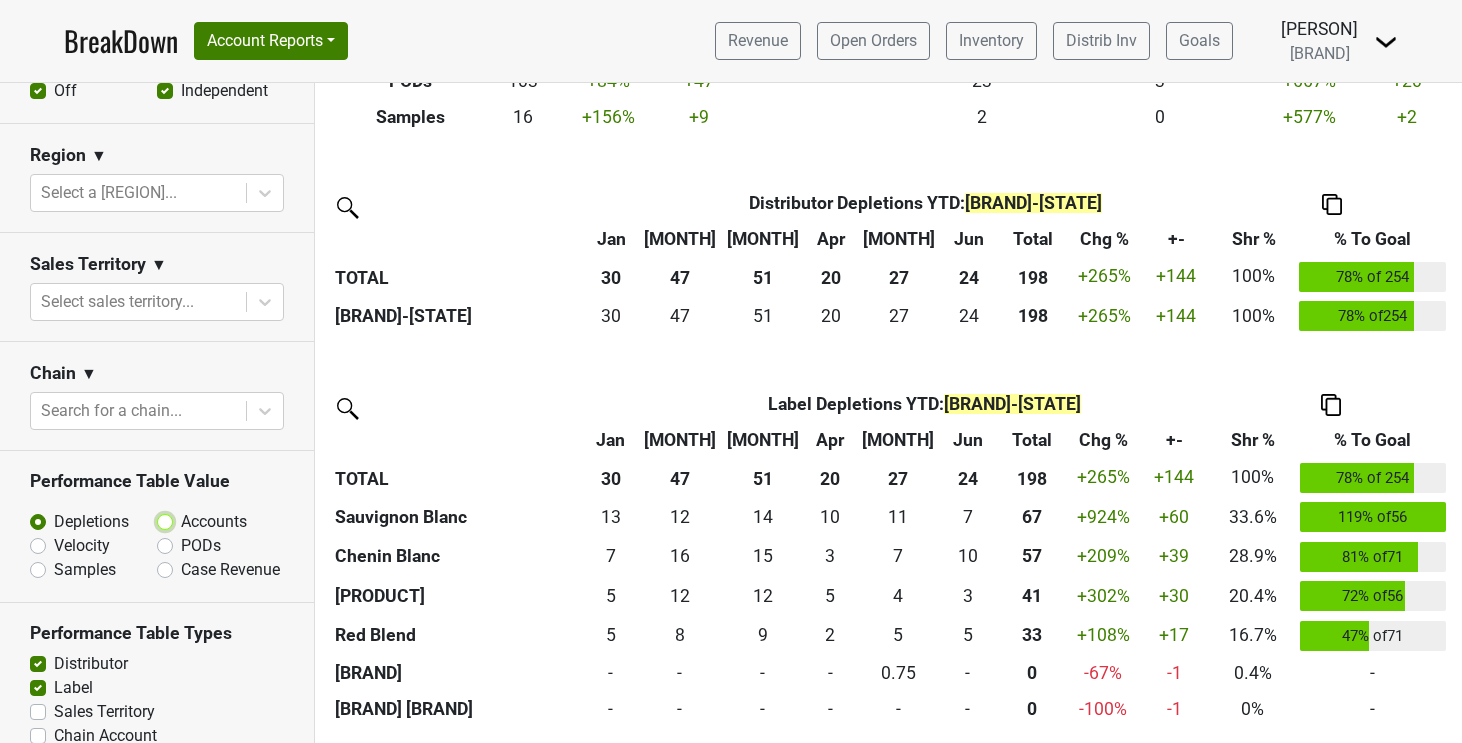 radio on "true" 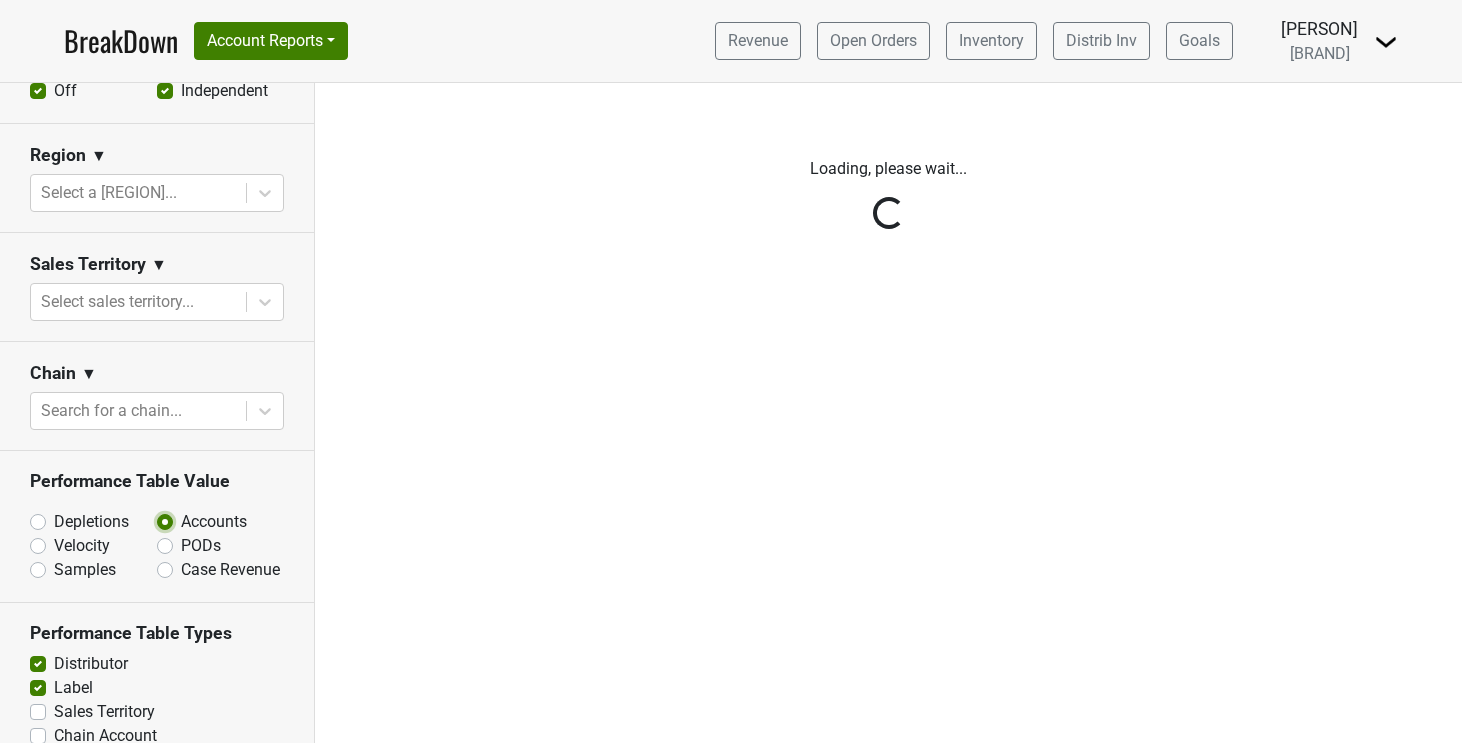 scroll, scrollTop: 0, scrollLeft: 0, axis: both 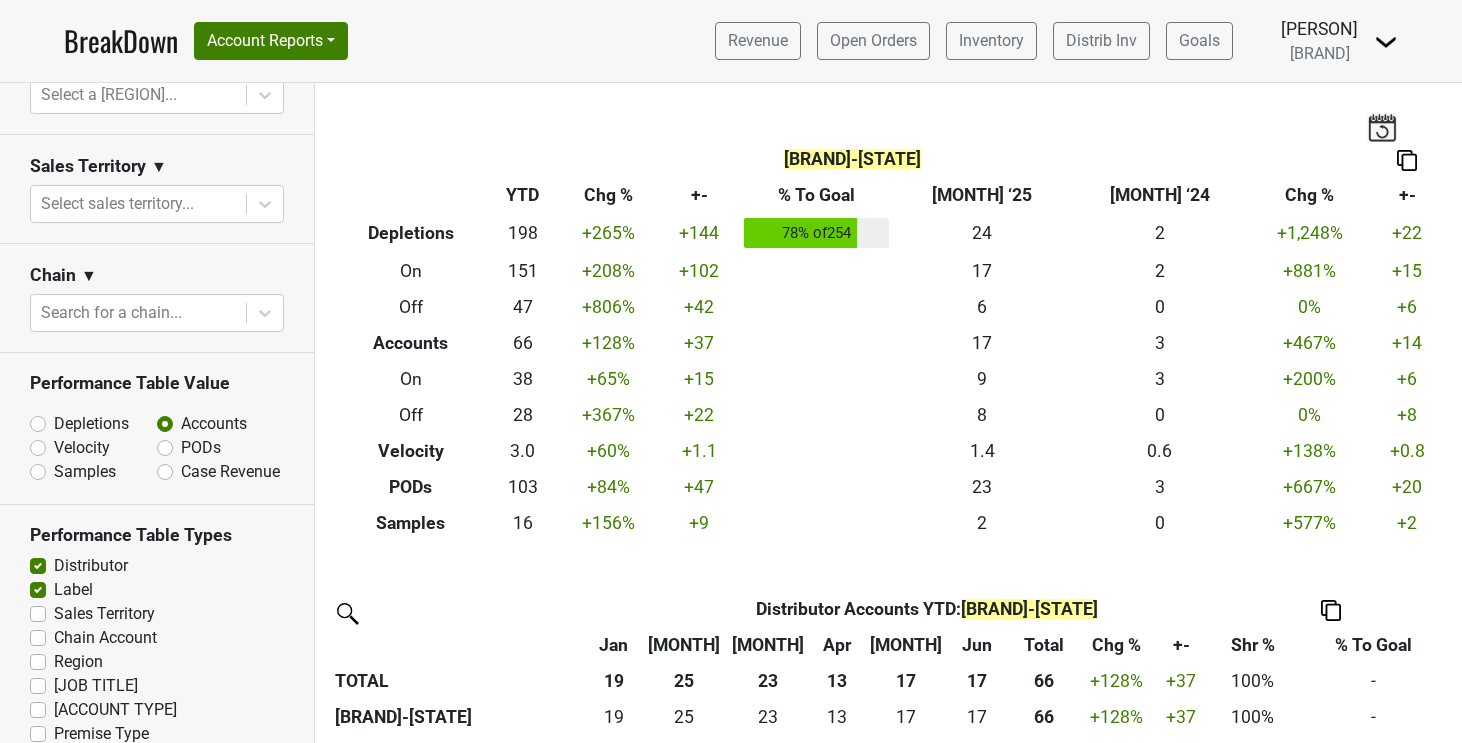 click on "[ACCOUNT TYPE]" at bounding box center (115, 710) 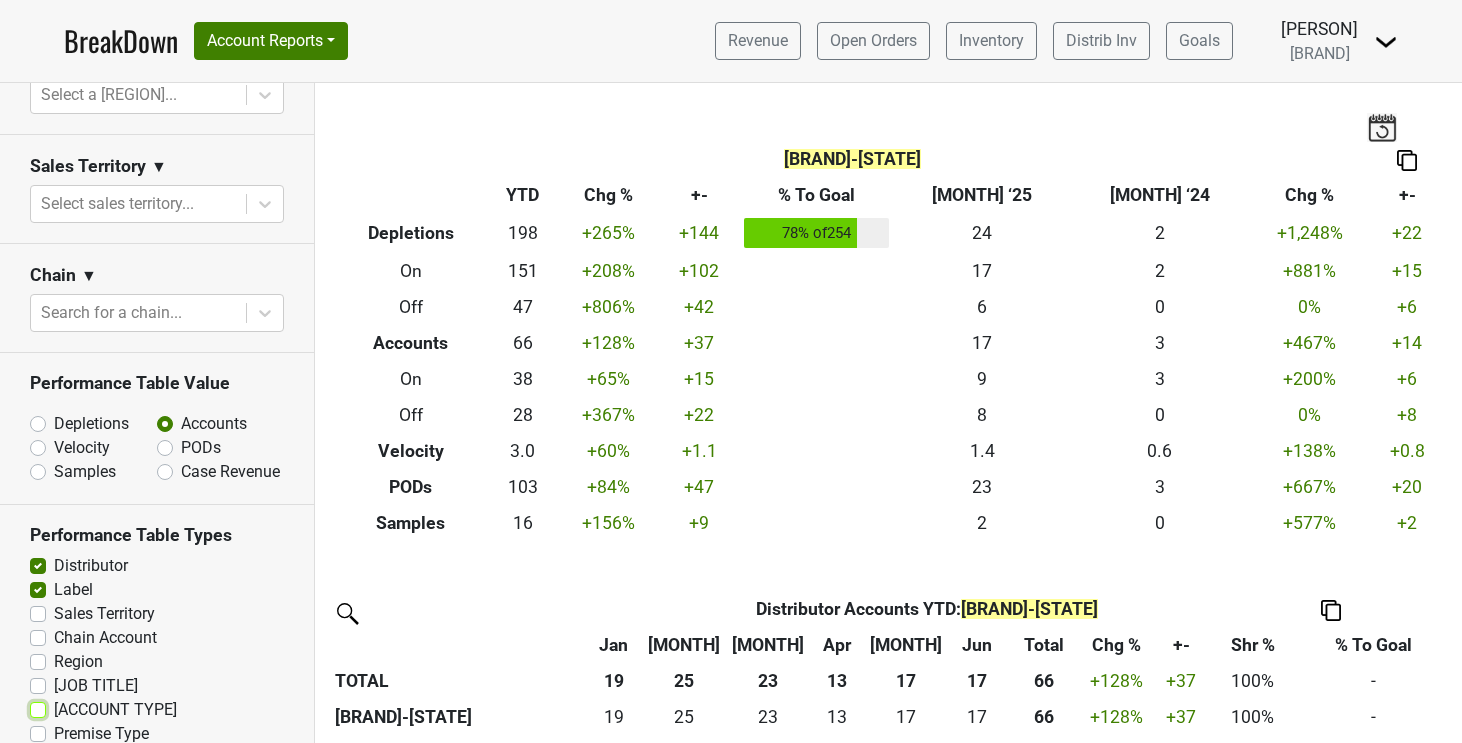 click on "[ACCOUNT TYPE]" at bounding box center (38, 708) 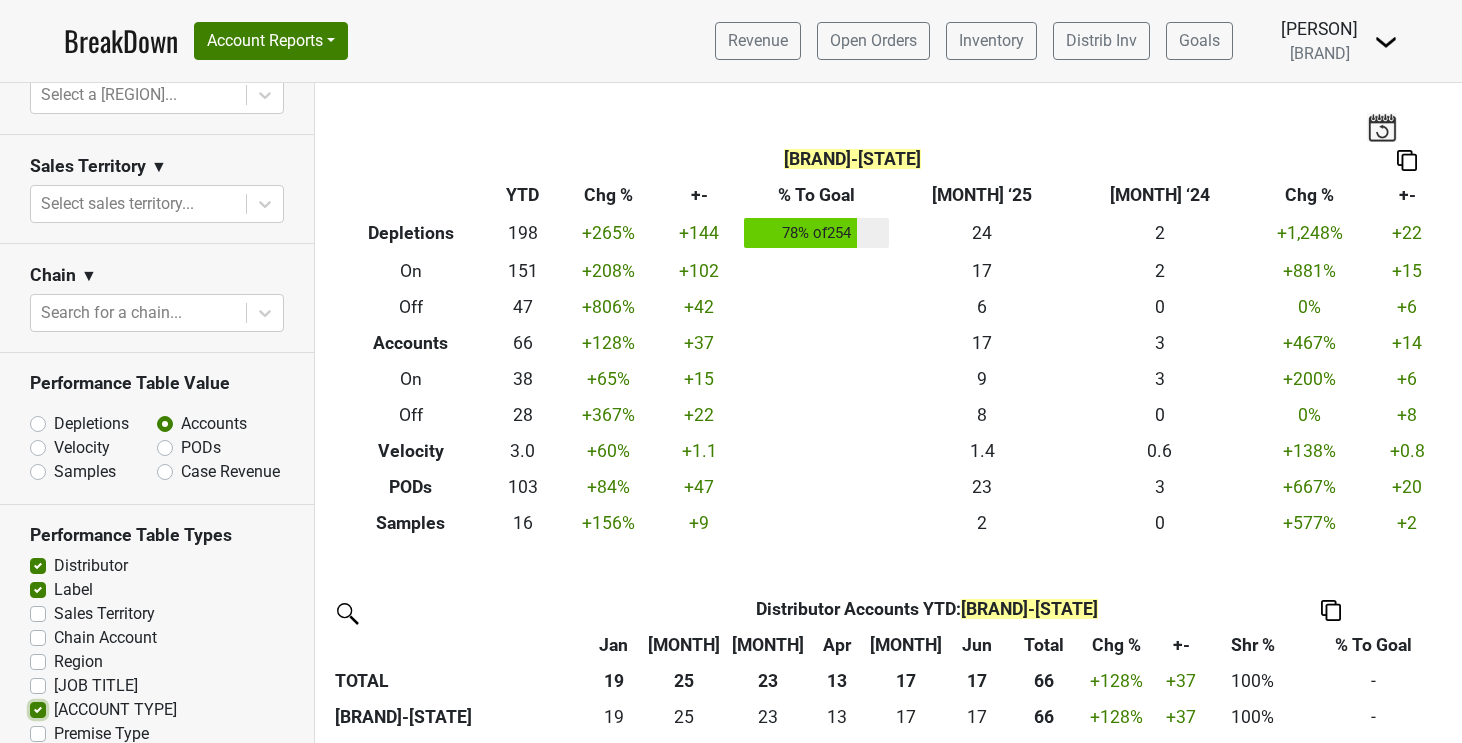 checkbox on "true" 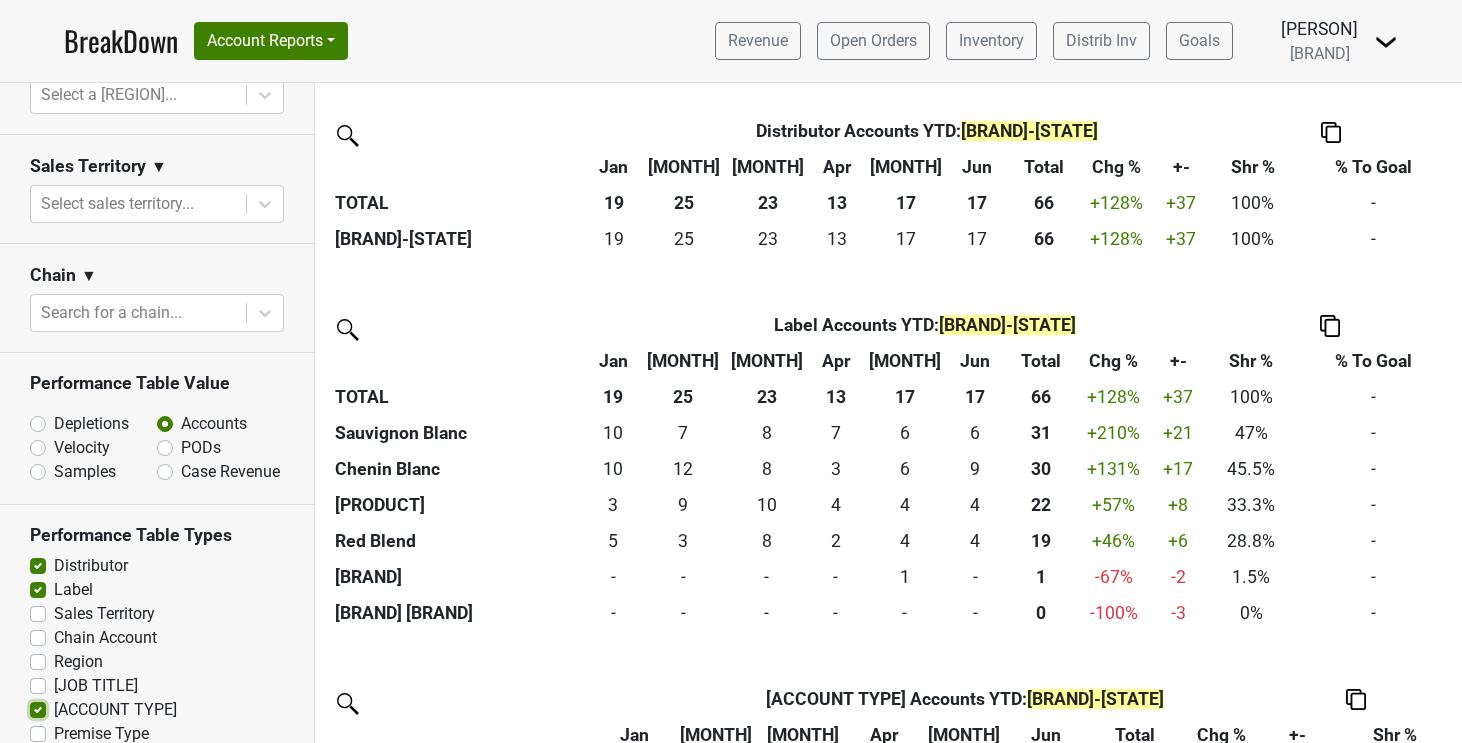 scroll, scrollTop: 612, scrollLeft: 0, axis: vertical 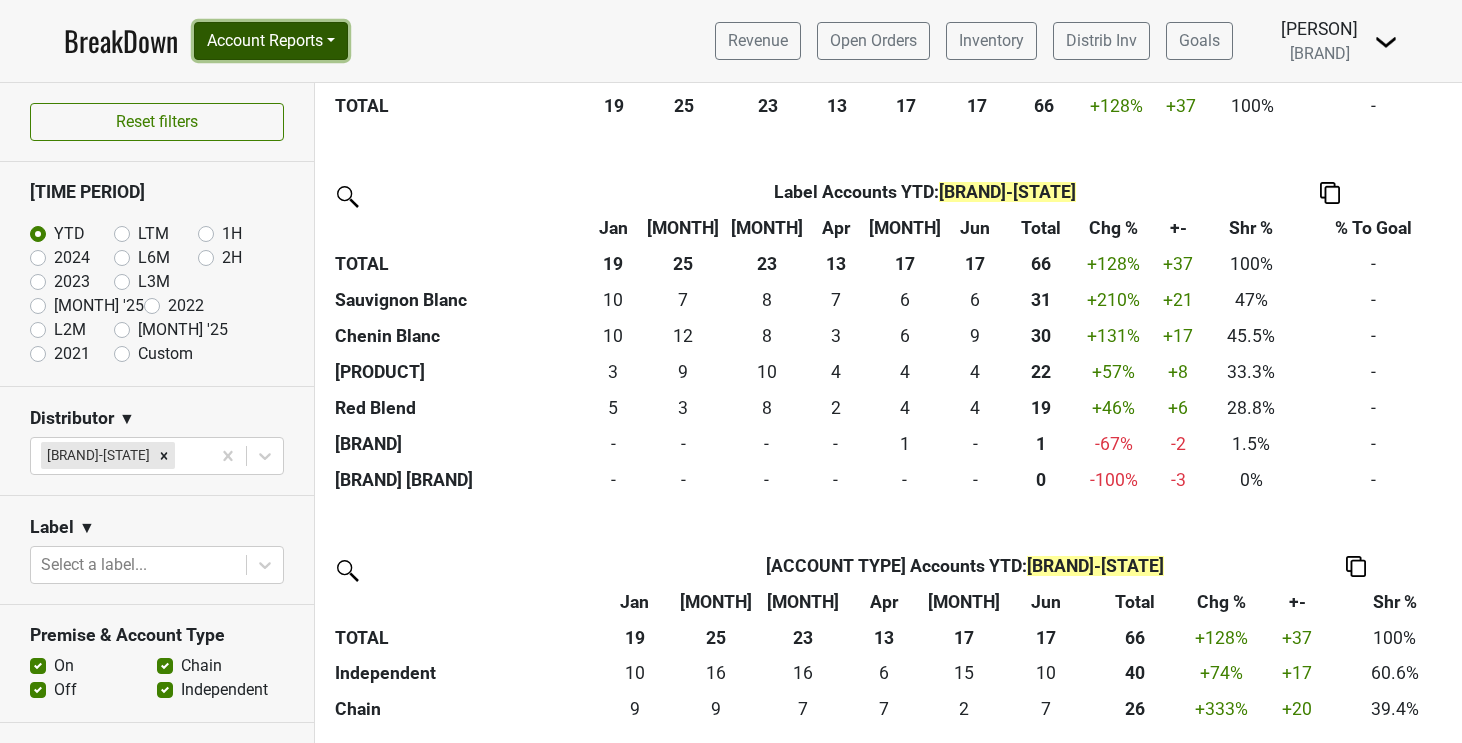 click on "Account Reports" at bounding box center (271, 41) 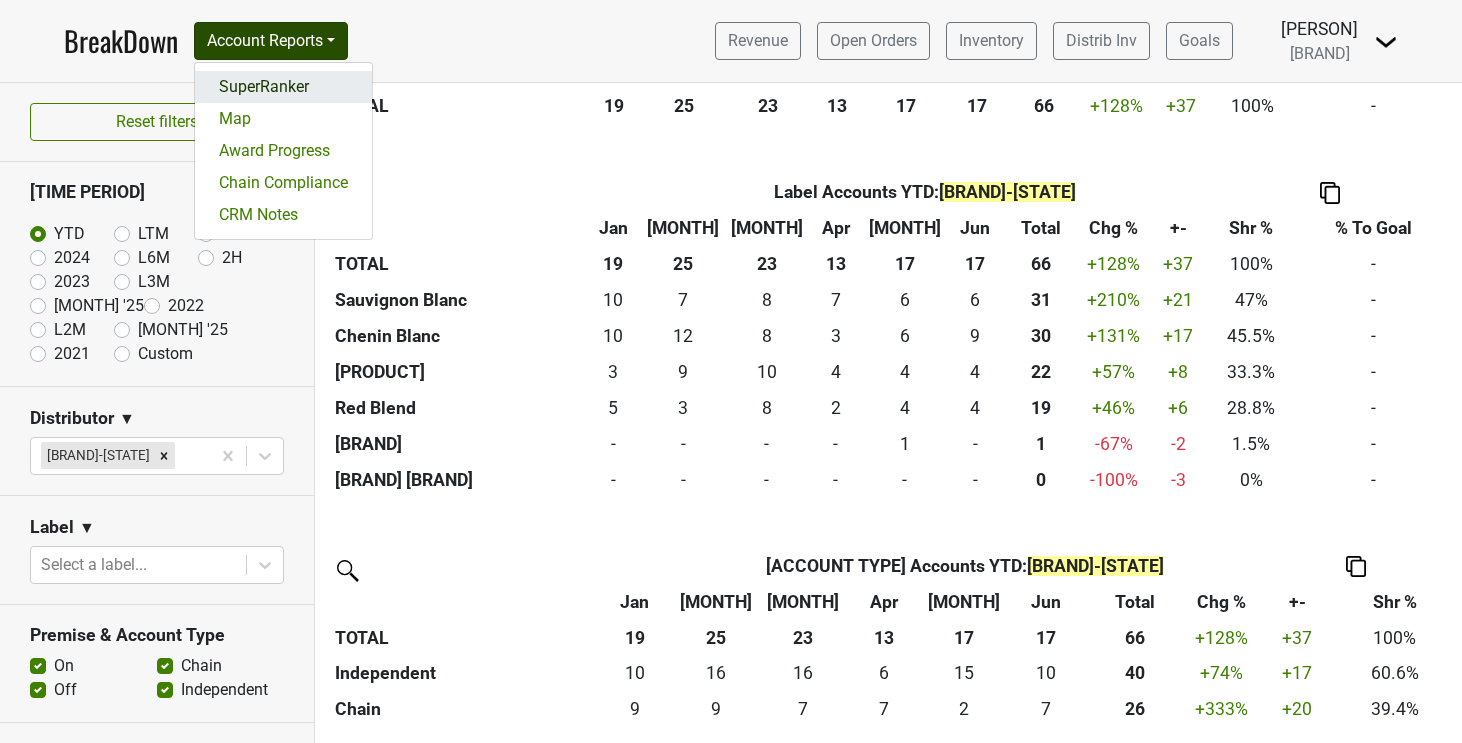 click on "SuperRanker" at bounding box center [283, 87] 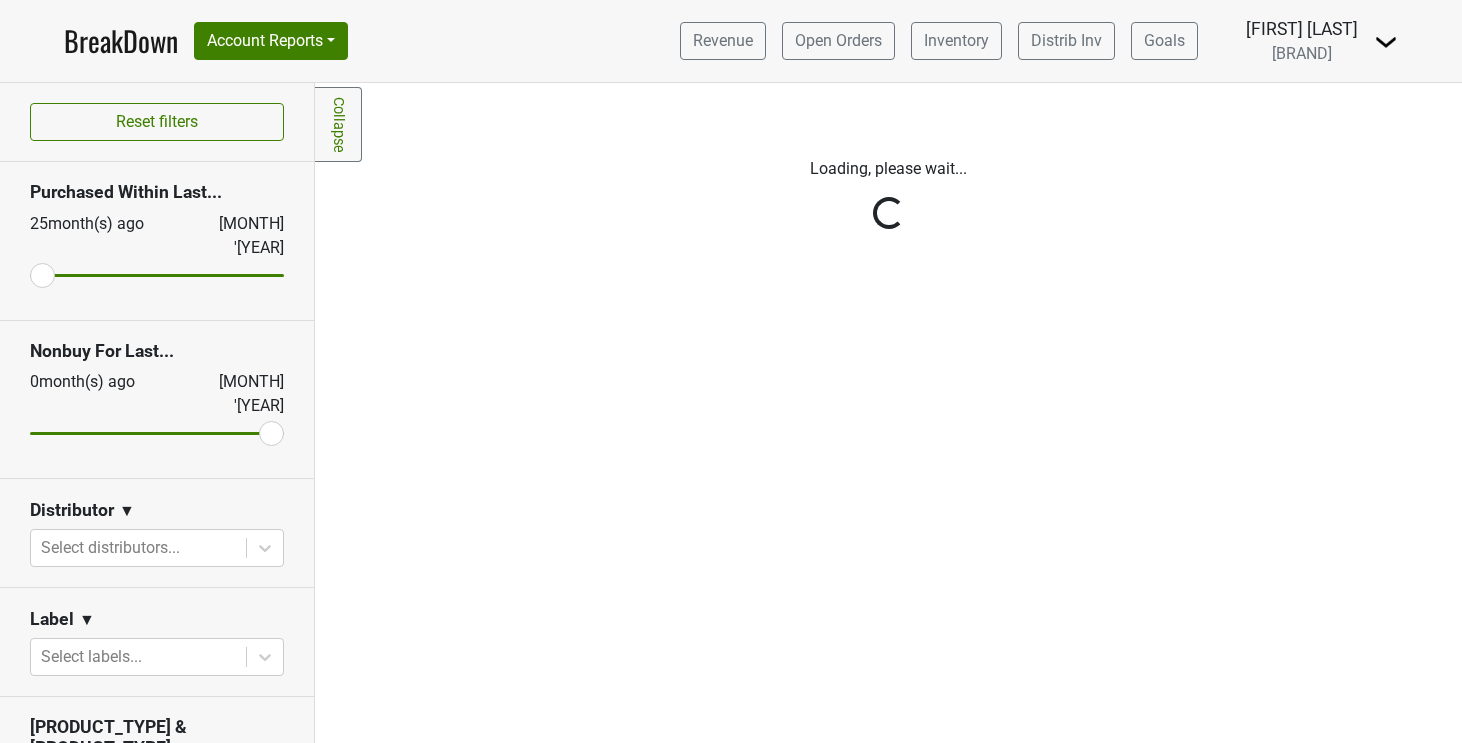 scroll, scrollTop: 0, scrollLeft: 0, axis: both 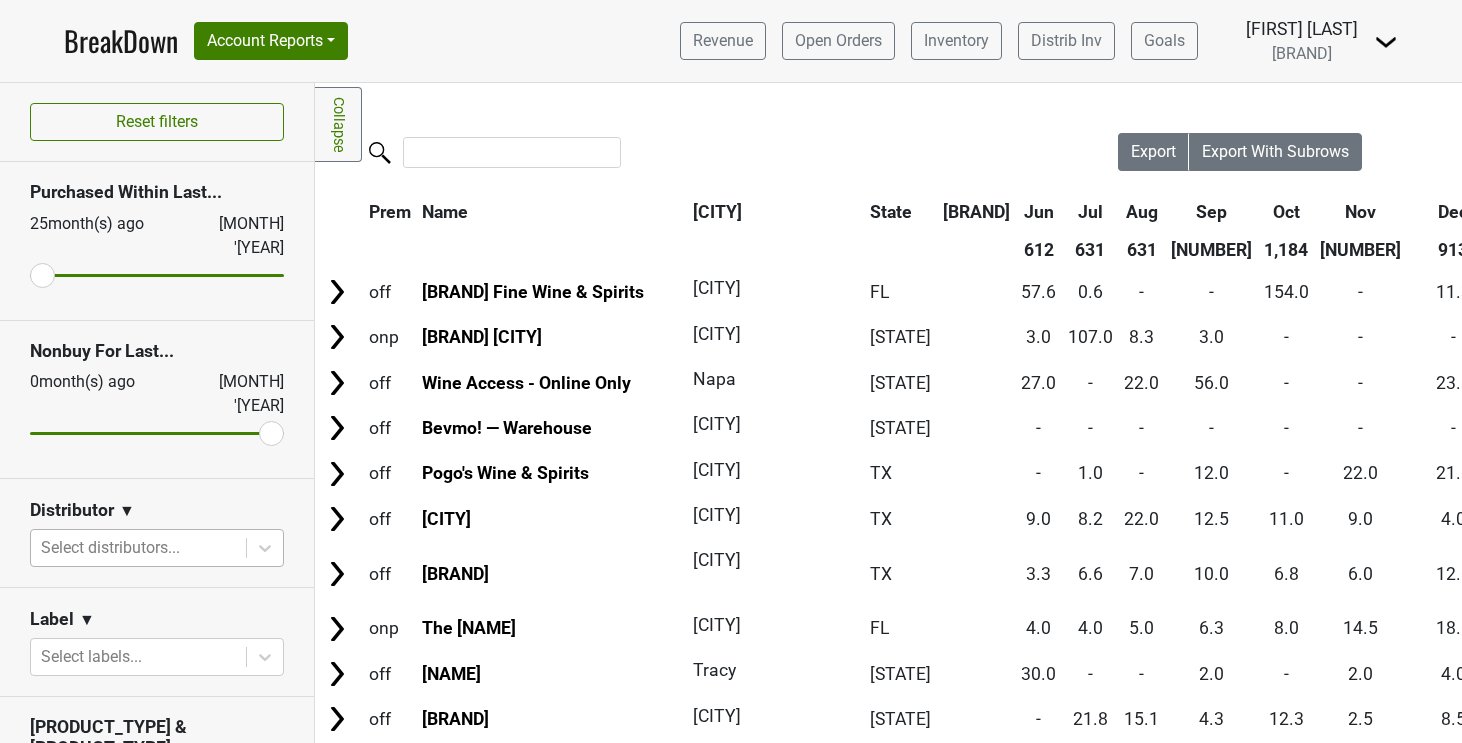 click on "Select distributors..." at bounding box center (138, 548) 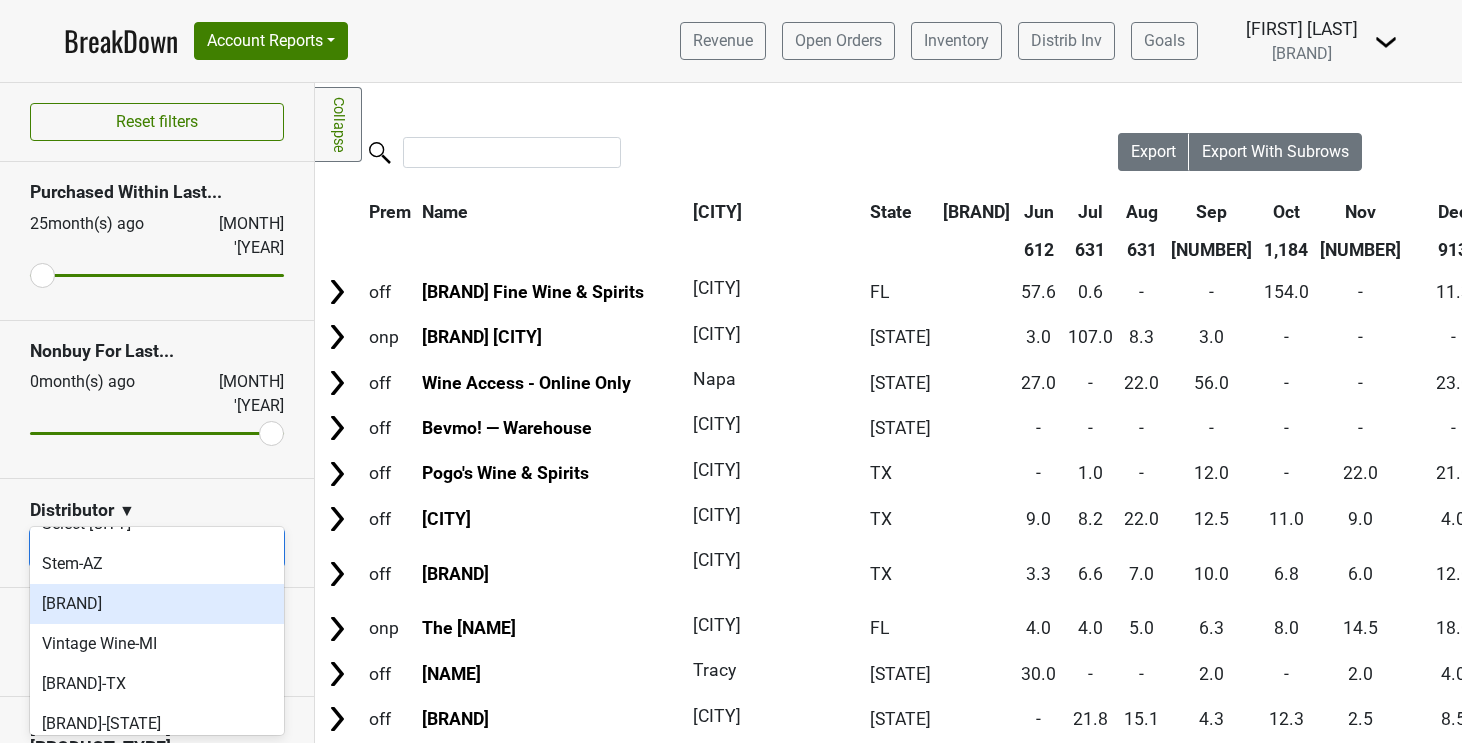 scroll, scrollTop: 630, scrollLeft: 0, axis: vertical 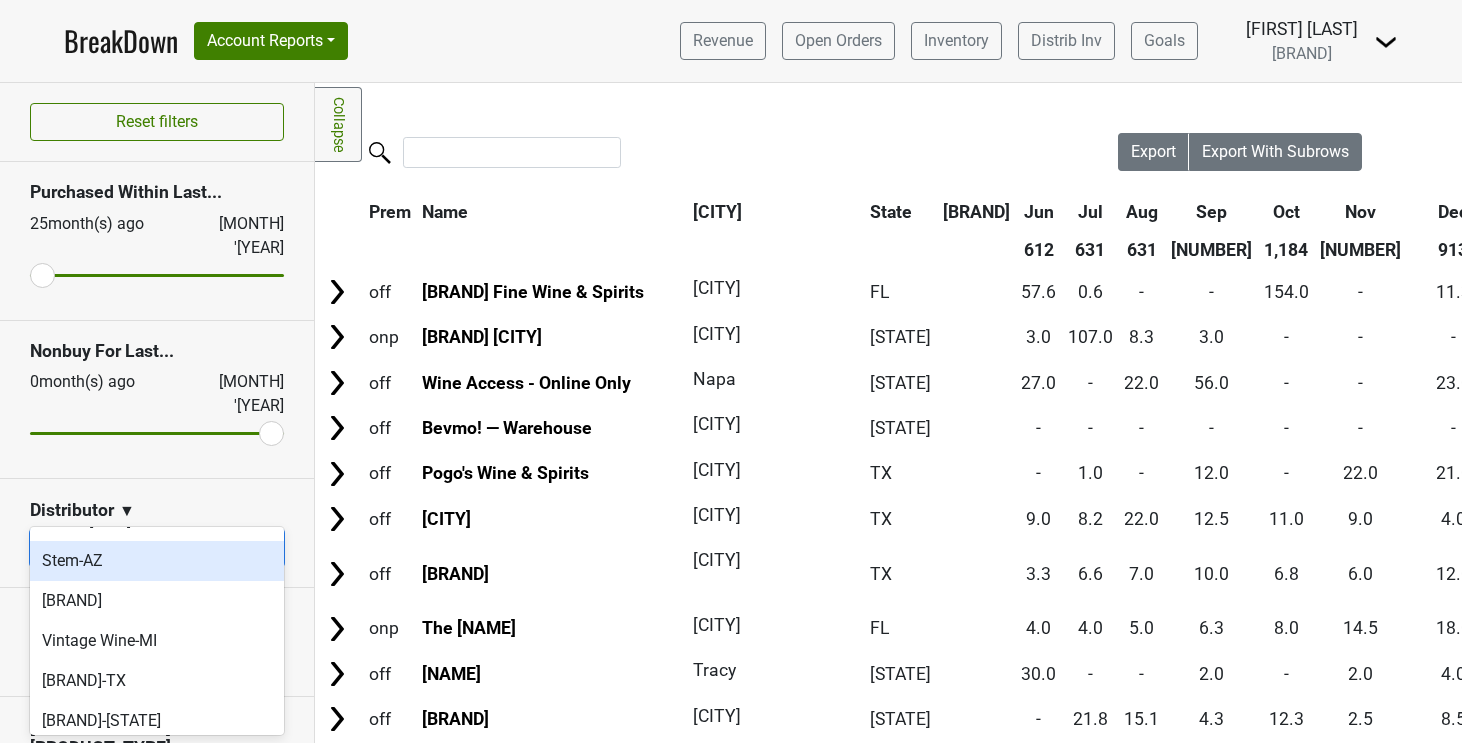 click on "Stem-AZ" at bounding box center (157, 561) 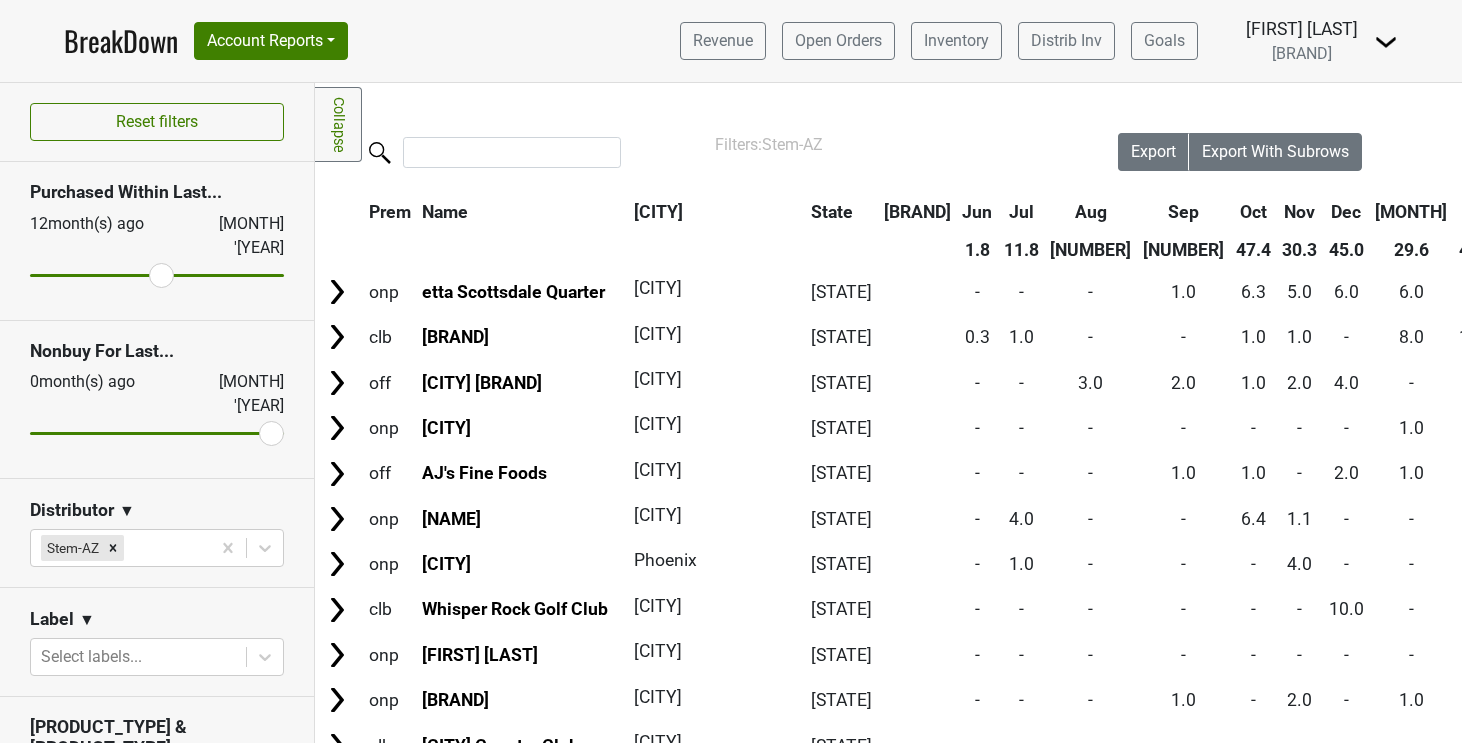 drag, startPoint x: 45, startPoint y: 245, endPoint x: 162, endPoint y: 251, distance: 117.15375 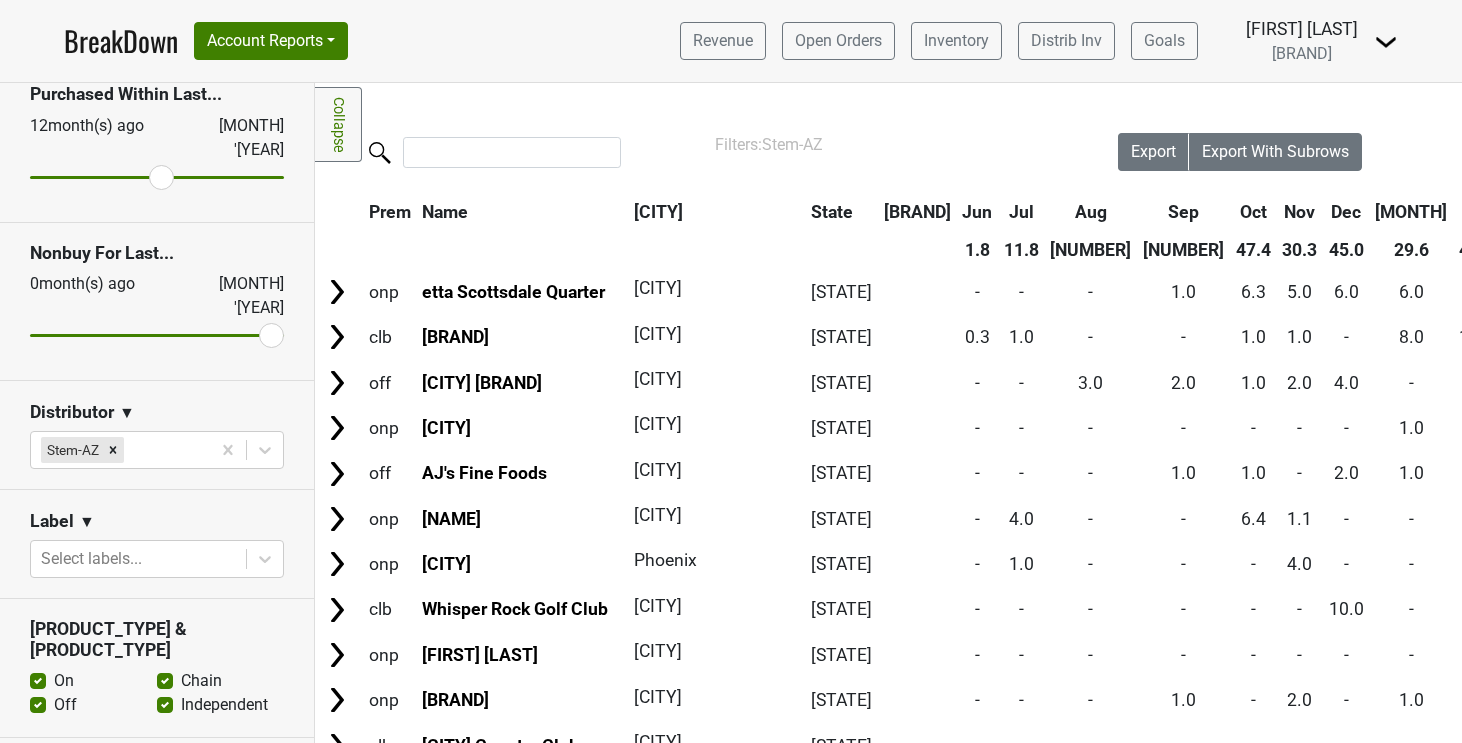 scroll, scrollTop: 105, scrollLeft: 0, axis: vertical 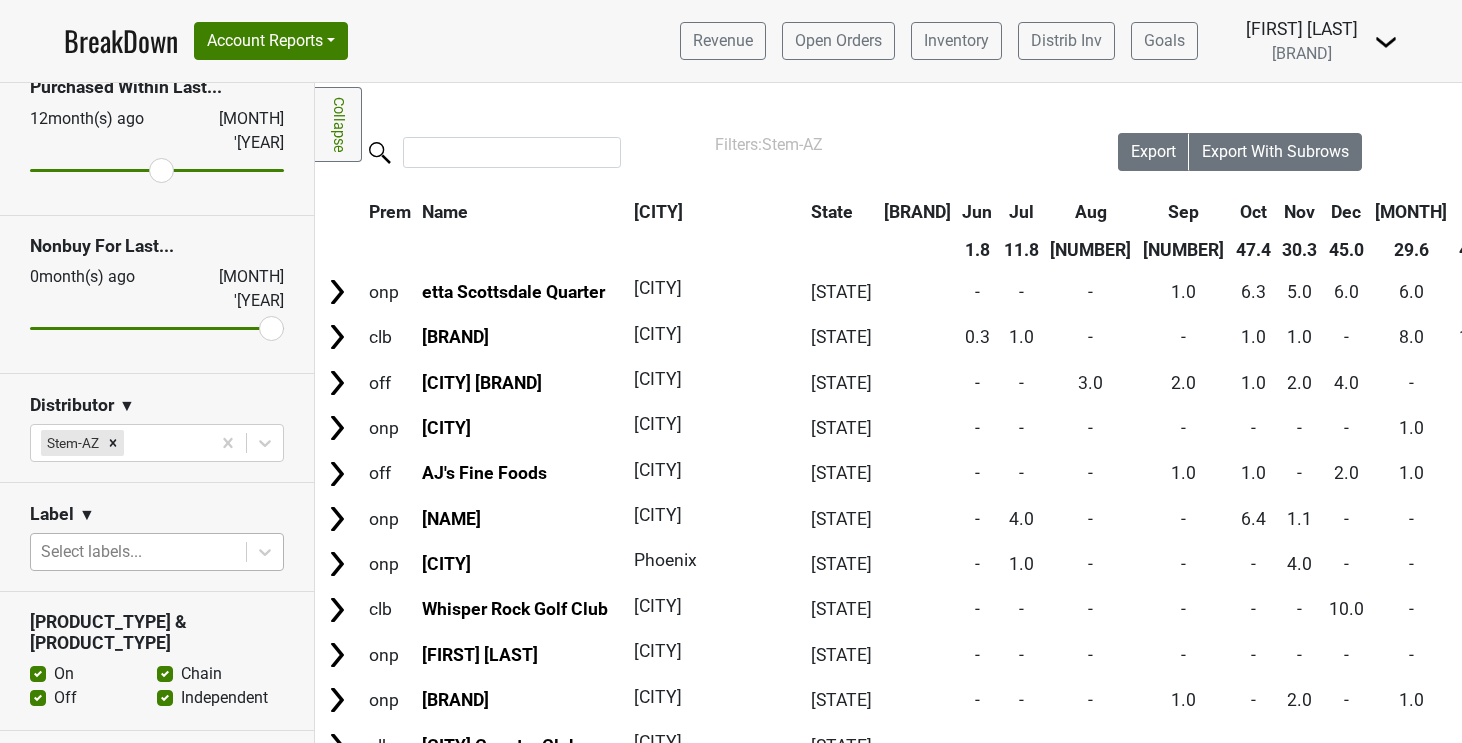 click at bounding box center [138, 552] 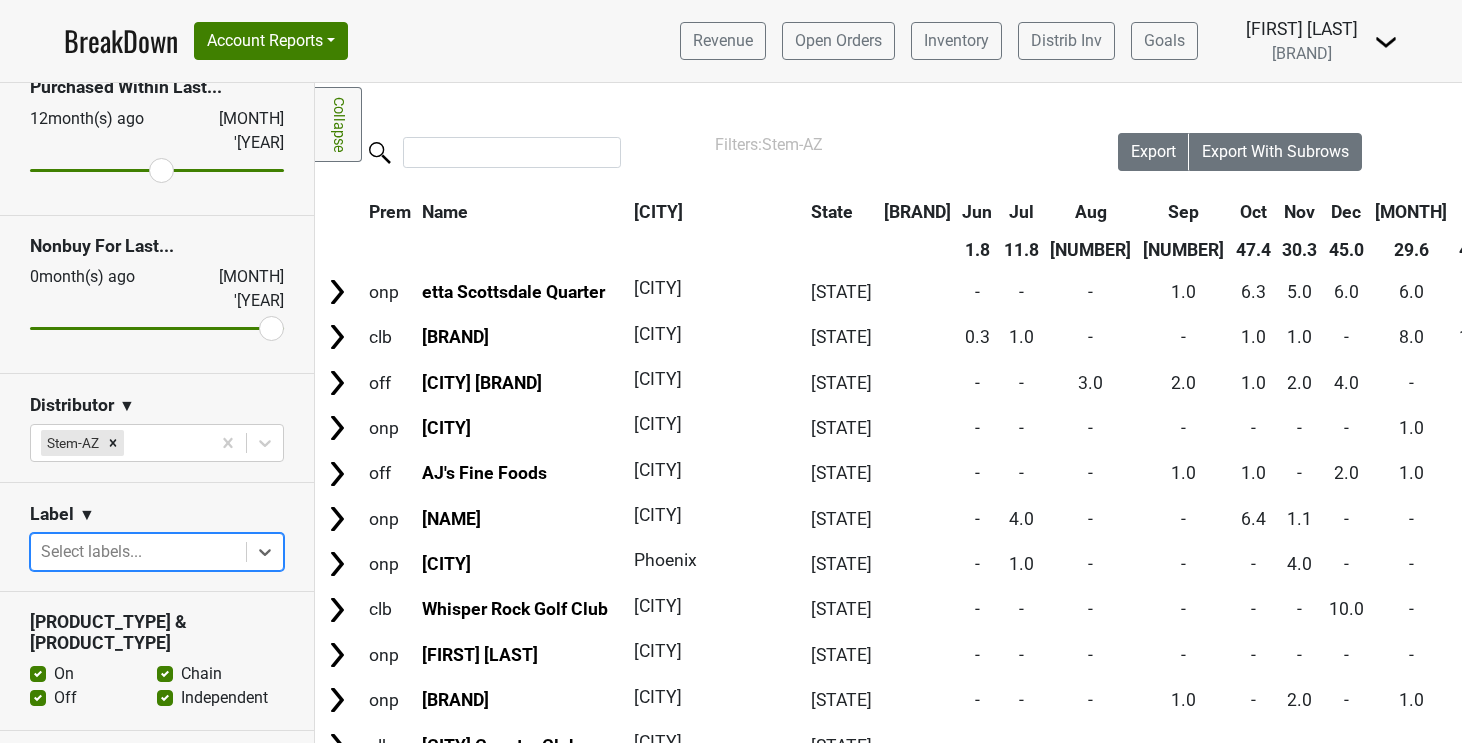 click at bounding box center [138, 552] 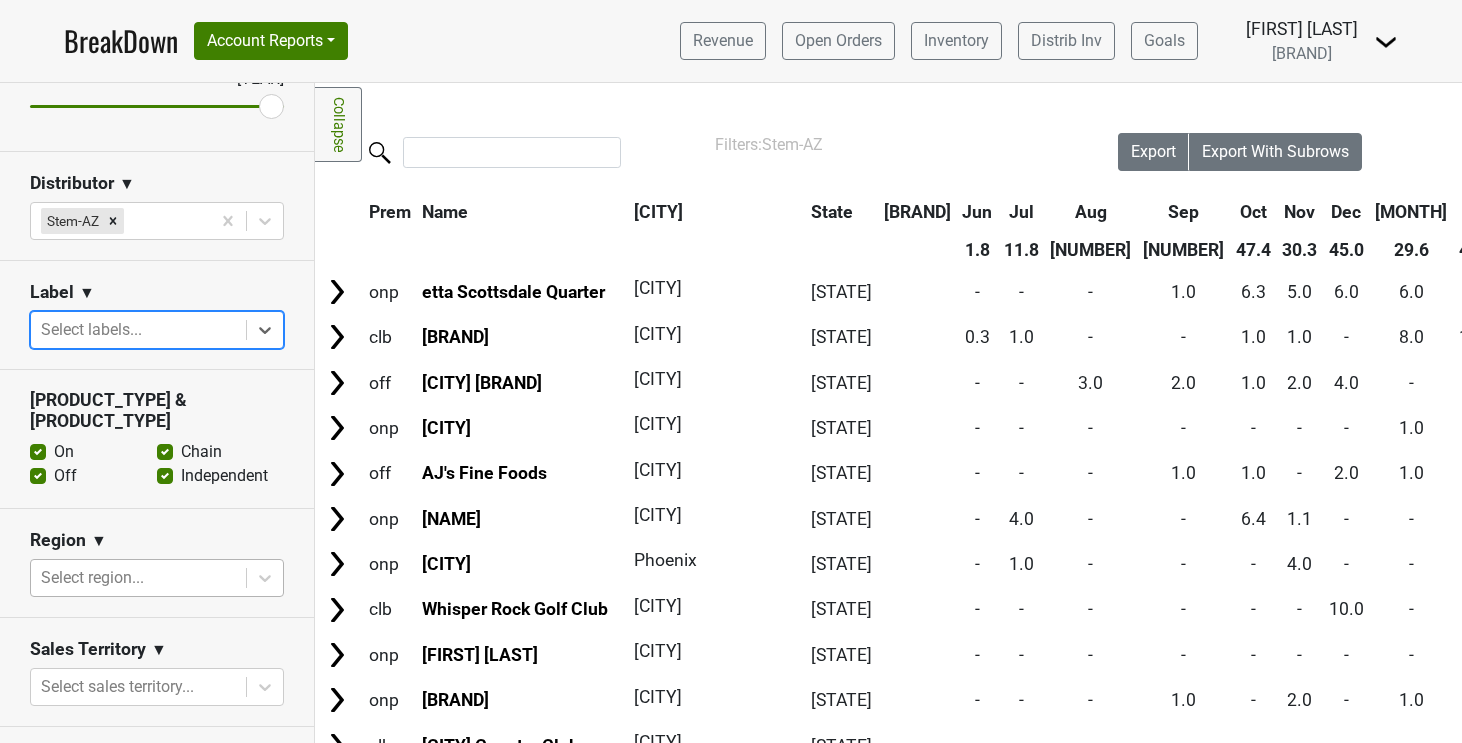 scroll, scrollTop: 343, scrollLeft: 0, axis: vertical 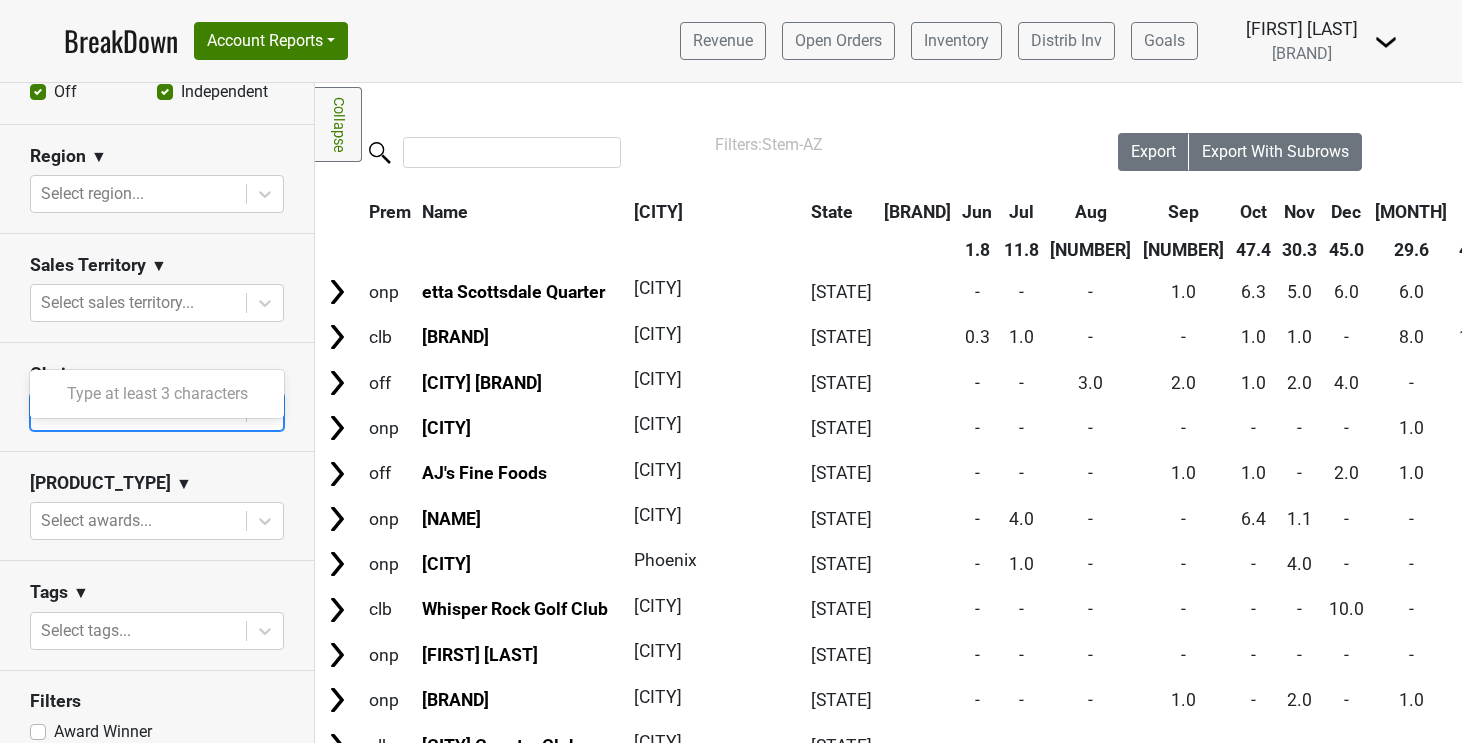 click at bounding box center [265, 412] 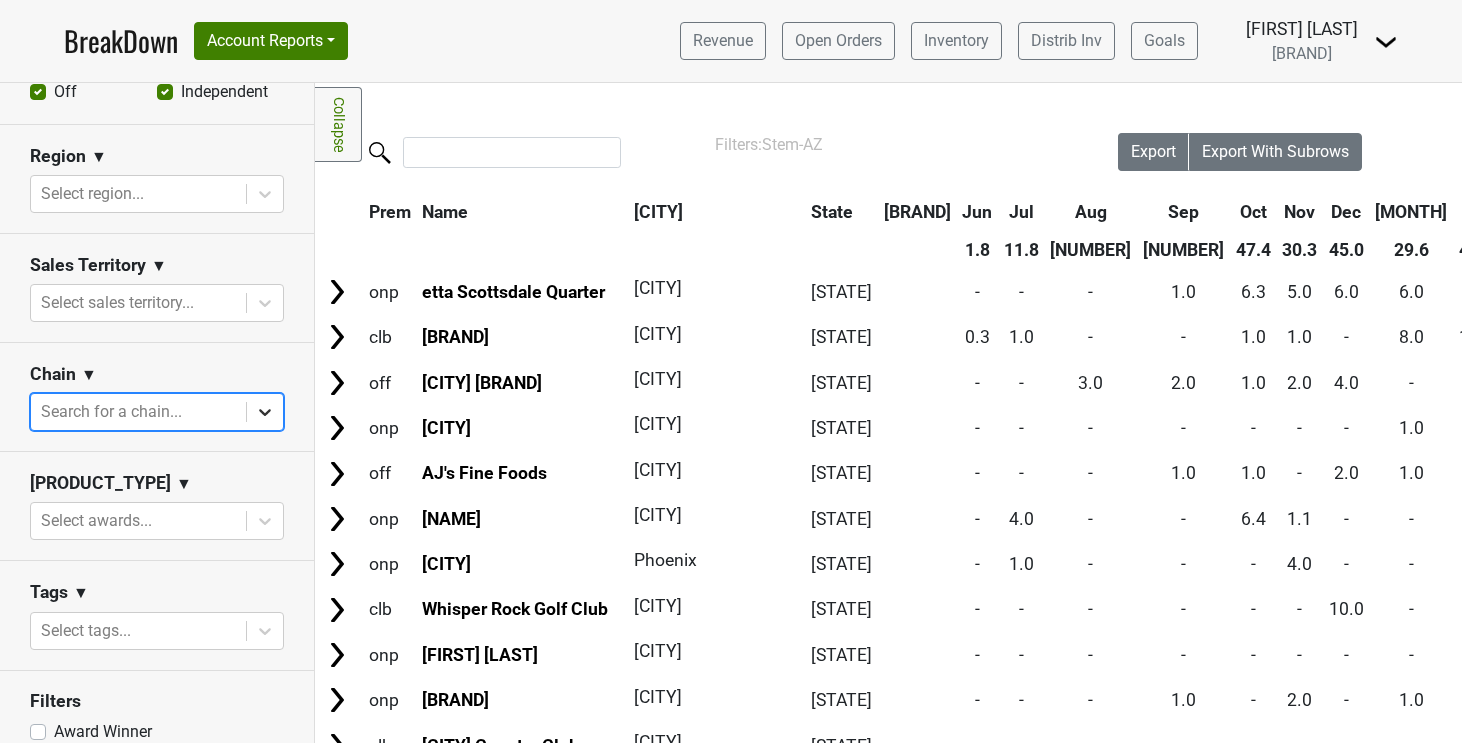 click at bounding box center (265, 412) 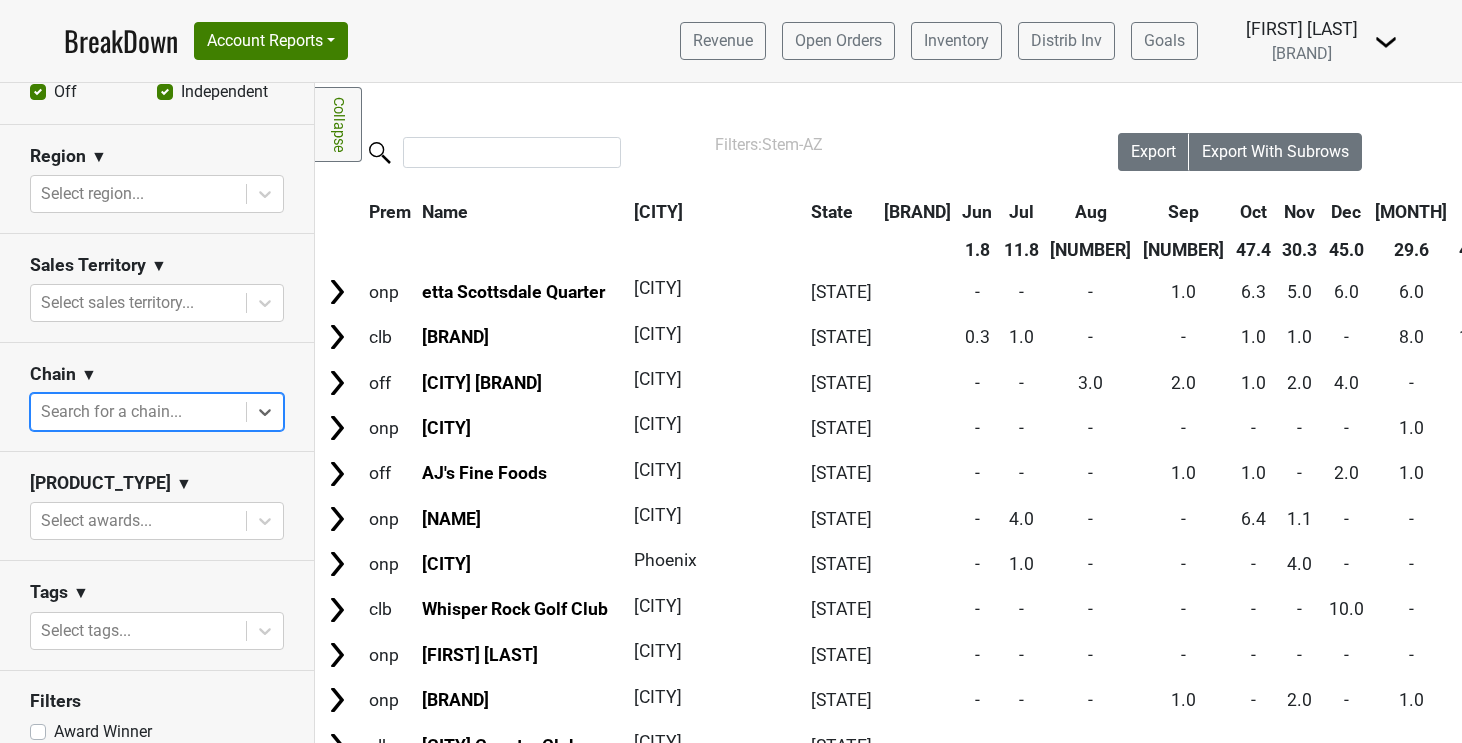 click on "Private Clubs" at bounding box center (100, 780) 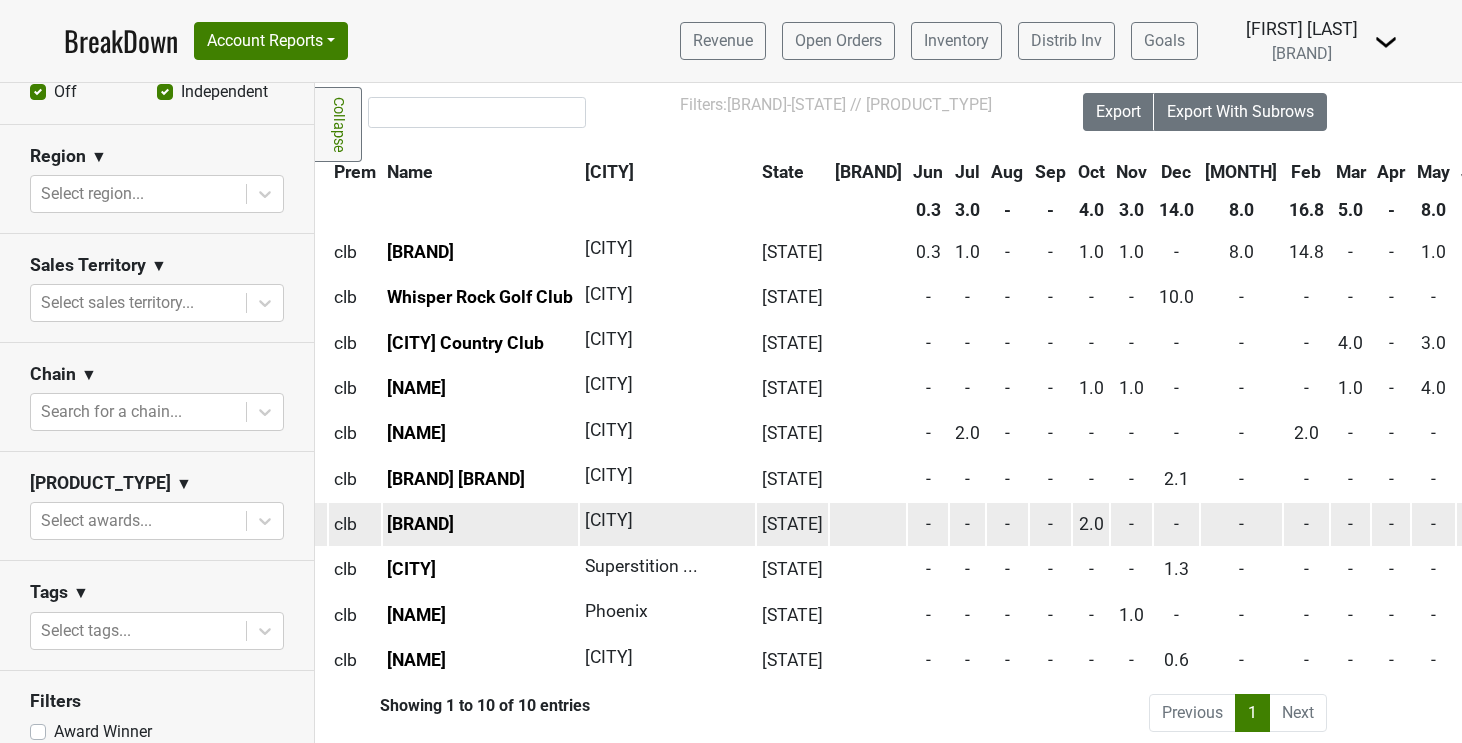 scroll, scrollTop: 40, scrollLeft: 0, axis: vertical 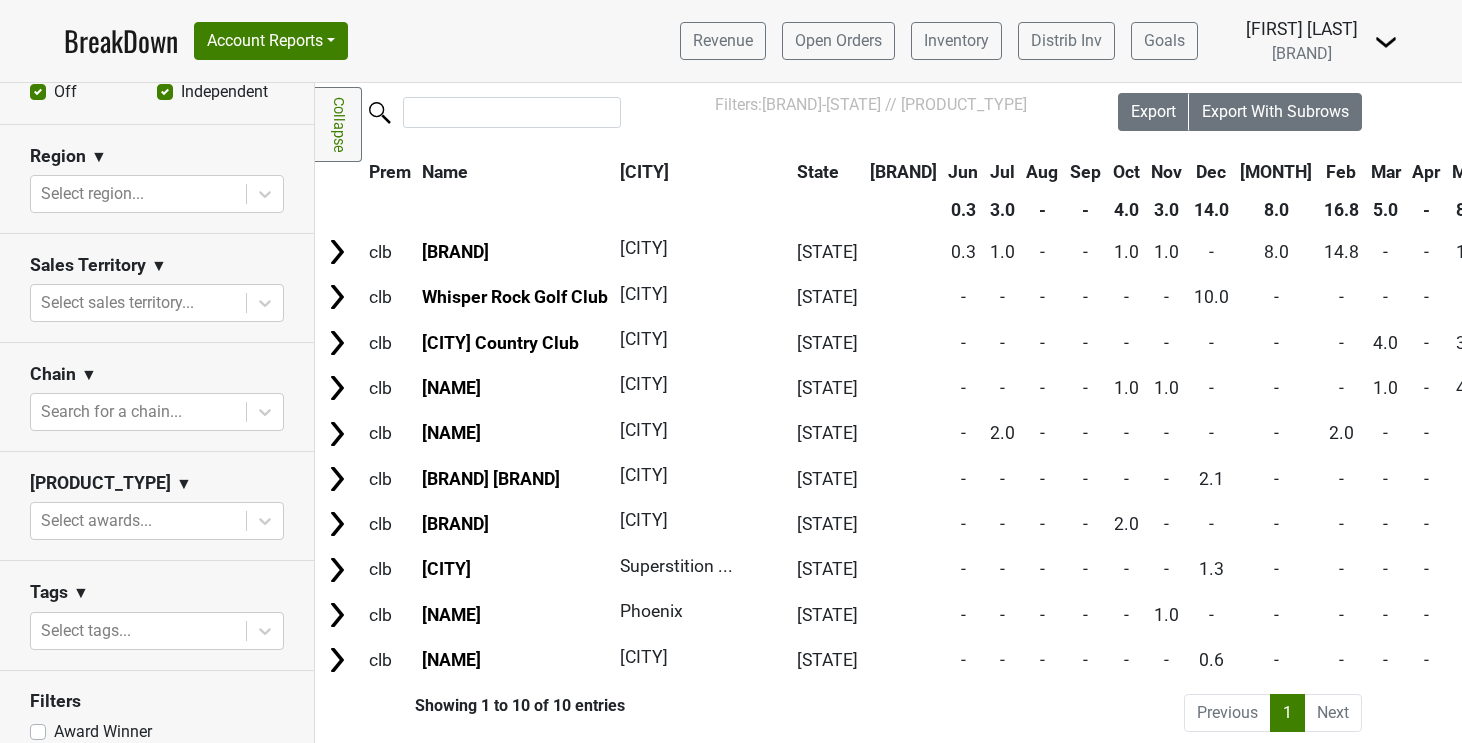 click on "Private Clubs" at bounding box center (100, 780) 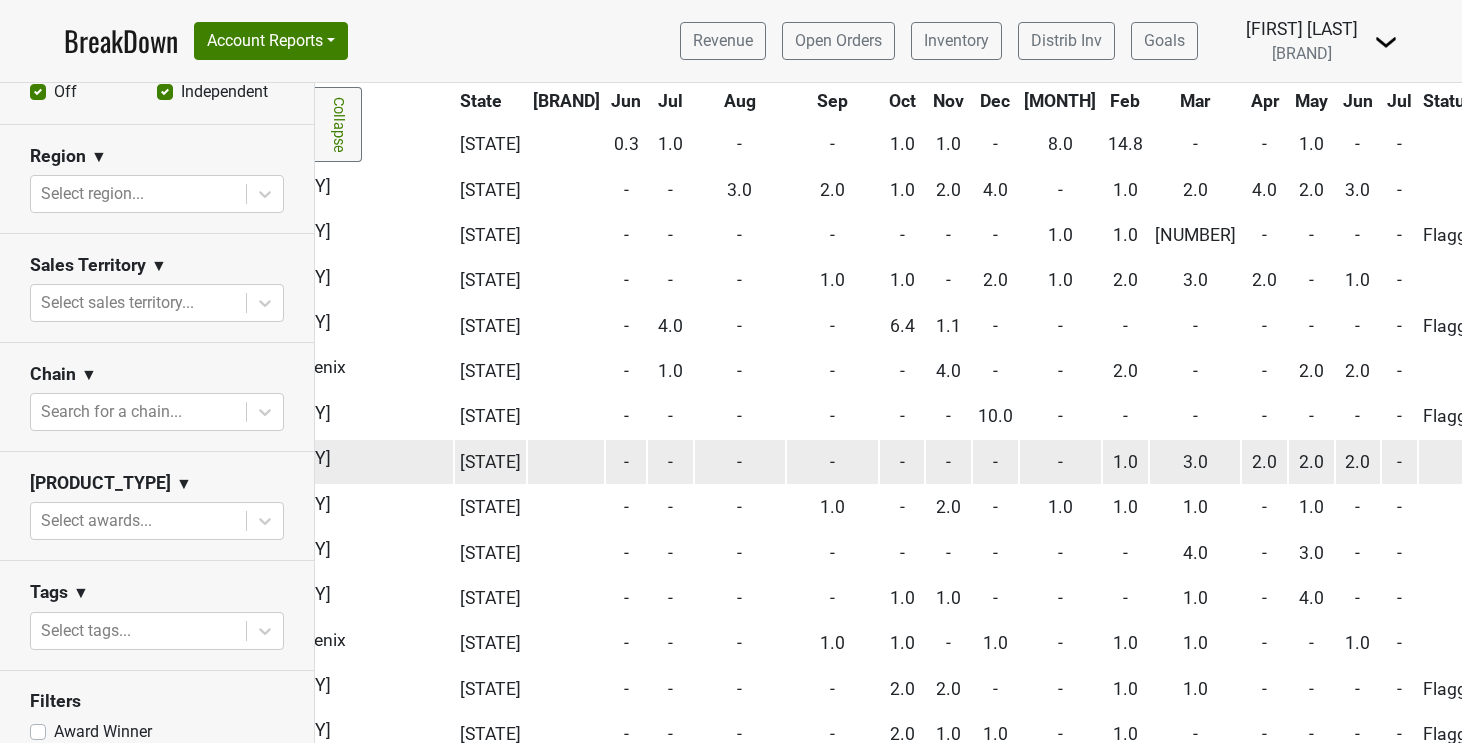 scroll, scrollTop: 193, scrollLeft: 64, axis: both 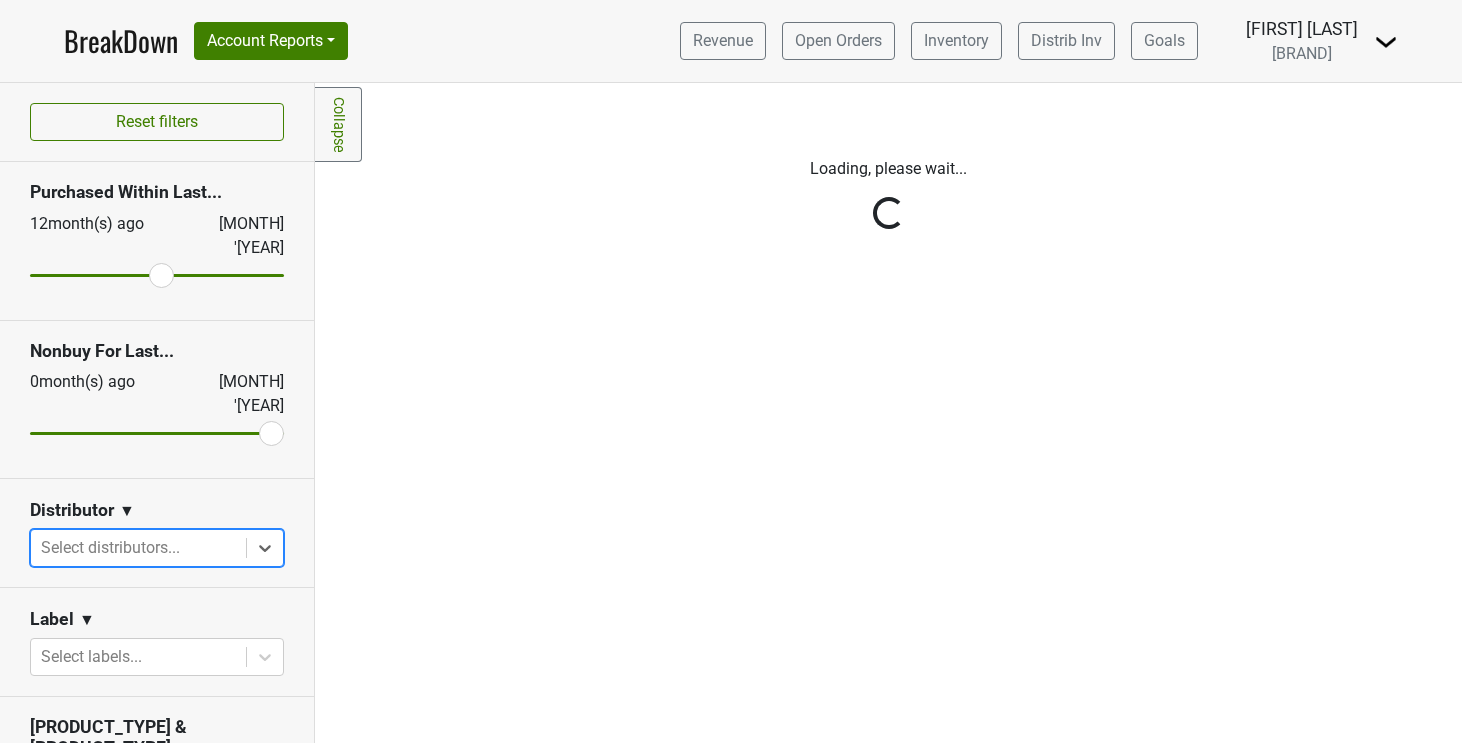click on "Reset filters Purchased Within Last... 12 month(s) ago Jun '25 Nonbuy For Last... 0 month(s) ago Jun '25 Distributor ▼ option , selected. Select is focused ,type to refine list, press Down to open the menu, press left to focus selected values Select distributors... Label ▼ Select labels... Premise & Account Type On Off Chain Independent Region ▼ Select region... Sales Territory ▼ Select sales territory... Chain ▼ Search for a chain... Awards ▼ Select awards... Tags ▼ Select tags... Filters Award Winner Leadrank Target Account Private Clubs" at bounding box center (157, 413) 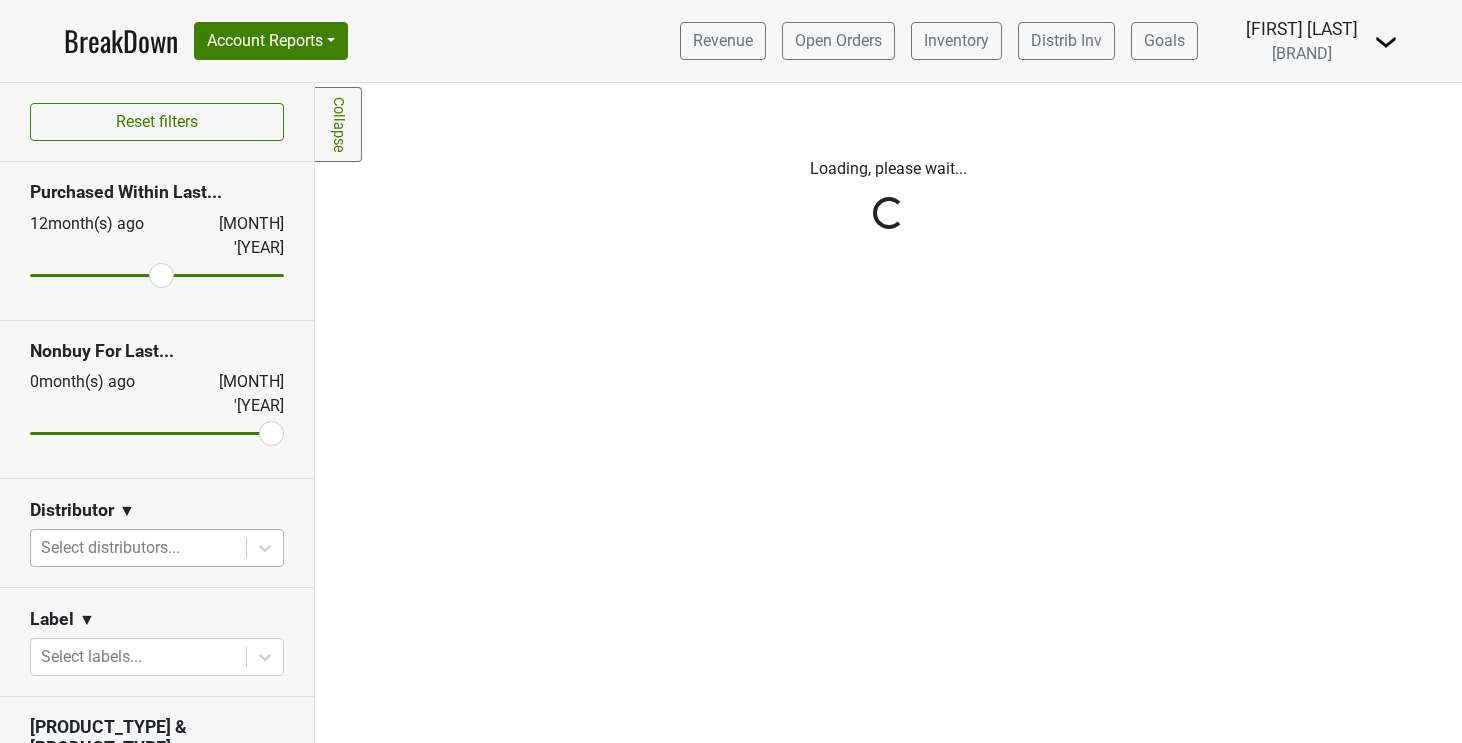 click on "Reset filters Purchased Within Last... 12  month(s) ago Jun '25 Nonbuy For Last... 0  month(s) ago Jun '25 Distributor ▼ Select distributors... Label ▼ Select labels... Premise & Account Type On Off Chain Independent Region ▼ Select region... Sales Territory ▼ Select sales territory... Chain ▼ Search for a chain... Awards ▼ Select awards... Tags ▼ Select tags... Filters Award Winner Leadrank Target Account Private Clubs" at bounding box center (157, 413) 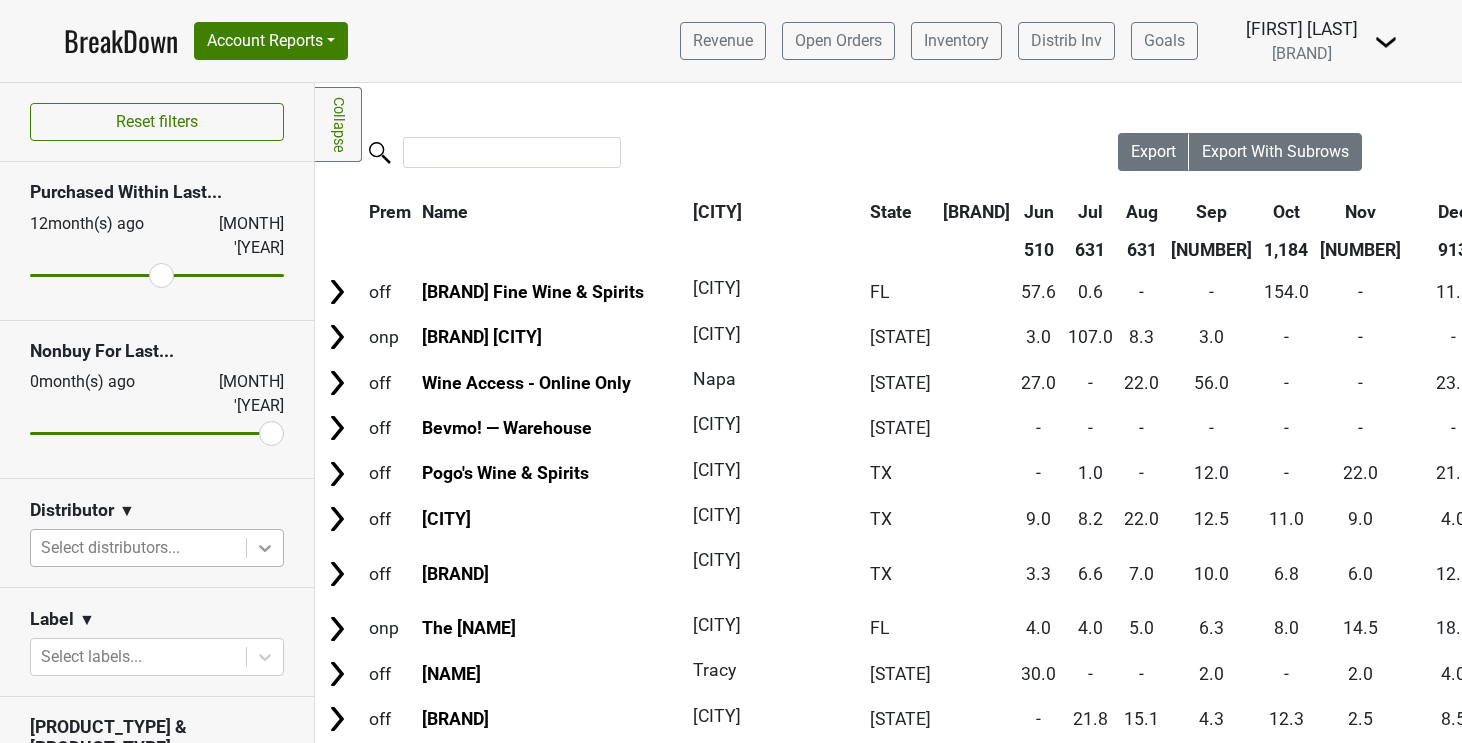 click at bounding box center (265, 548) 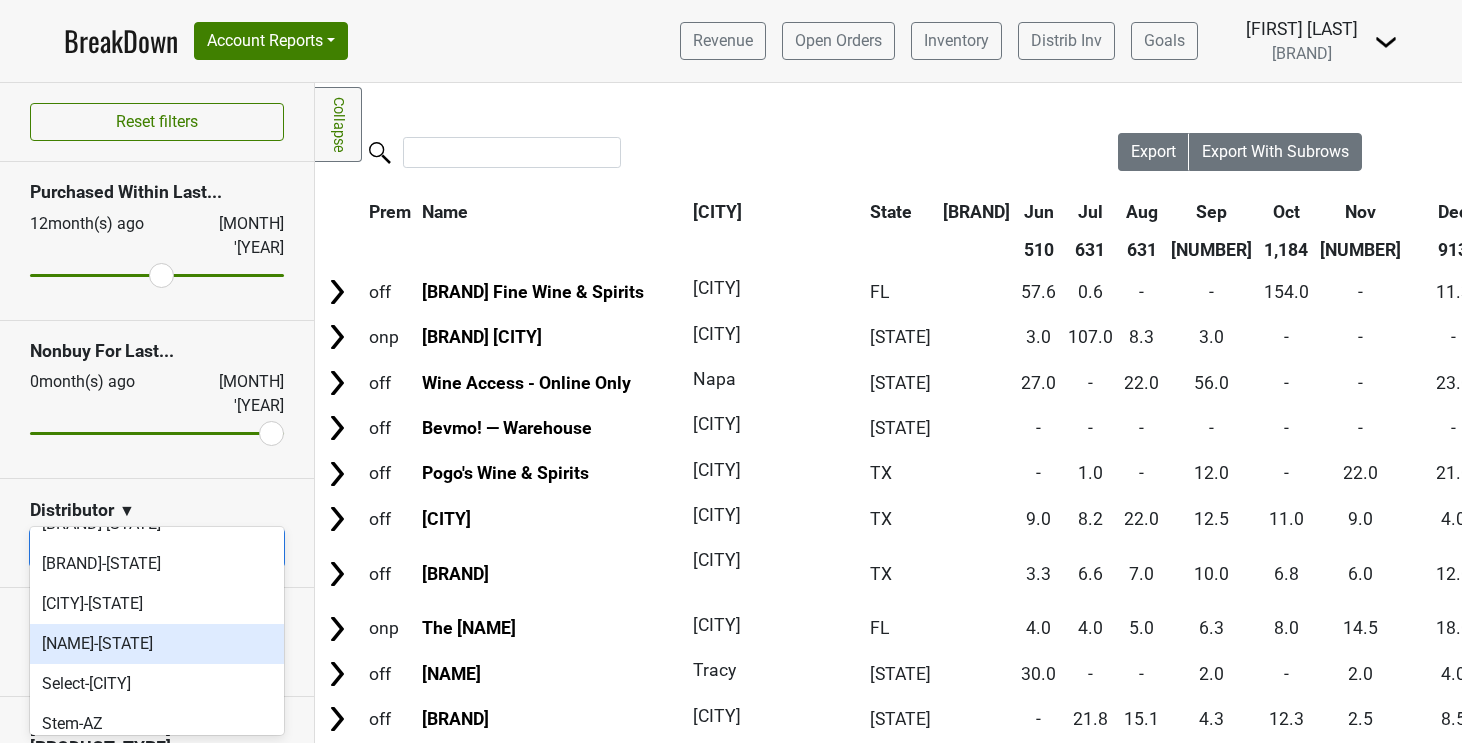 scroll, scrollTop: 462, scrollLeft: 0, axis: vertical 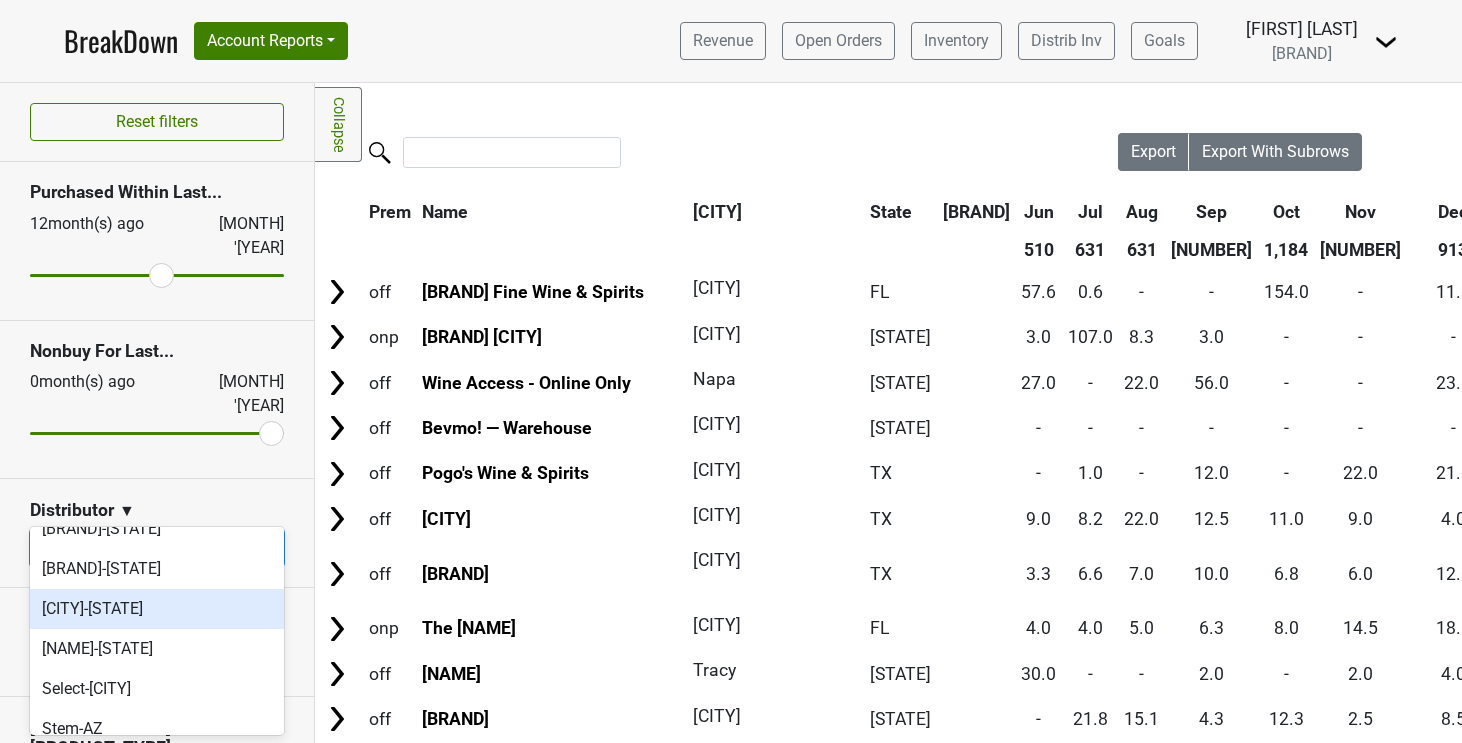 click on "[CITY]-[STATE]" at bounding box center [157, 609] 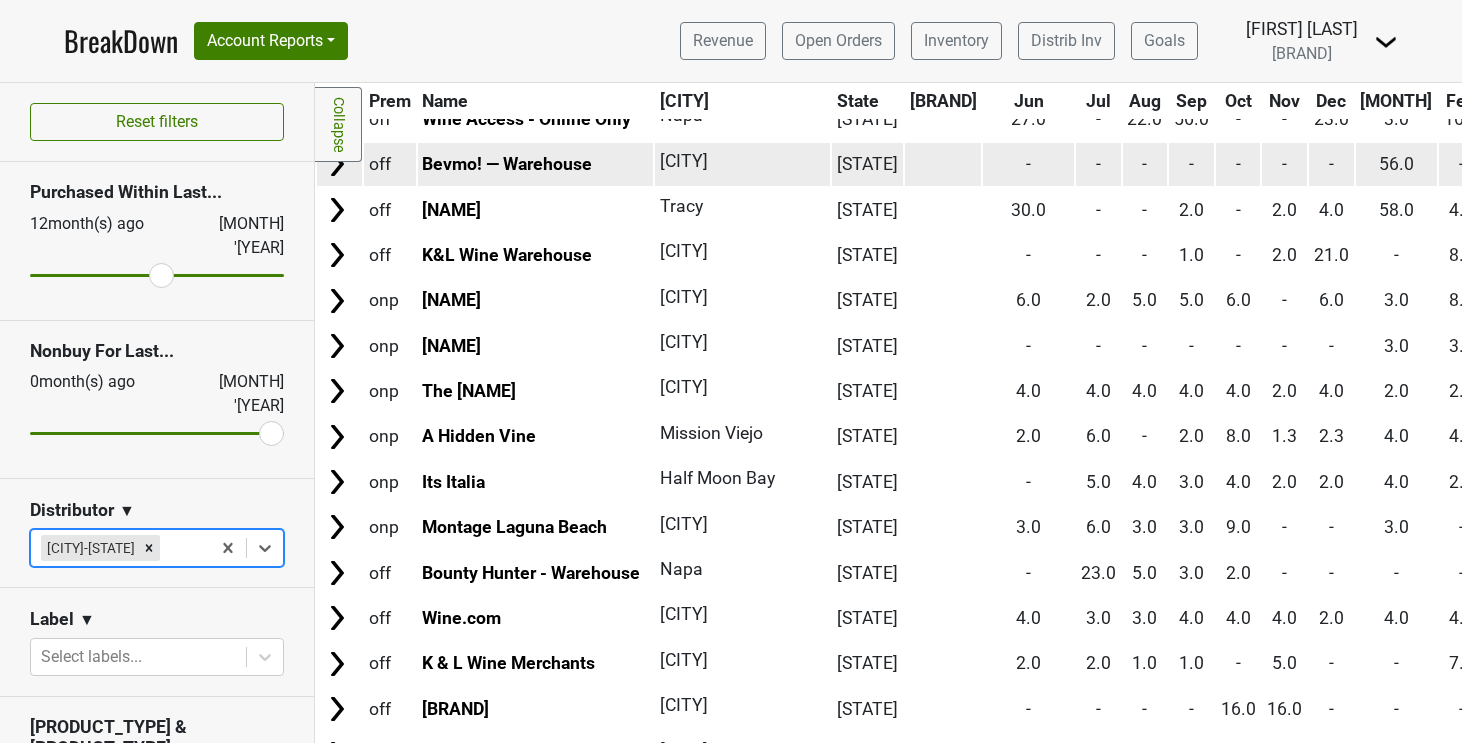 scroll, scrollTop: 0, scrollLeft: 0, axis: both 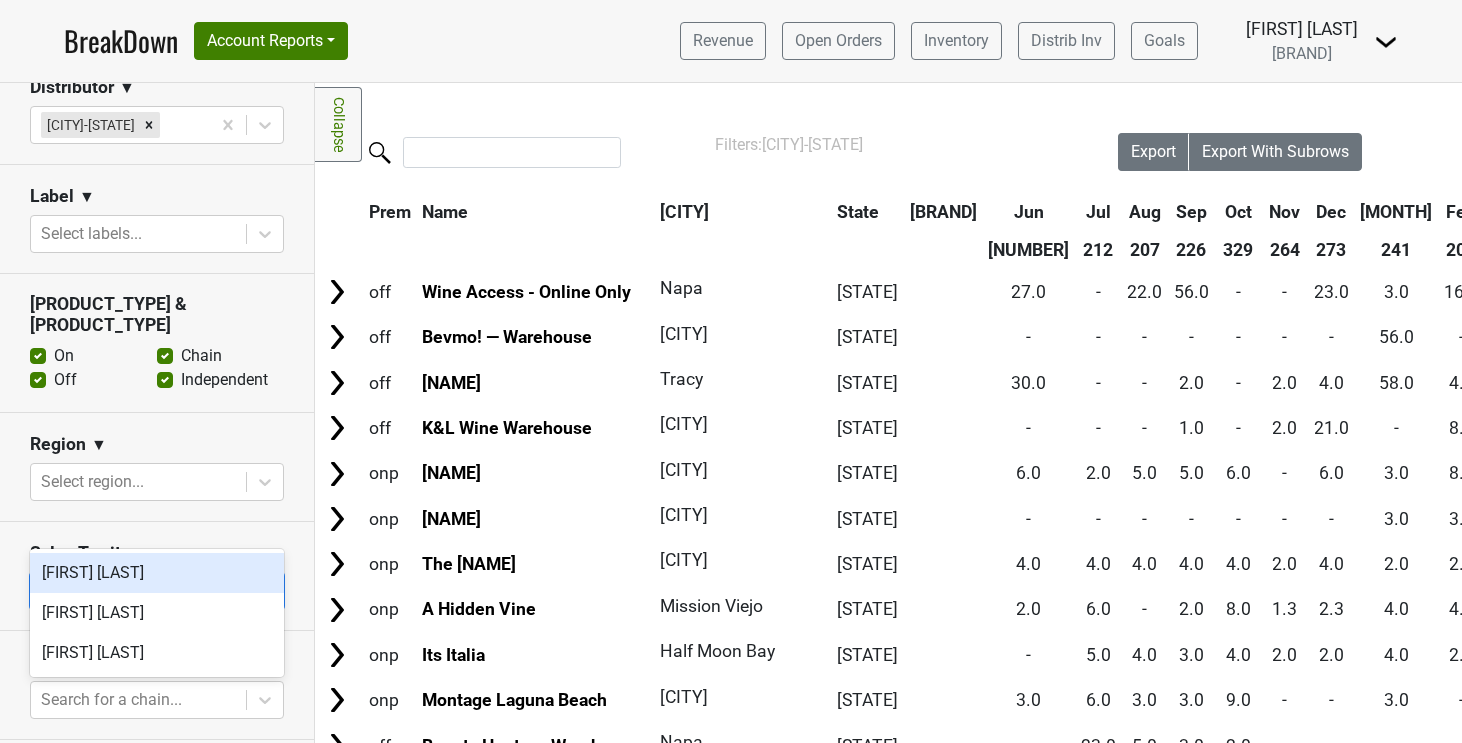 click at bounding box center (138, 591) 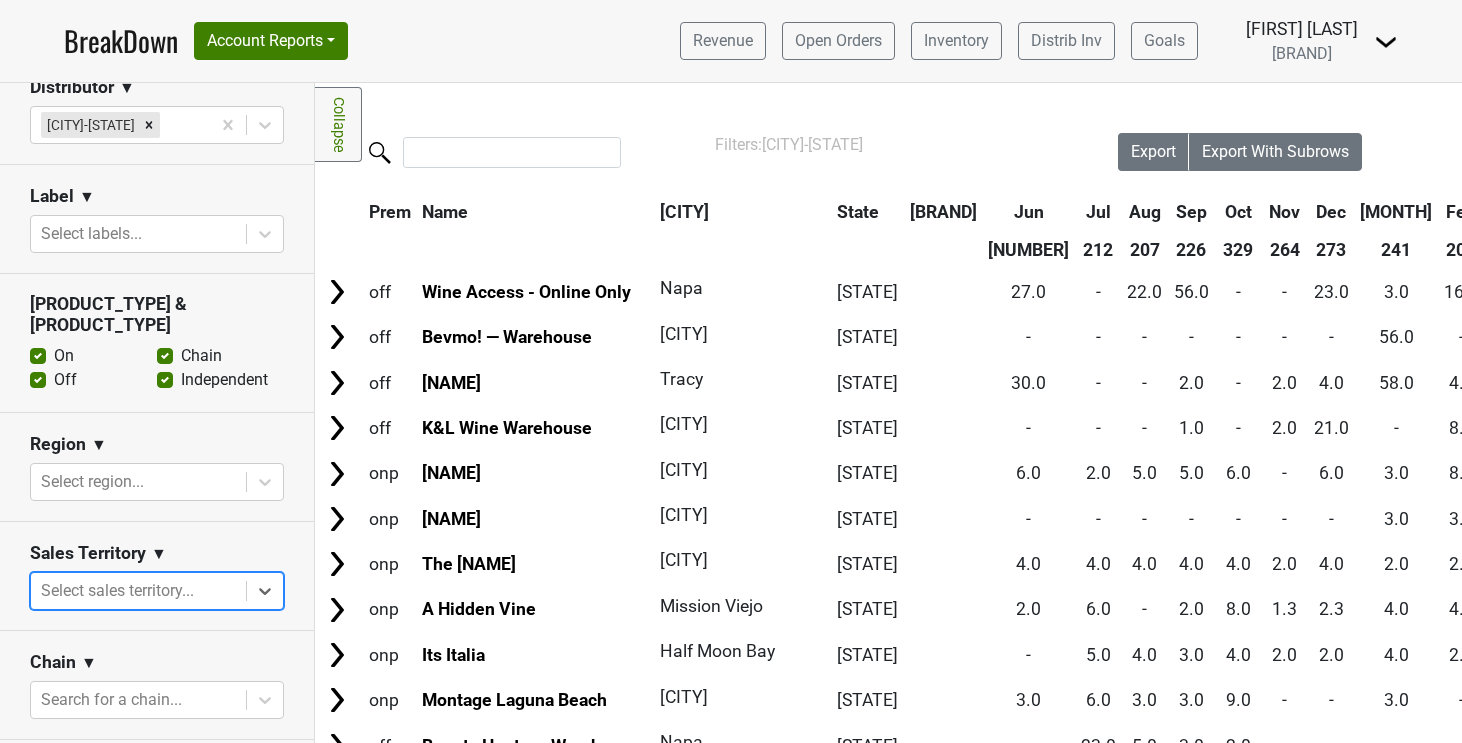 click at bounding box center (138, 591) 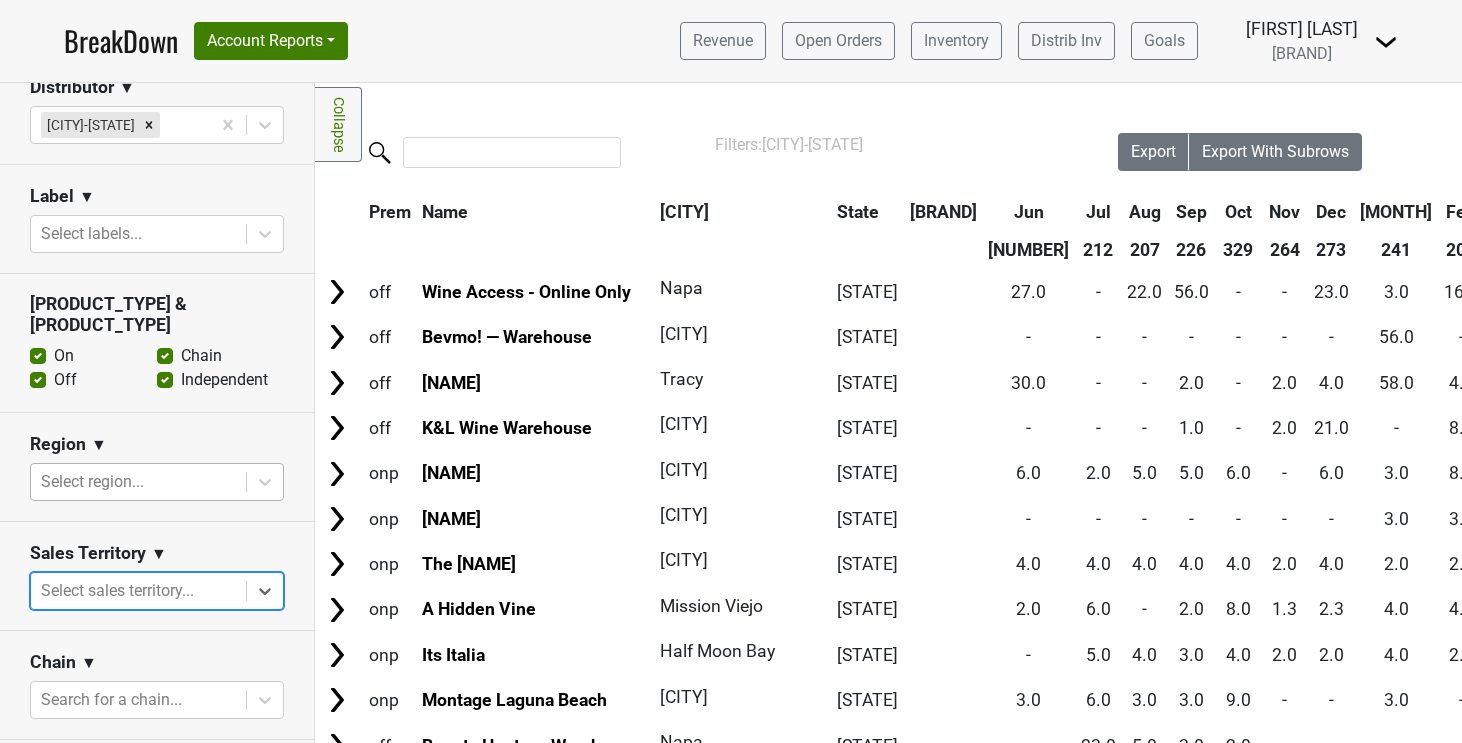 click at bounding box center [138, 234] 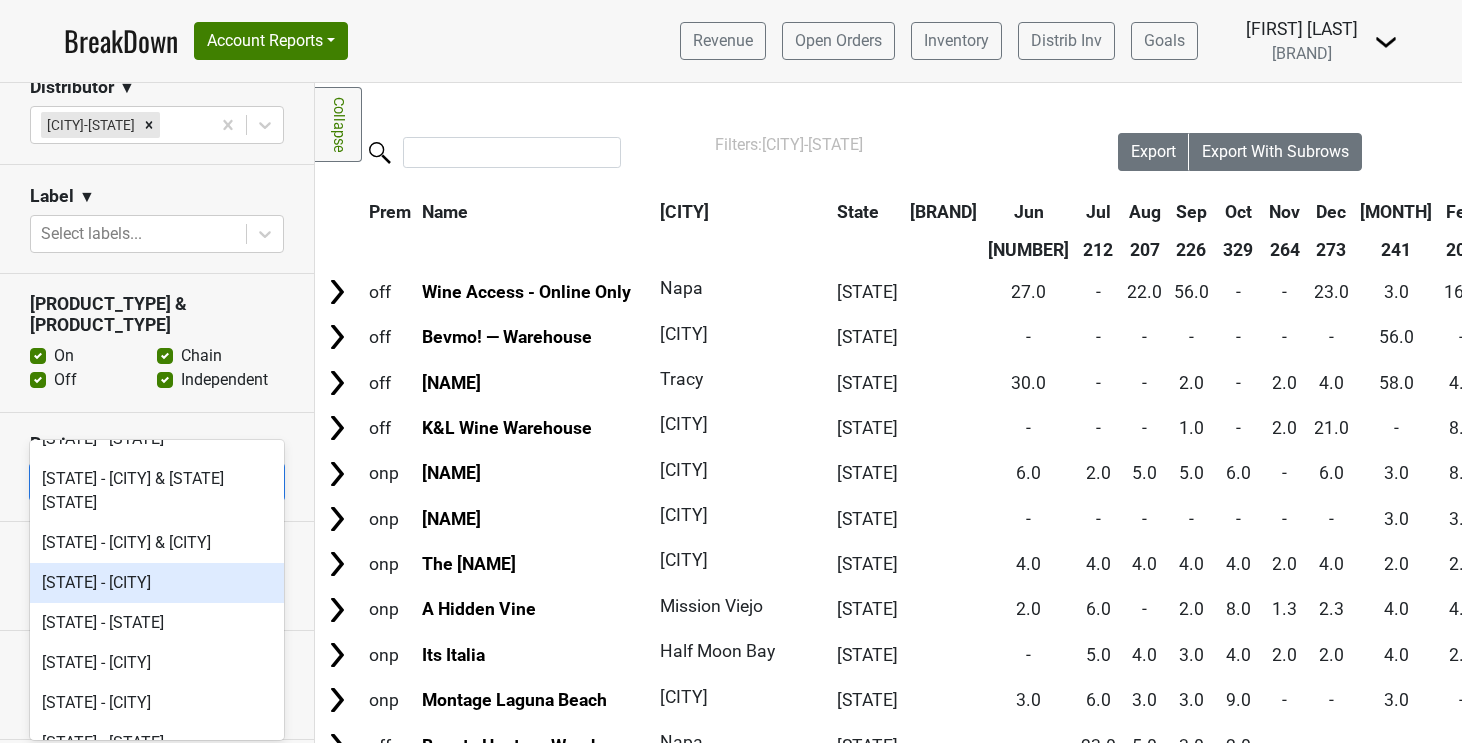 scroll, scrollTop: 451, scrollLeft: 0, axis: vertical 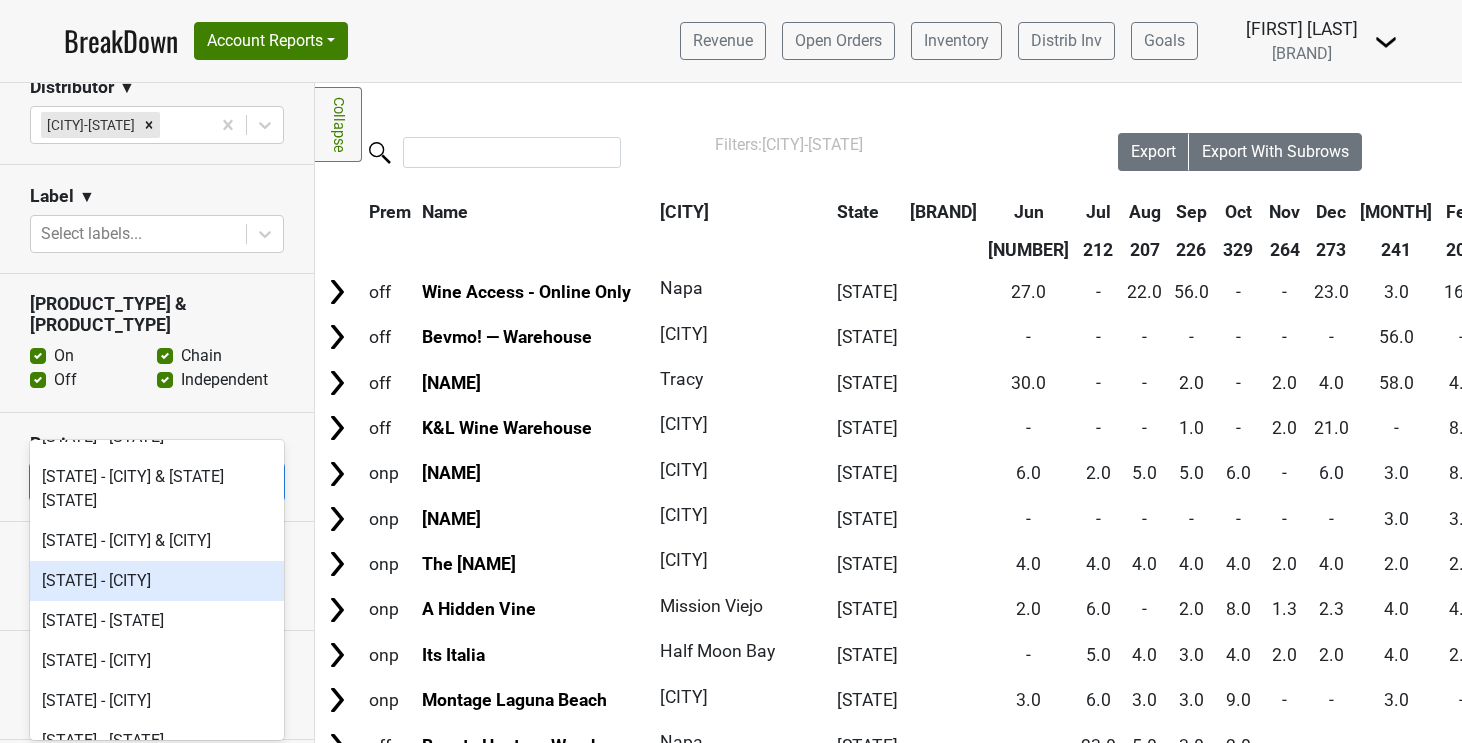click on "[STATE] - [CITY]" at bounding box center [157, 581] 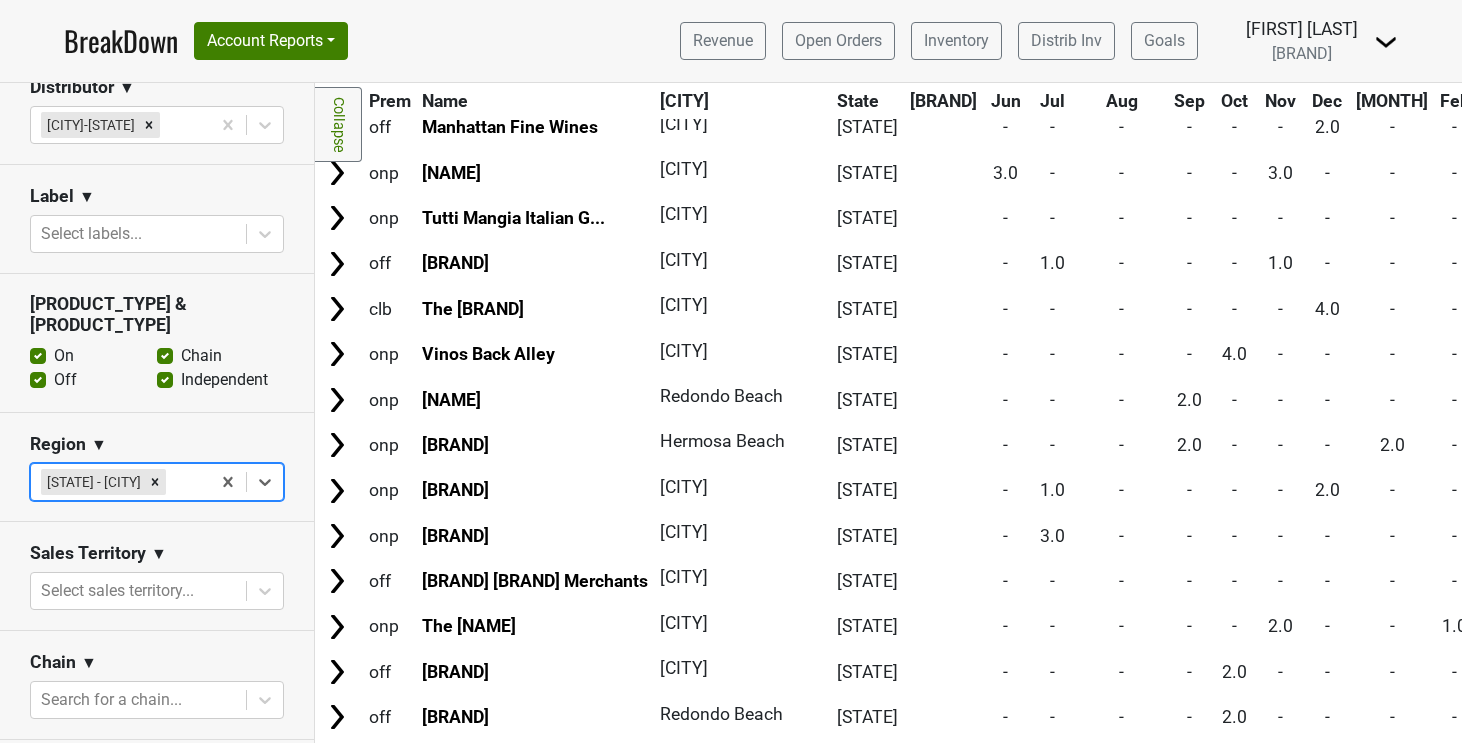 scroll, scrollTop: 0, scrollLeft: 0, axis: both 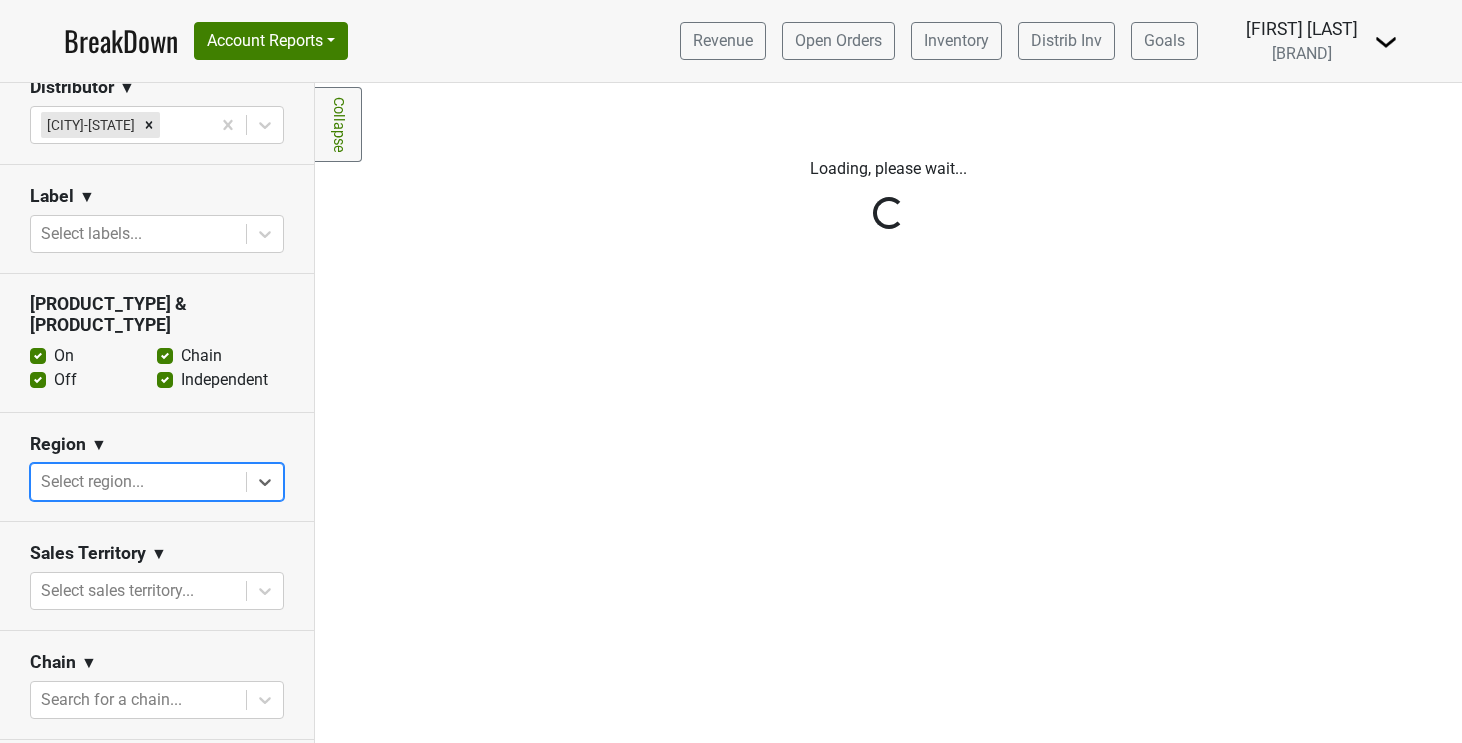click on "Reset filters Purchased Within Last... 12  month(s) ago [MONTH] [YEAR] Nonbuy For Last... 0  month(s) ago [MONTH] [YEAR] Distributor ▼ Monterey-CA Label ▼ Select labels... Premise & Account Type On Off Chain Independent Region ▼ All selected options have been cleared.   Select is focused ,type to refine list, press Down to open the menu,  press left to focus selected values Select region... Sales Territory ▼ Select sales territory... Chain ▼ Search for a chain... Awards ▼ Select awards... Tags ▼ Select tags... Filters Award Winner Leadrank Target Account Private Clubs" at bounding box center (157, 413) 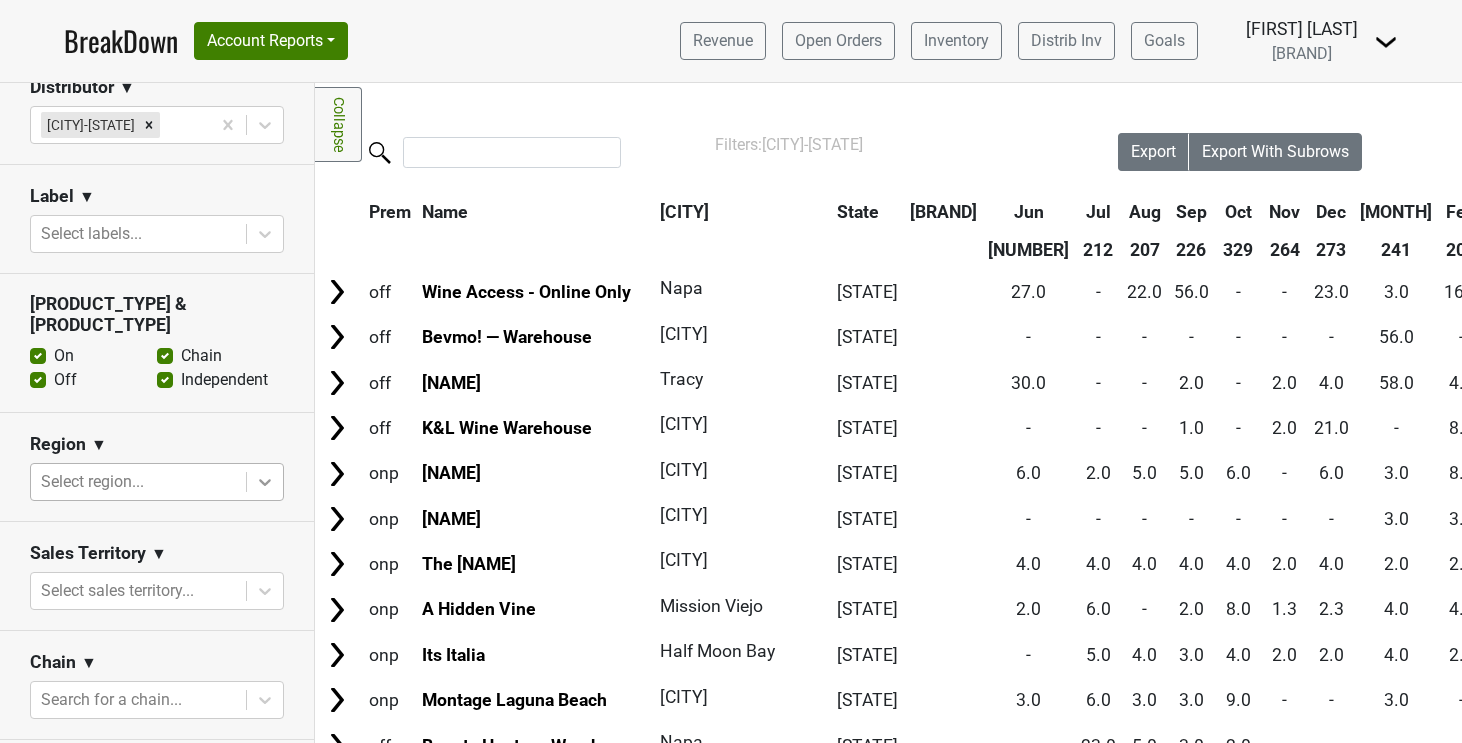 click at bounding box center [265, 125] 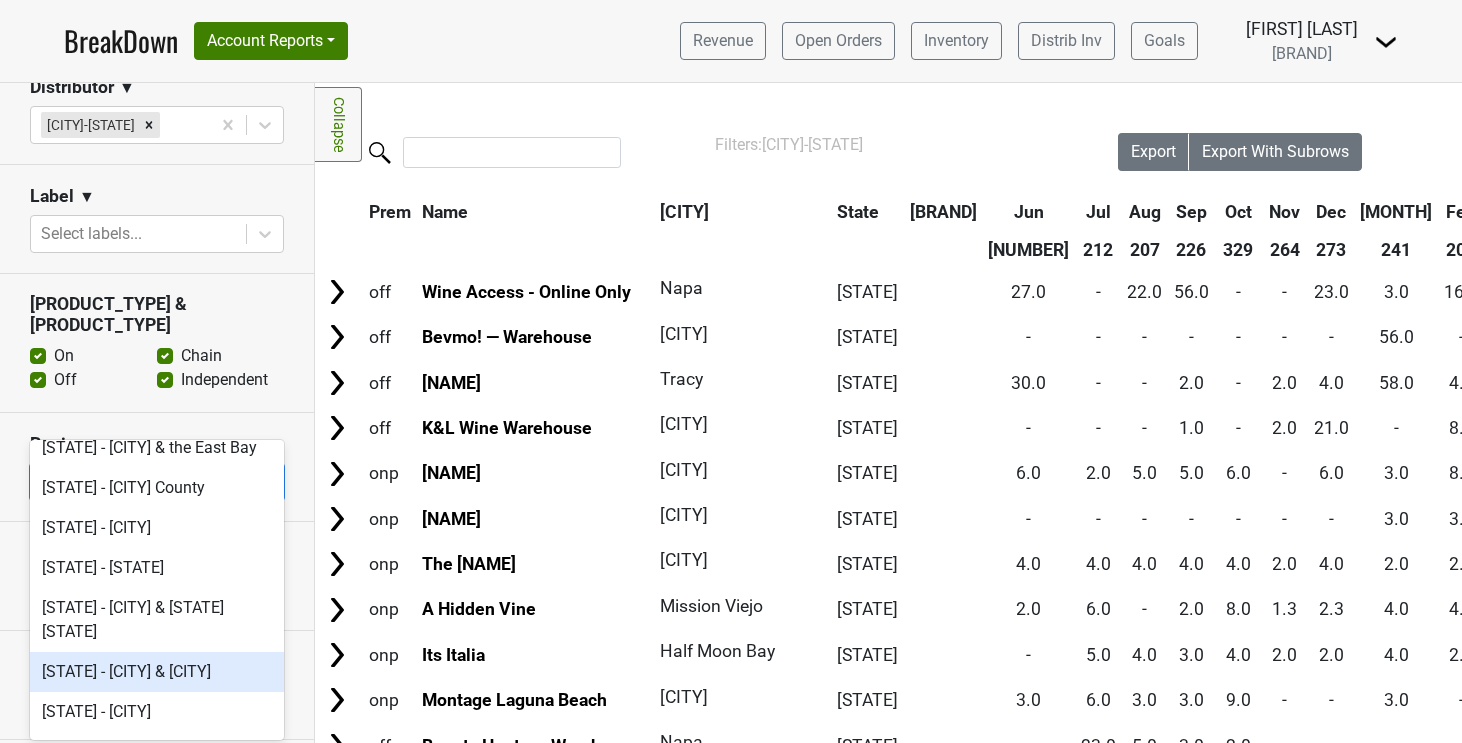 scroll, scrollTop: 278, scrollLeft: 0, axis: vertical 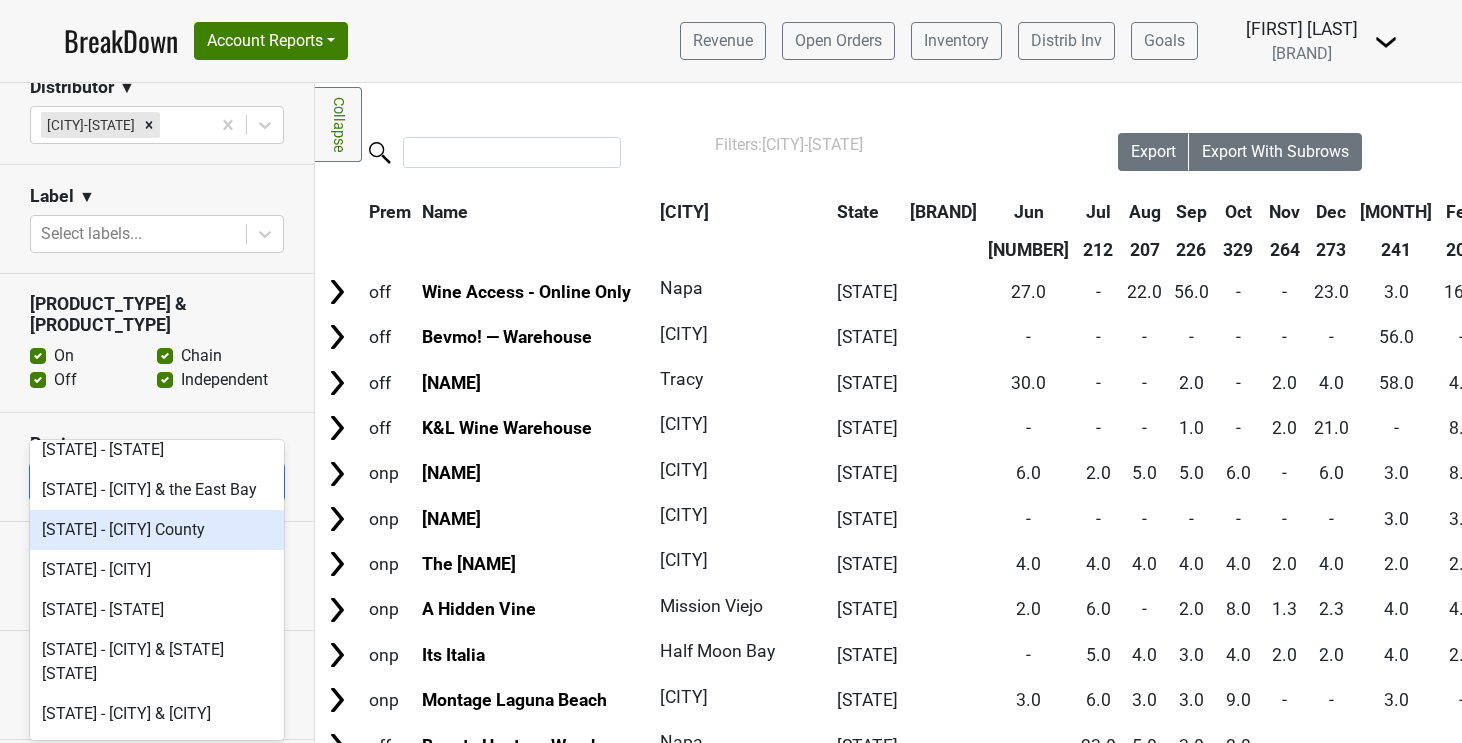 click on "[STATE] - [CITY] County" at bounding box center (157, 530) 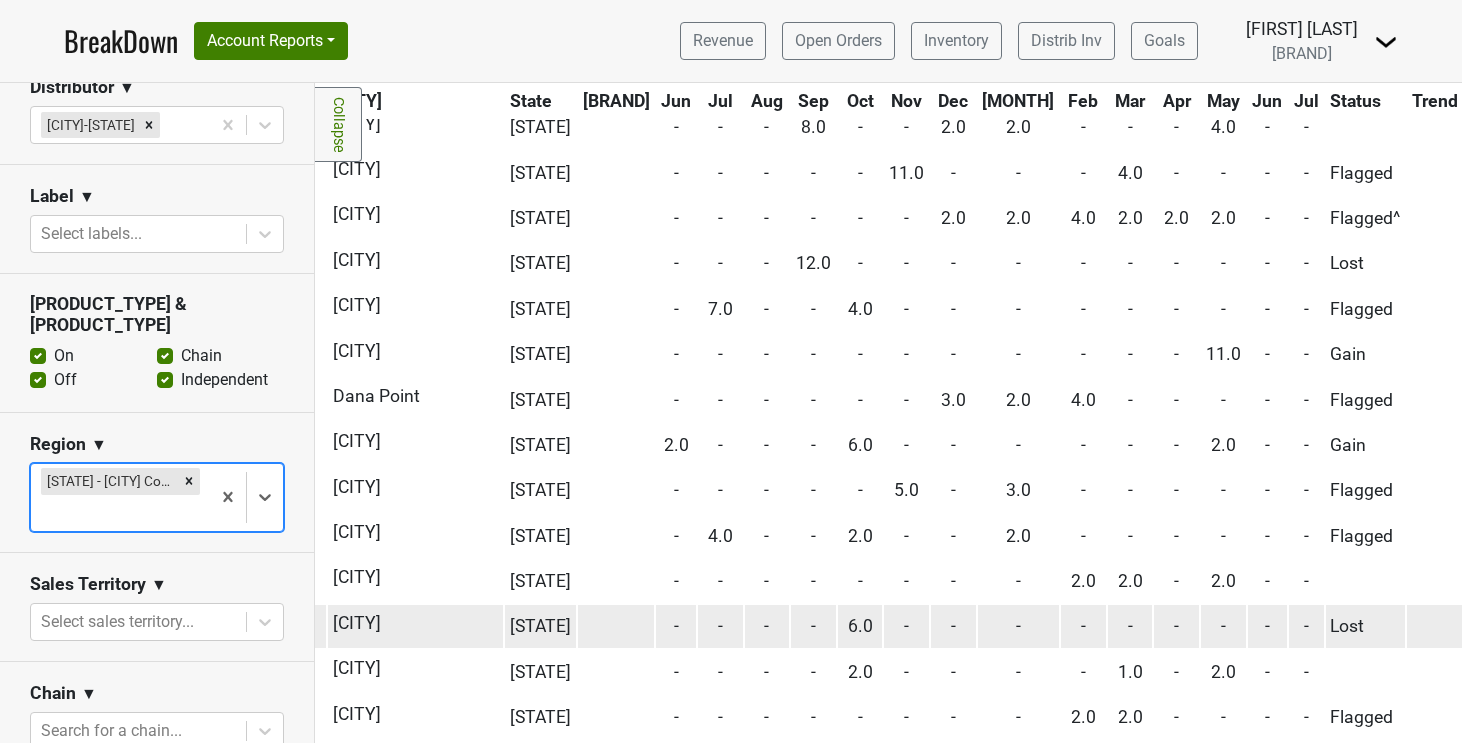 scroll, scrollTop: 365, scrollLeft: 306, axis: both 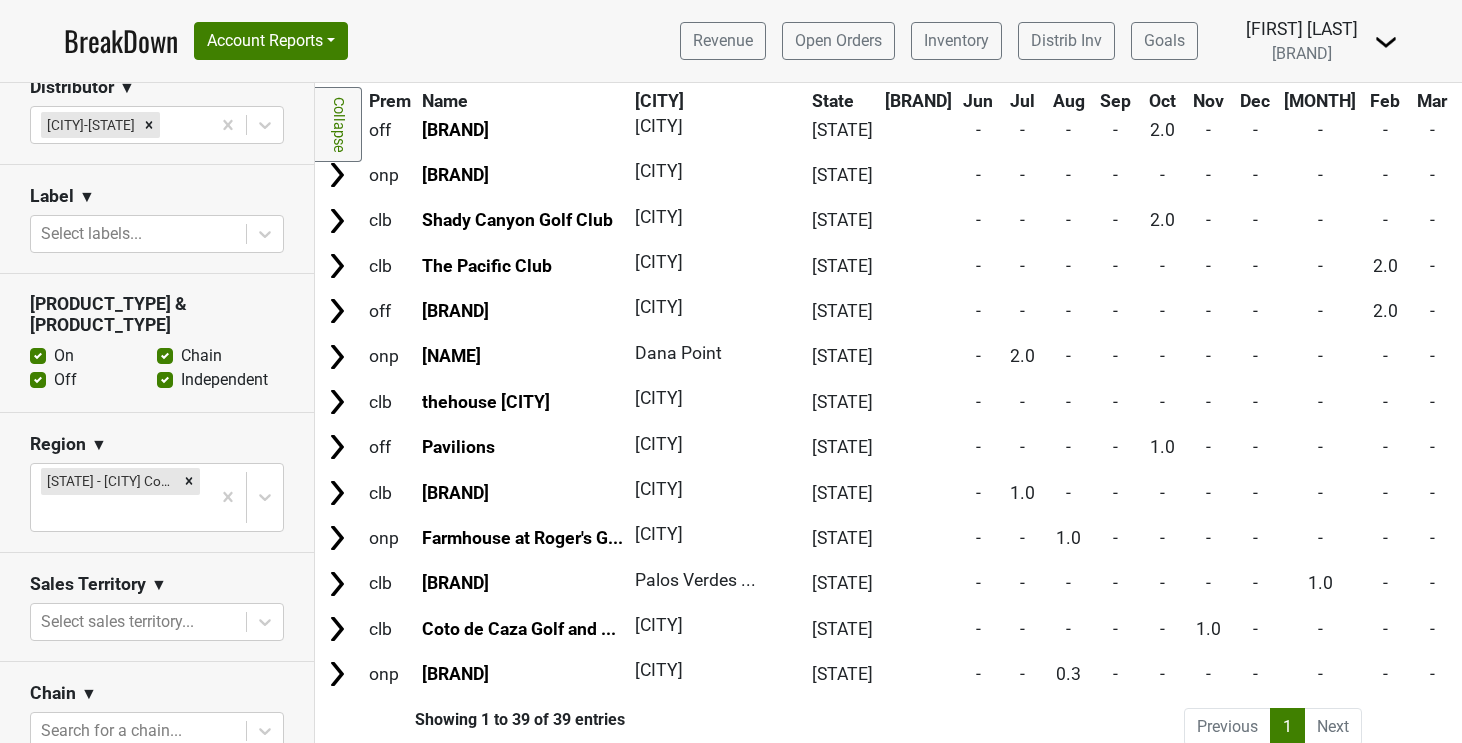 click on "Next" at bounding box center [1333, 727] 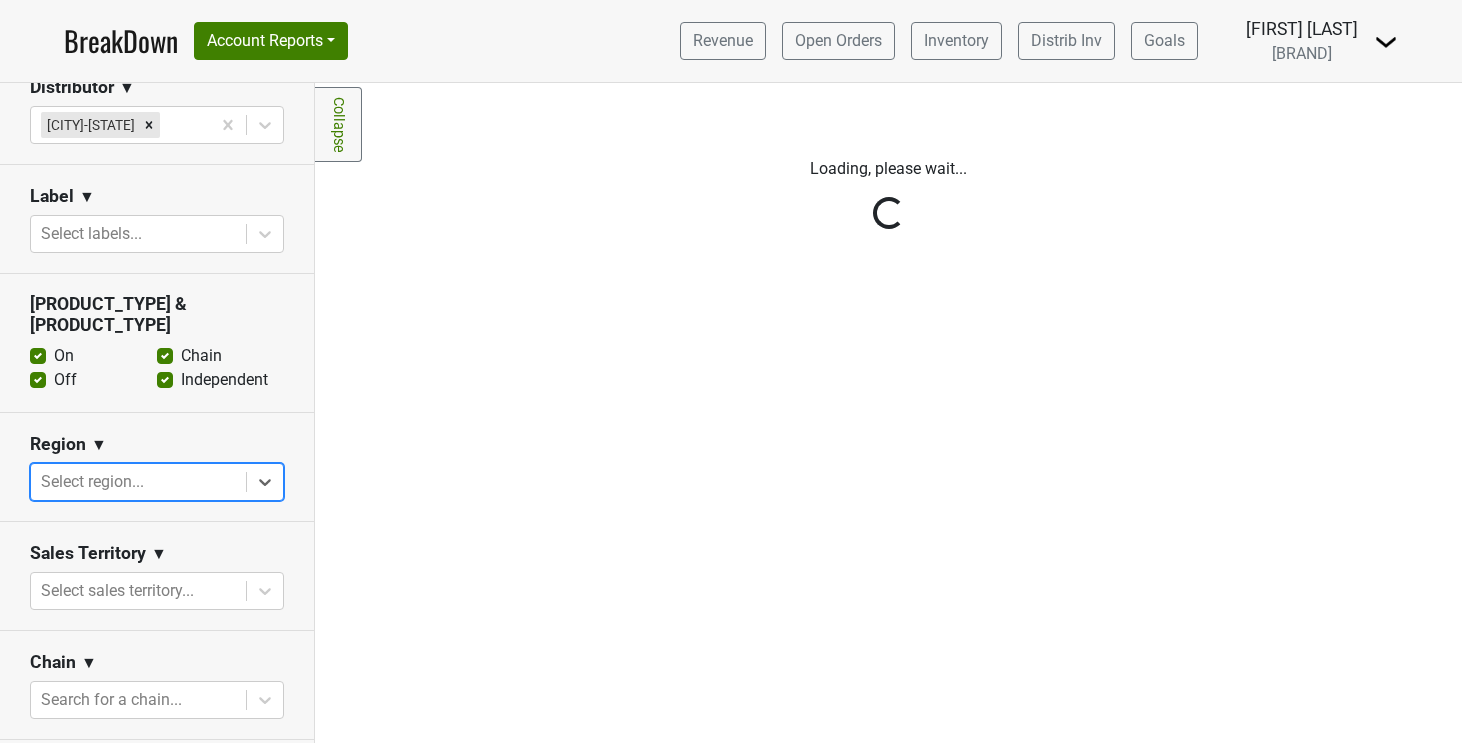 click on "Reset filters Purchased Within Last... 12  month(s) ago Jun '25 Nonbuy For Last... 0  month(s) ago Jun '25 Distributor ▼ Monterey-CA Label ▼ Select labels... Premise & Account Type On Off Chain Independent Region ▼ option , selected.   Select is focused ,type to refine list, press Down to open the menu,  press left to focus selected values Select region... Sales Territory ▼ Select sales territory... Chain ▼ Search for a chain... Awards ▼ Select awards... Tags ▼ Select tags... Filters Award Winner Leadrank Target Account Private Clubs" at bounding box center (157, 413) 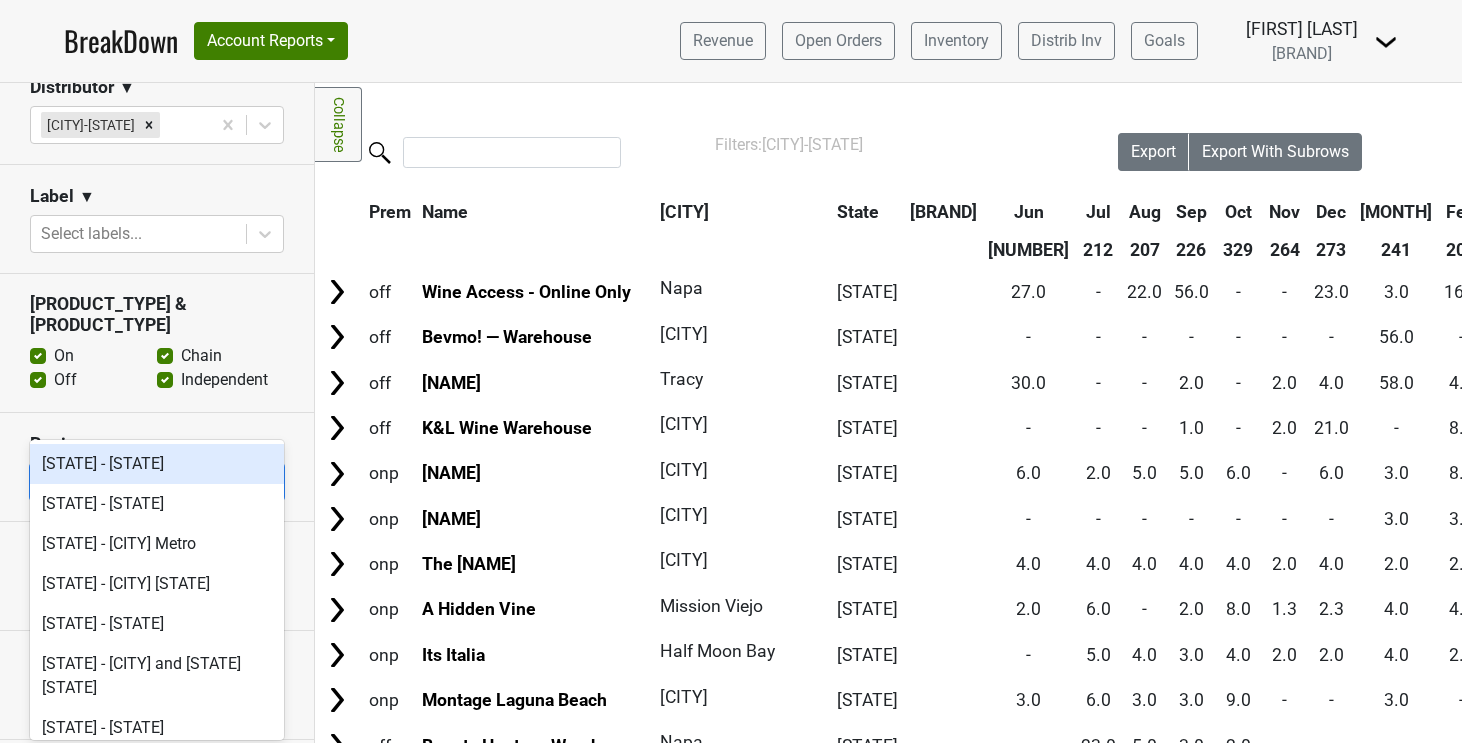 click at bounding box center [265, 482] 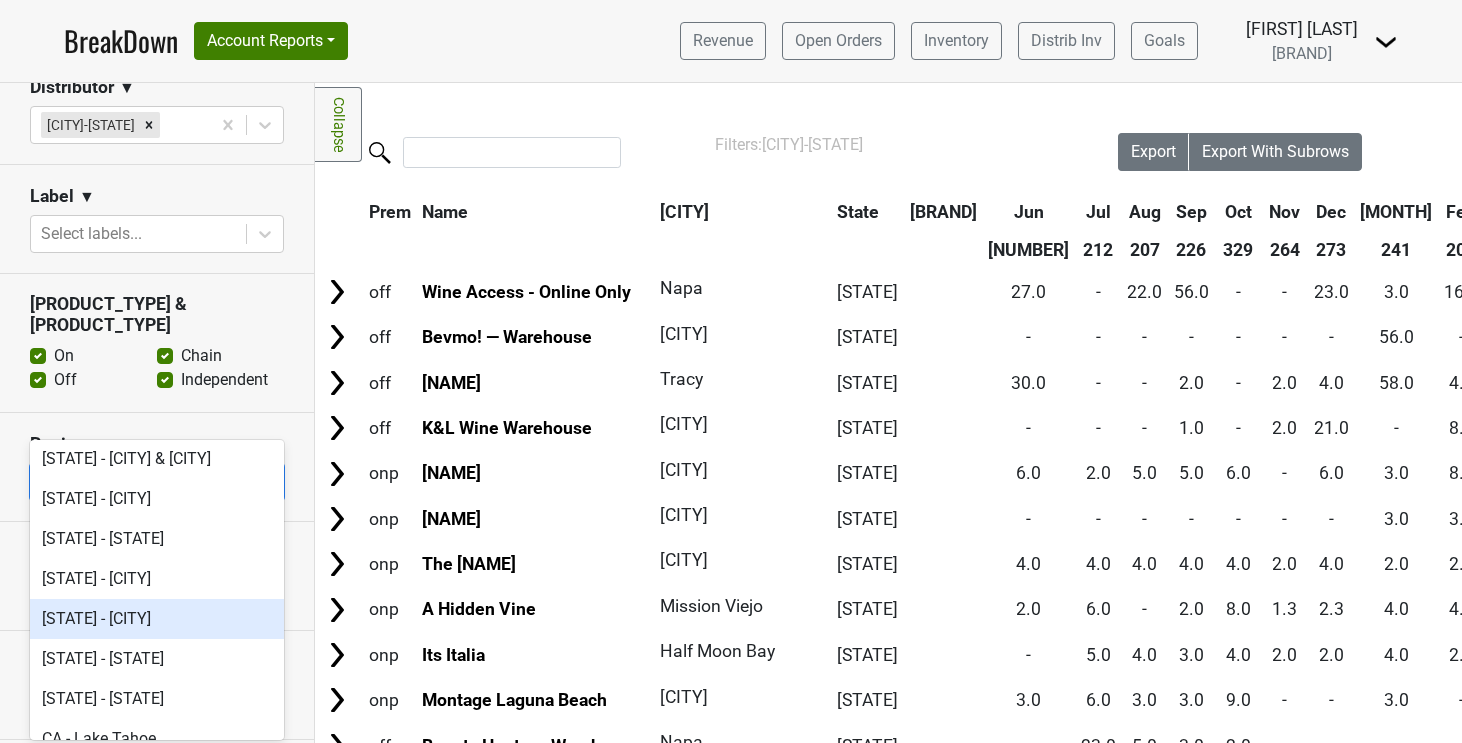 click on "[STATE] - [CITY]" at bounding box center (157, 619) 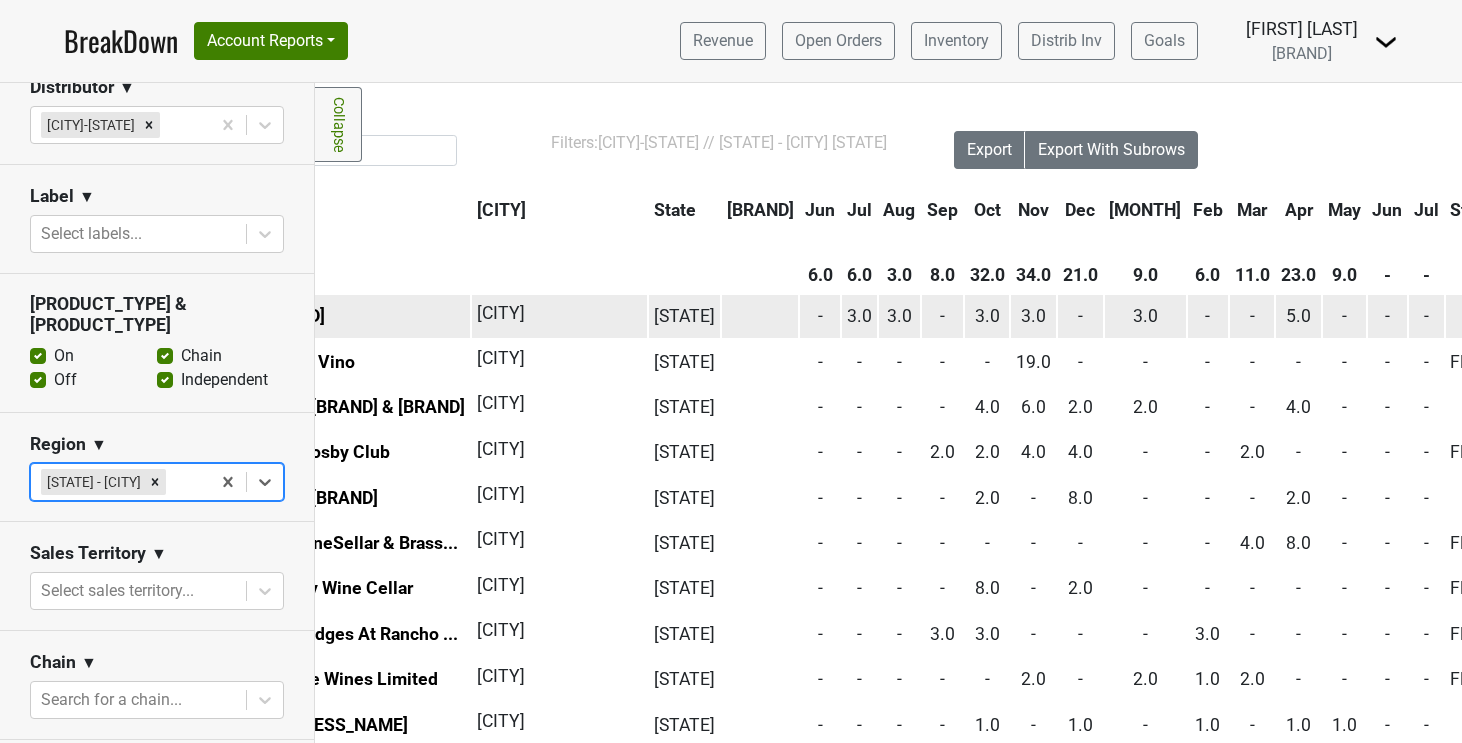 scroll, scrollTop: 2, scrollLeft: 11, axis: both 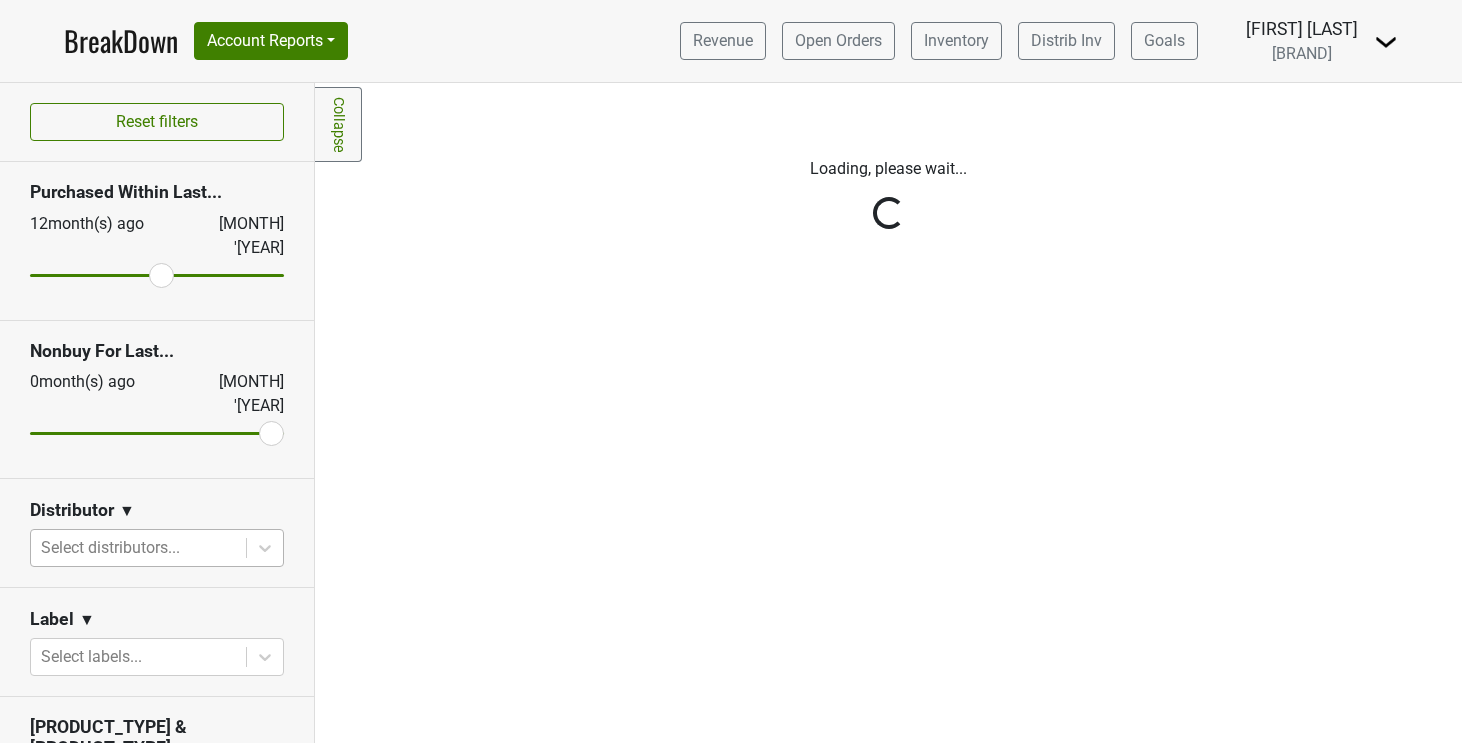 click on "Reset filters Purchased Within Last... 12  month(s) ago Jun '25 Nonbuy For Last... 0  month(s) ago Jun '25 Distributor ▼ Select distributors... Label ▼ Select labels... Premise & Account Type On Off Chain Independent Region ▼ Select region... Sales Territory ▼ Select sales territory... Chain ▼ Search for a chain... Awards ▼ Select awards... Tags ▼ Select tags... Filters Award Winner Leadrank Target Account Private Clubs" at bounding box center [157, 413] 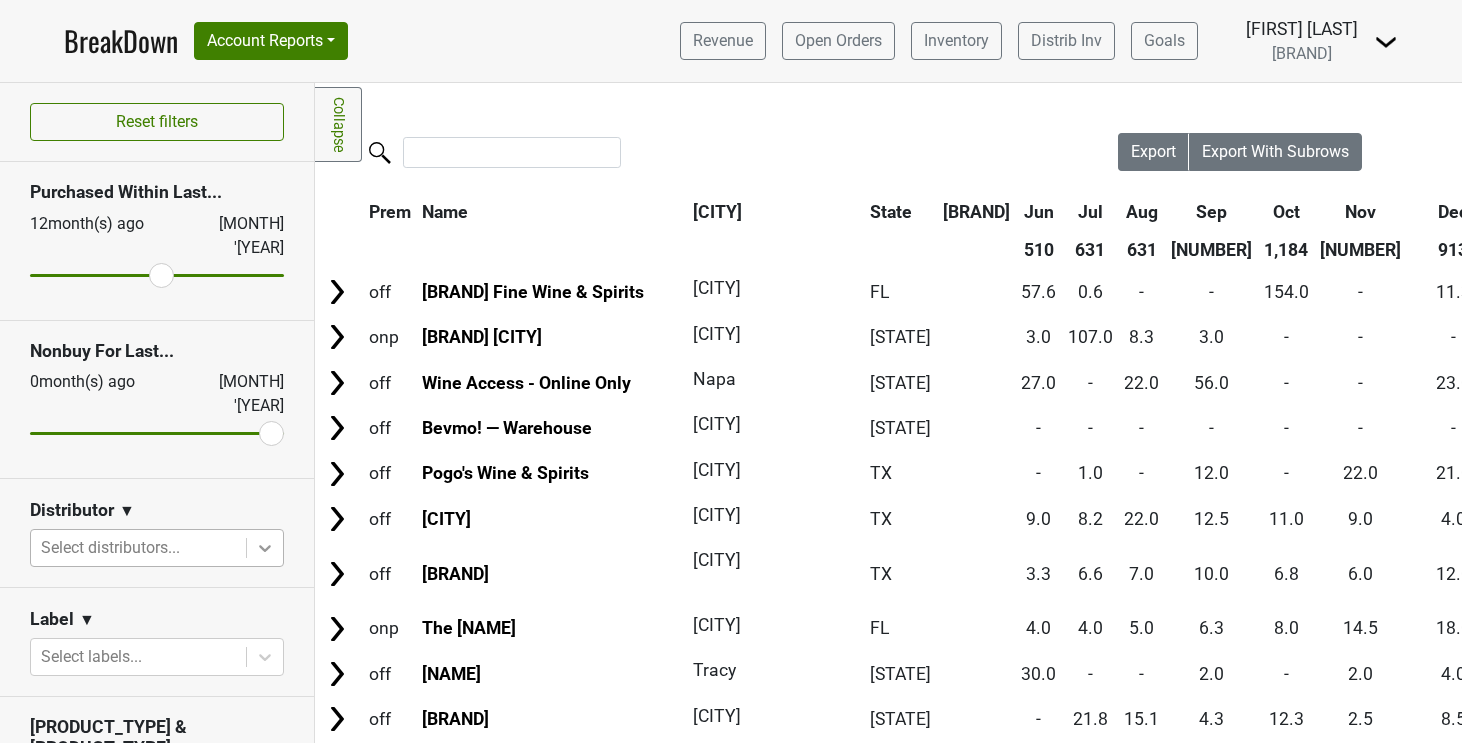 click at bounding box center [265, 548] 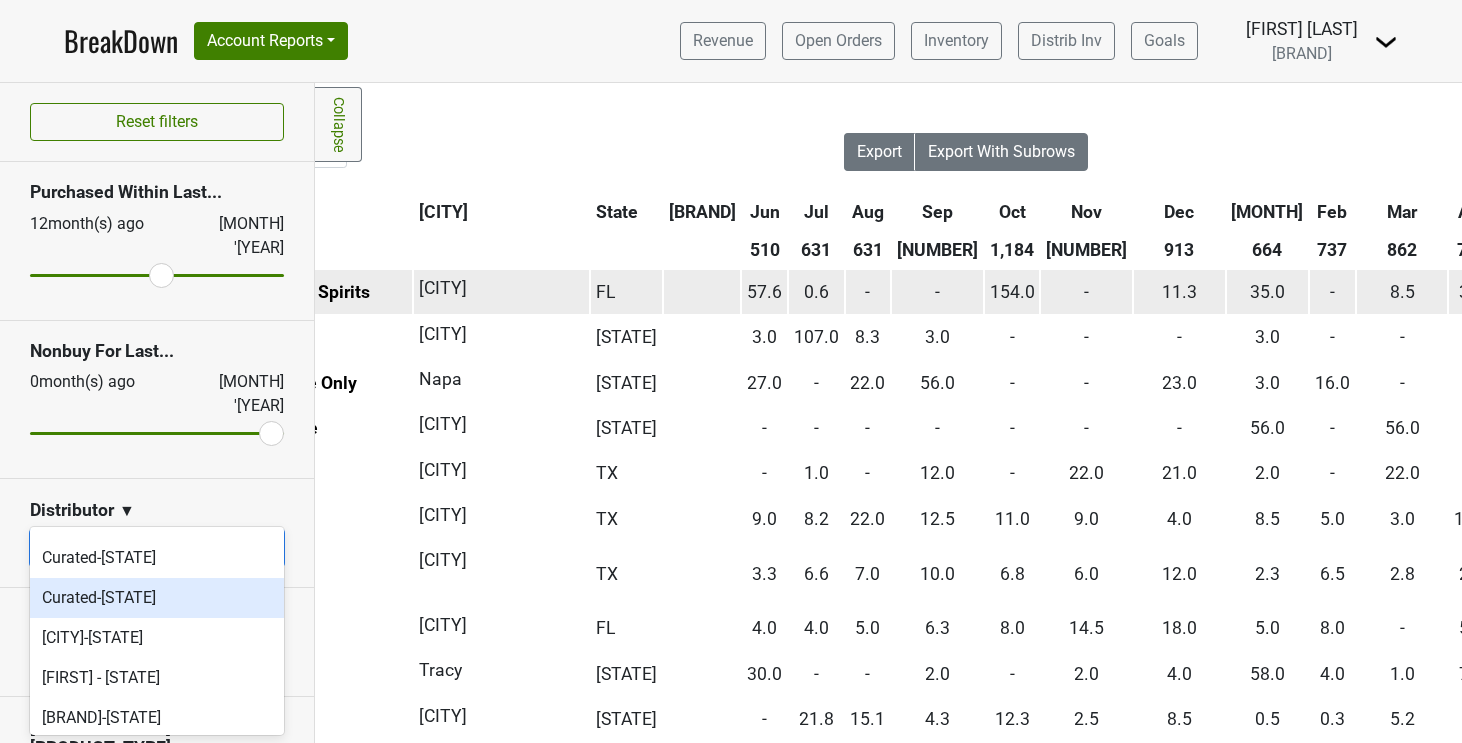 scroll, scrollTop: 0, scrollLeft: 0, axis: both 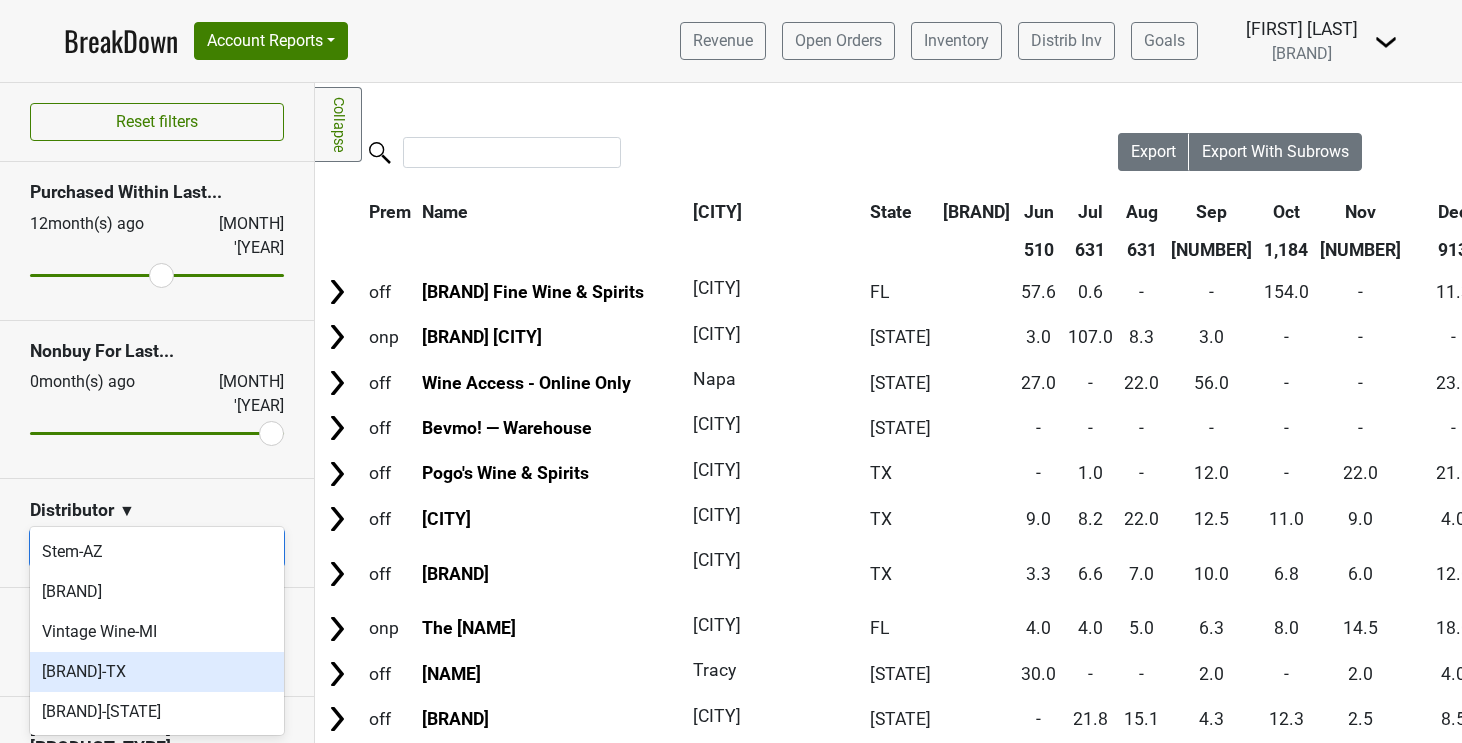 click on "[BRAND]-TX" at bounding box center [157, 672] 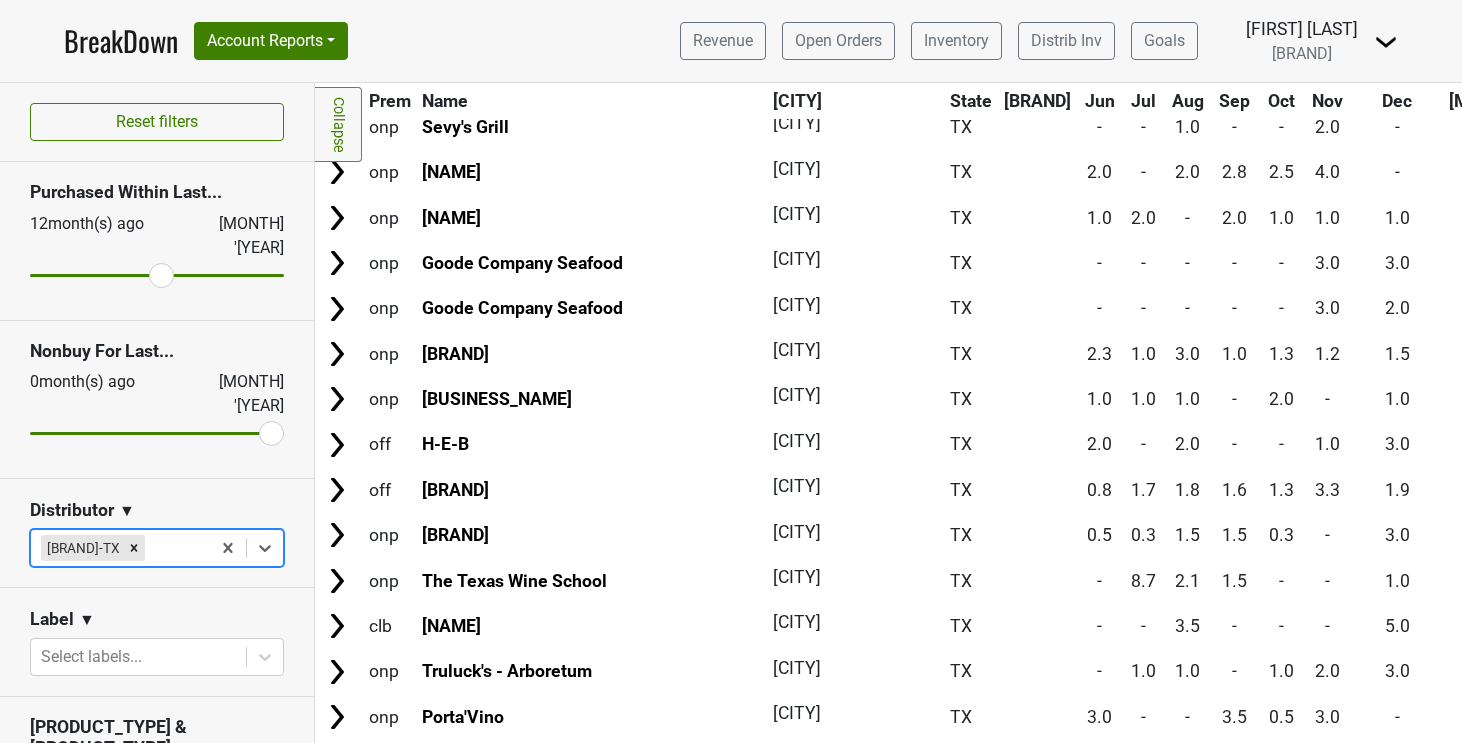 scroll, scrollTop: 1842, scrollLeft: 0, axis: vertical 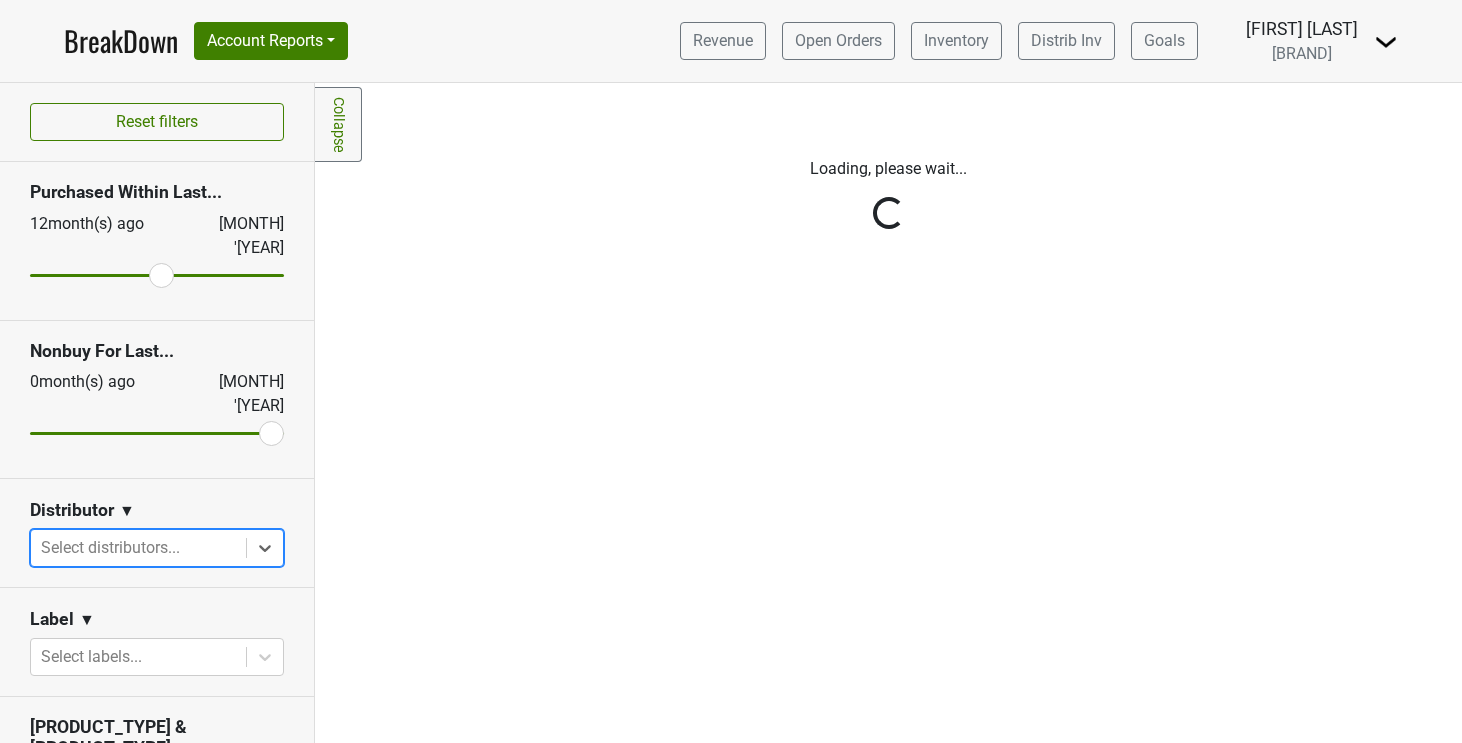 click on "Reset filters Purchased Within Last... 12  month(s) ago [MONTH] '[YEAR]' Nonbuy For Last... 0  month(s) ago [MONTH] '[YEAR]' Distributor ▼ All selected options have been cleared.   Select is focused ,type to refine list, press Down to open the menu,  press left to focus selected values Select distributors... Label ▼ Select labels... Premise & Account Type On Off Chain Independent Region ▼ Select region... Sales Territory ▼ Select sales territory... Chain ▼ Search for a chain... Awards ▼ Select awards... Tags ▼ Select tags... Filters Award Winner Leadrank Target Account Private Clubs" at bounding box center [157, 413] 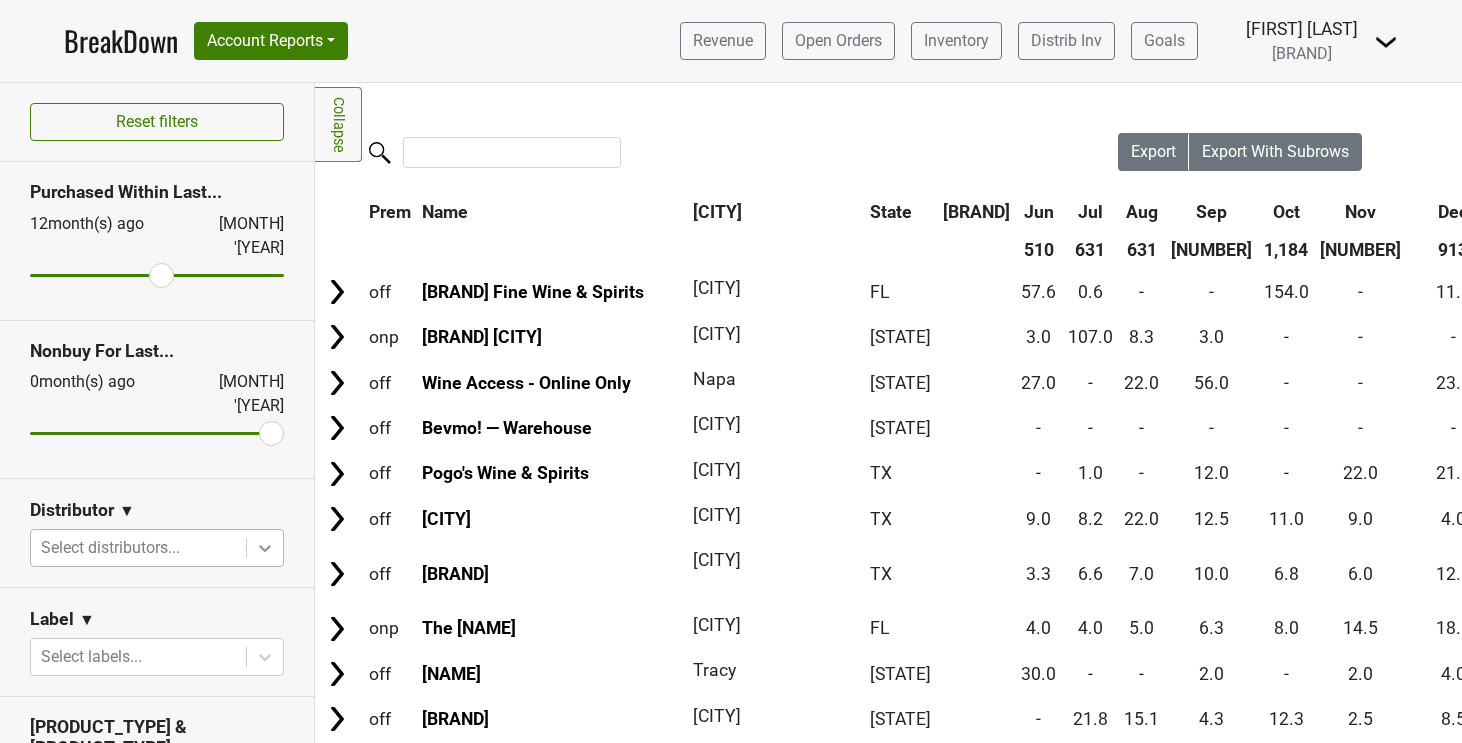 click at bounding box center (265, 548) 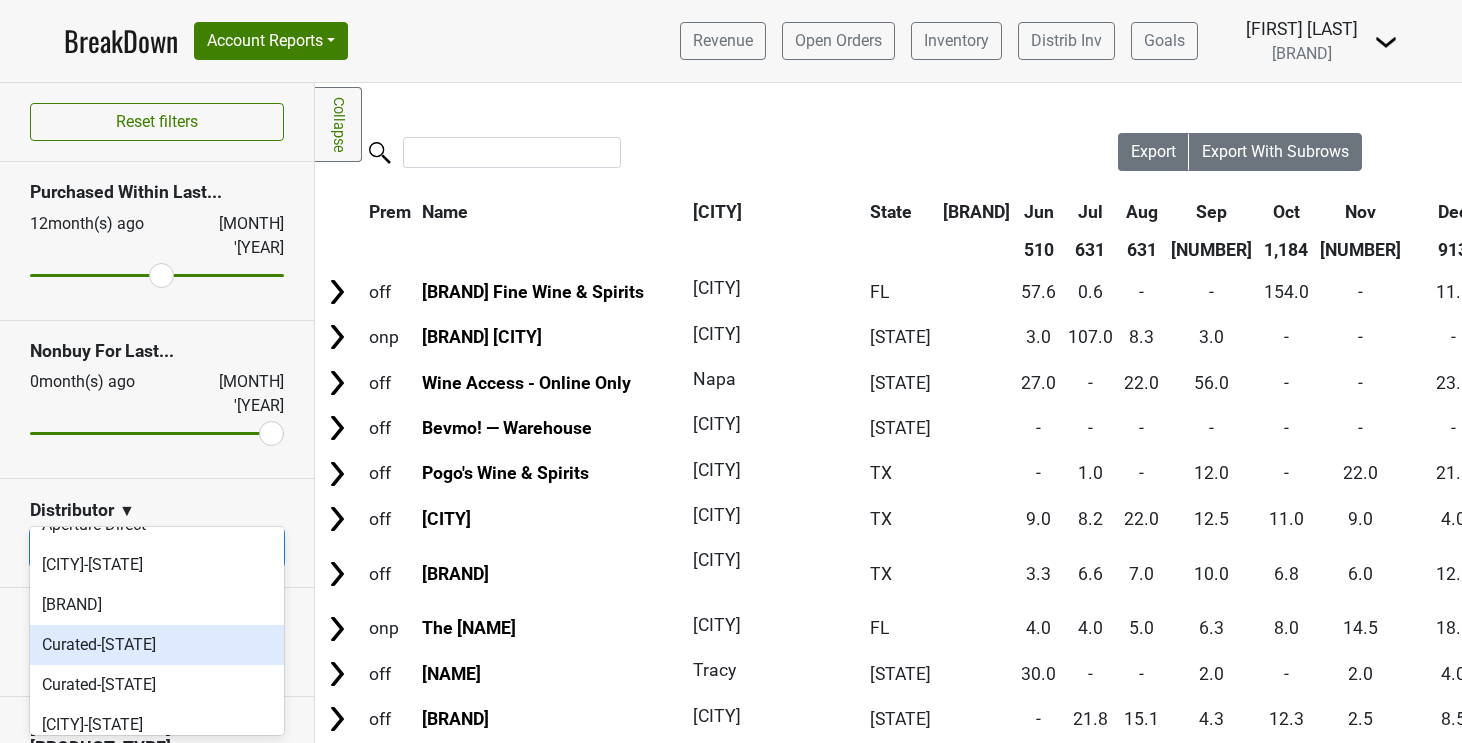 scroll, scrollTop: 8, scrollLeft: 0, axis: vertical 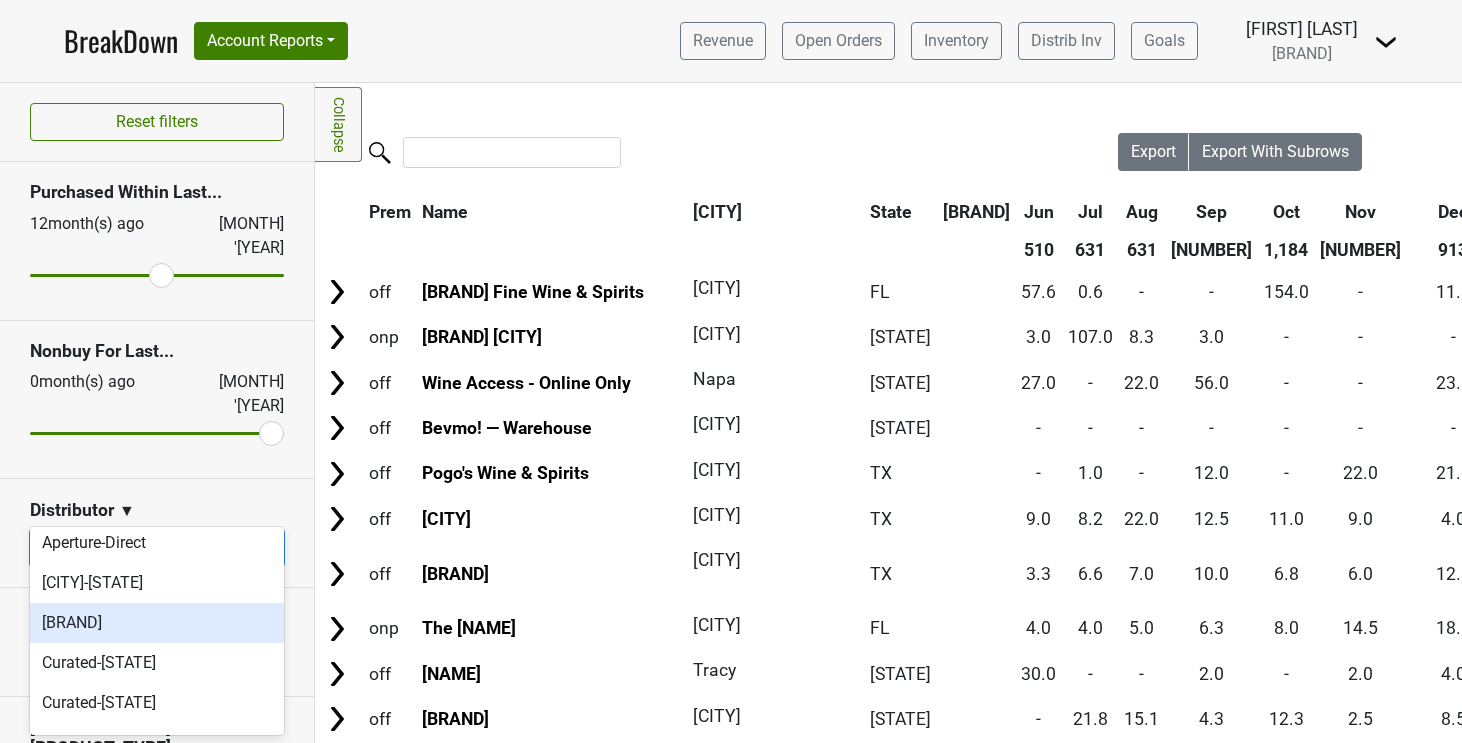 click on "[BRAND]" at bounding box center [157, 623] 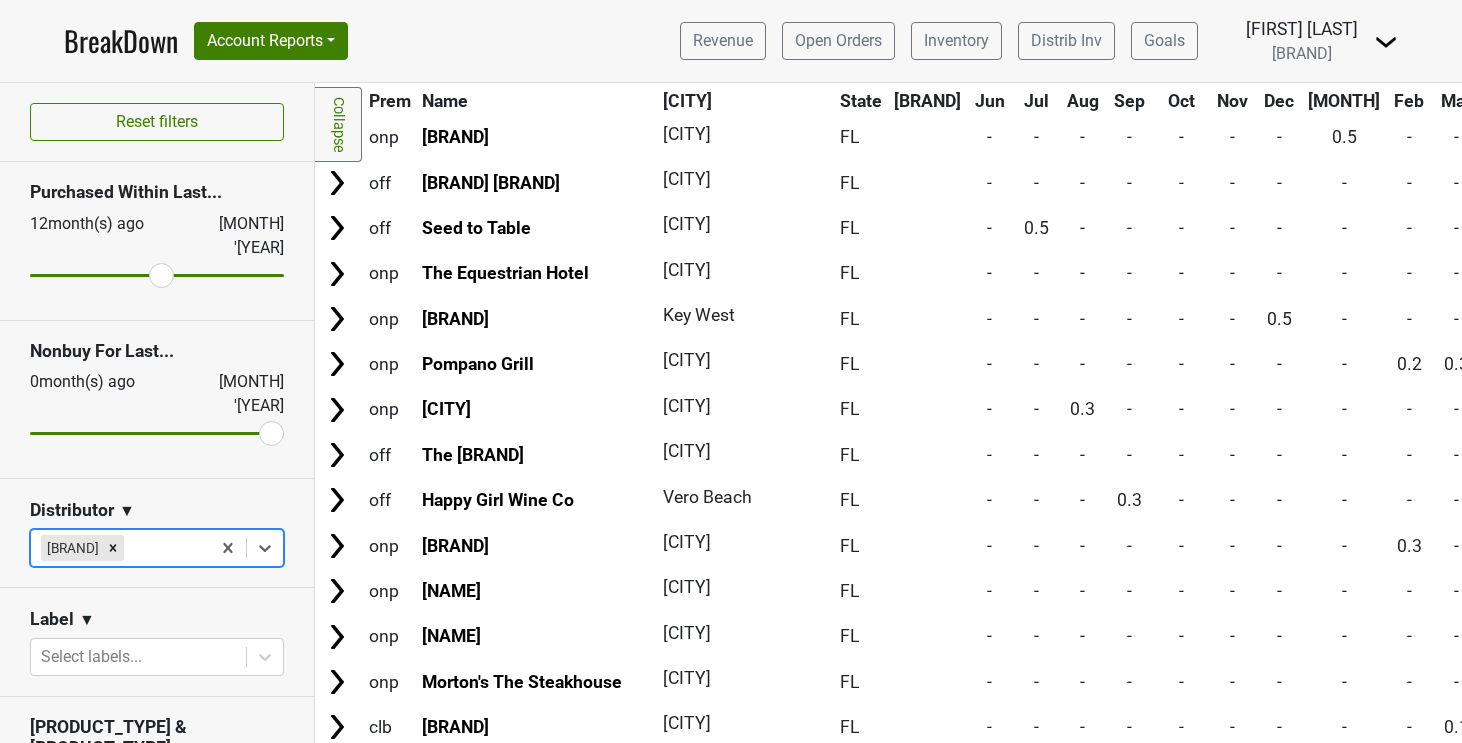 scroll, scrollTop: 5719, scrollLeft: 0, axis: vertical 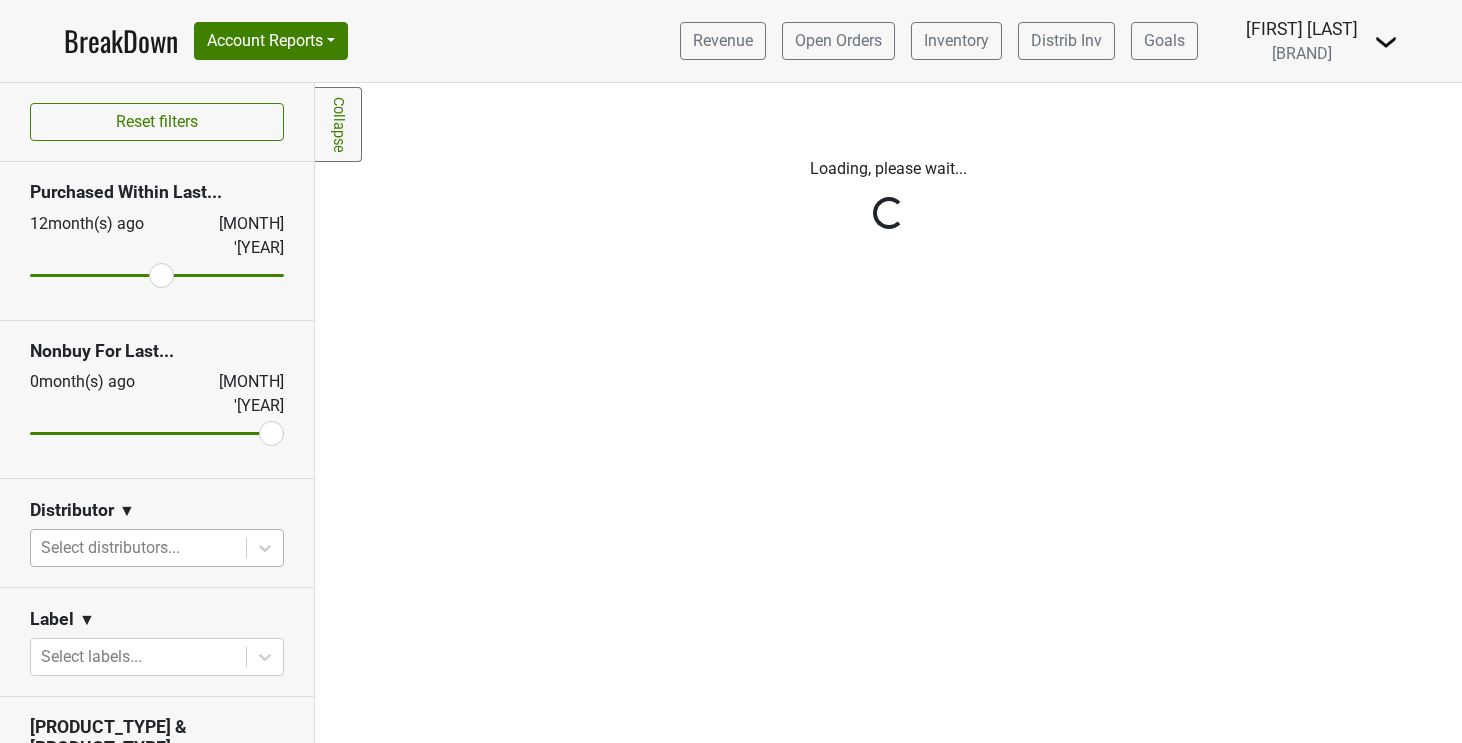 click on "Reset filters Purchased Within Last... 12  month(s) ago Jun '25 Nonbuy For Last... 0  month(s) ago Jun '25 Distributor ▼ Select distributors... Label ▼ Select labels... Premise & Account Type On Off Chain Independent Region ▼ Select region... Sales Territory ▼ Select sales territory... Chain ▼ Search for a chain... Awards ▼ Select awards... Tags ▼ Select tags... Filters Award Winner Leadrank Target Account Private Clubs" at bounding box center [157, 413] 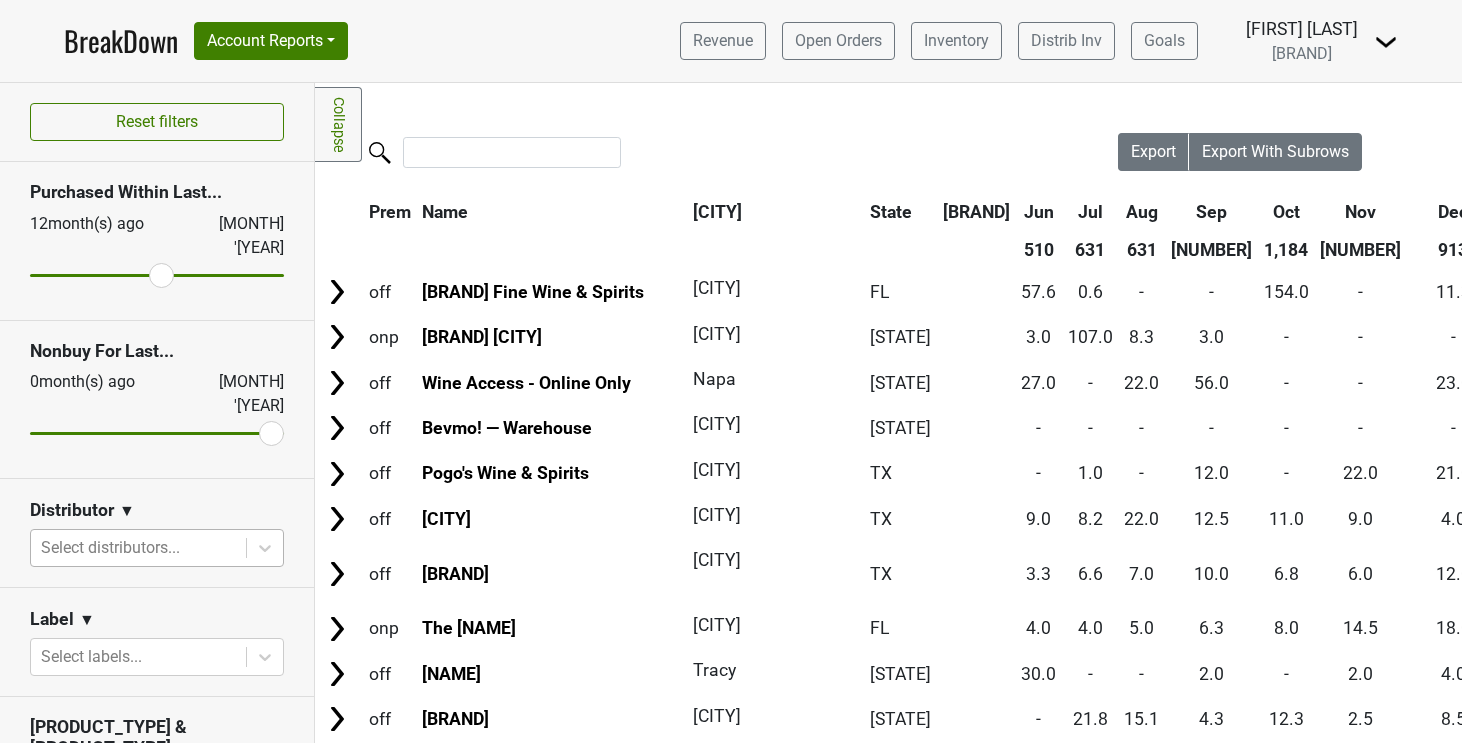 drag, startPoint x: 152, startPoint y: 243, endPoint x: 83, endPoint y: 242, distance: 69.00725 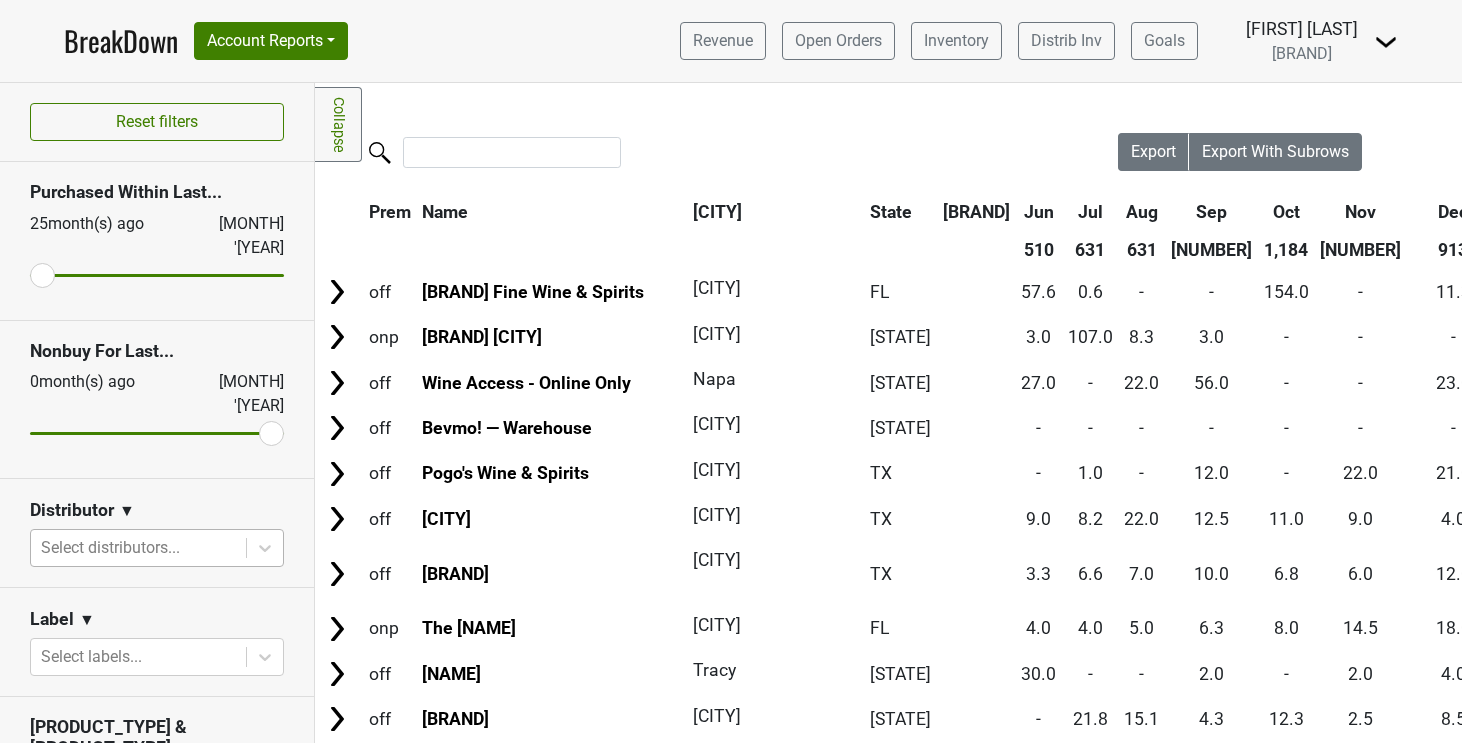 drag, startPoint x: 154, startPoint y: 248, endPoint x: -1, endPoint y: 263, distance: 155.72412 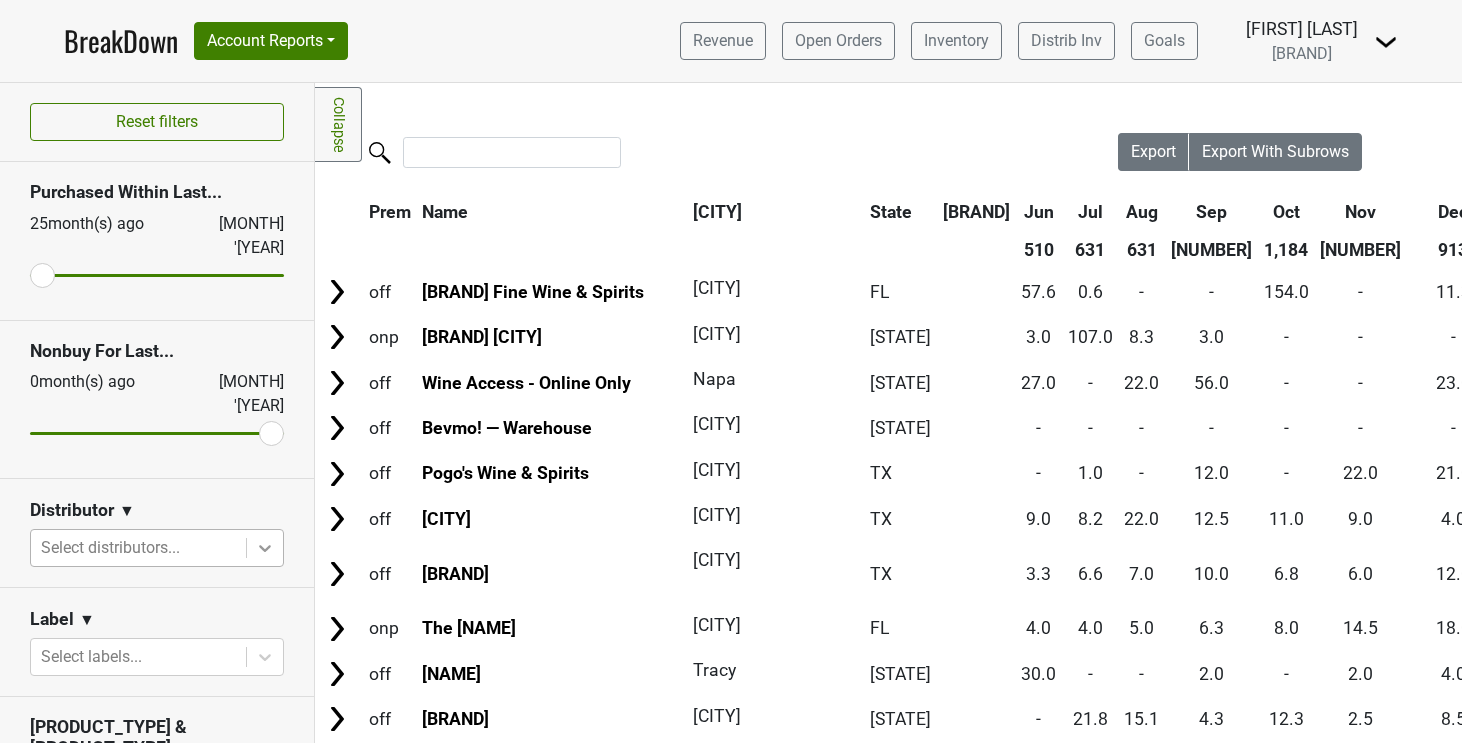 click on "Reset filters Purchased Within Last... 25 month(s) ago Jun '25 Nonbuy For Last... 0 month(s) ago Jun '25 Distributor ▼ Select distributors... Label ▼ Select labels... Premise & Account Type On Off Chain Independent Region ▼ Select region... Sales Territory ▼ Select sales territory... Chain ▼ Search for a chain... Awards ▼ Select awards... Tags ▼ Select tags... Filters Award Winner Leadrank Target Account Private Clubs" at bounding box center (157, 413) 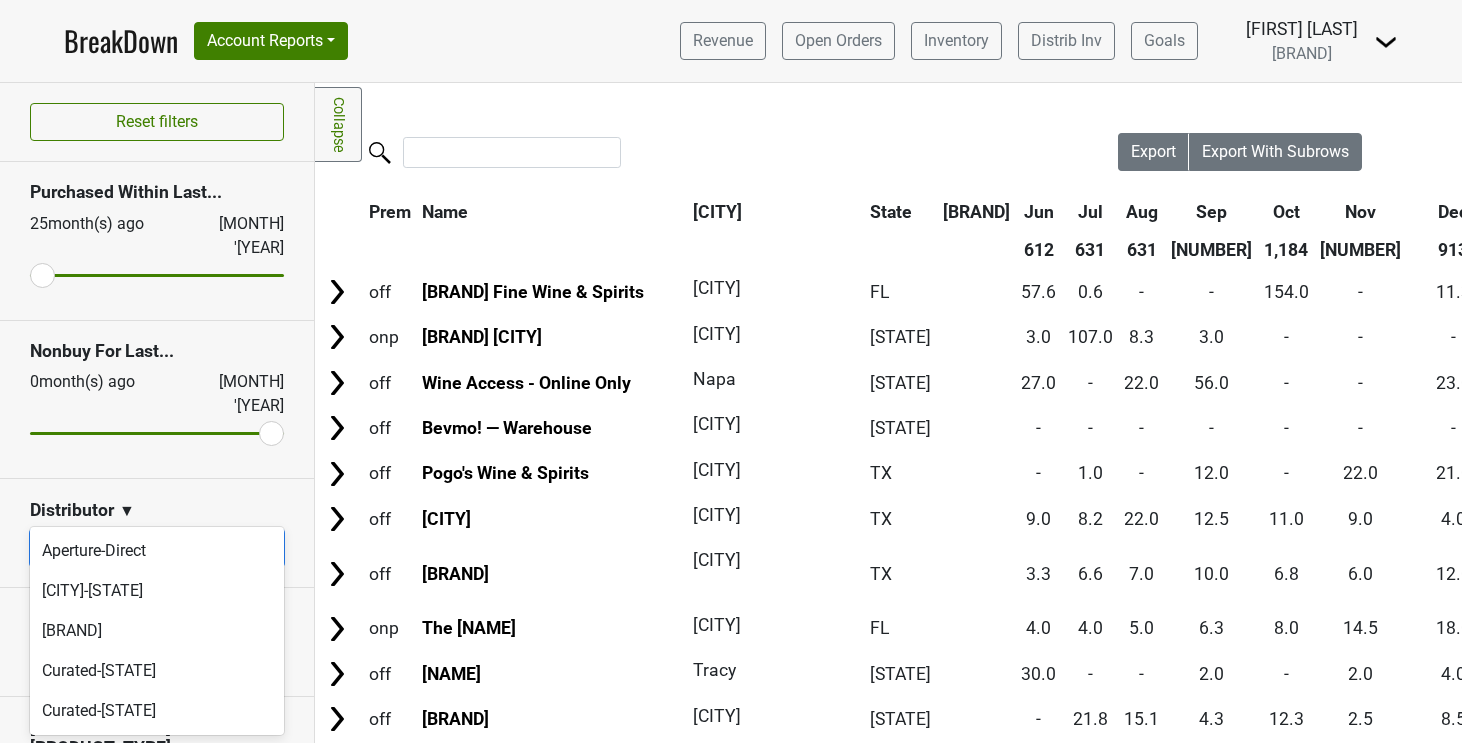 scroll, scrollTop: 222, scrollLeft: 0, axis: vertical 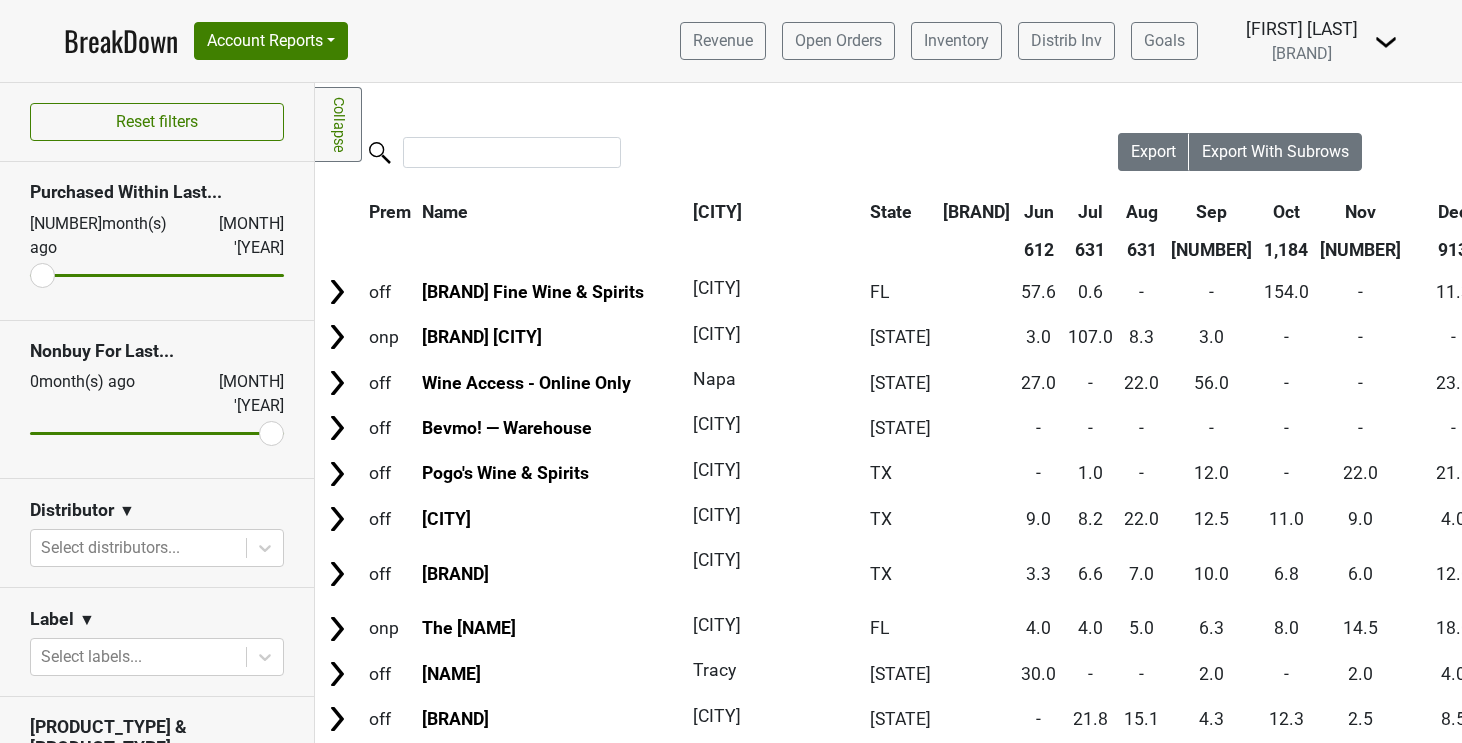 drag, startPoint x: 38, startPoint y: 253, endPoint x: 230, endPoint y: 250, distance: 192.02344 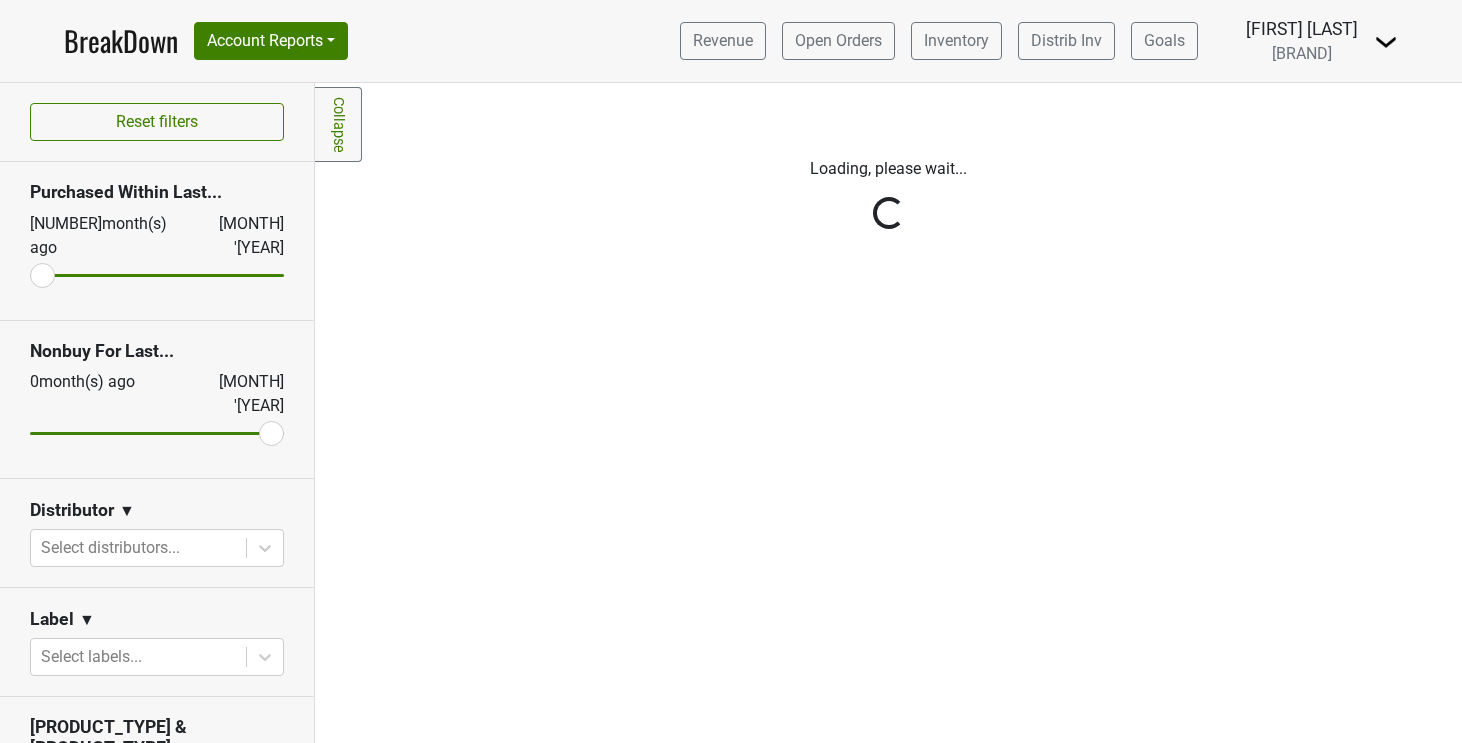 click on "Reset filters Purchased Within Last... 4 month(s) ago [MONTH] [YEAR] Nonbuy For Last... 0 month(s) ago [MONTH] [YEAR] Distributor ▼ Select distributors... Label ▼ Select labels... Premise & Account Type On Off Chain Independent Region ▼ Select region... Sales Territory ▼ Select sales territory... Chain ▼ Search for a chain... Awards ▼ Select awards... Tags ▼ Select tags... Filters Award Winner Leadrank Target Account Private Clubs" at bounding box center [157, 413] 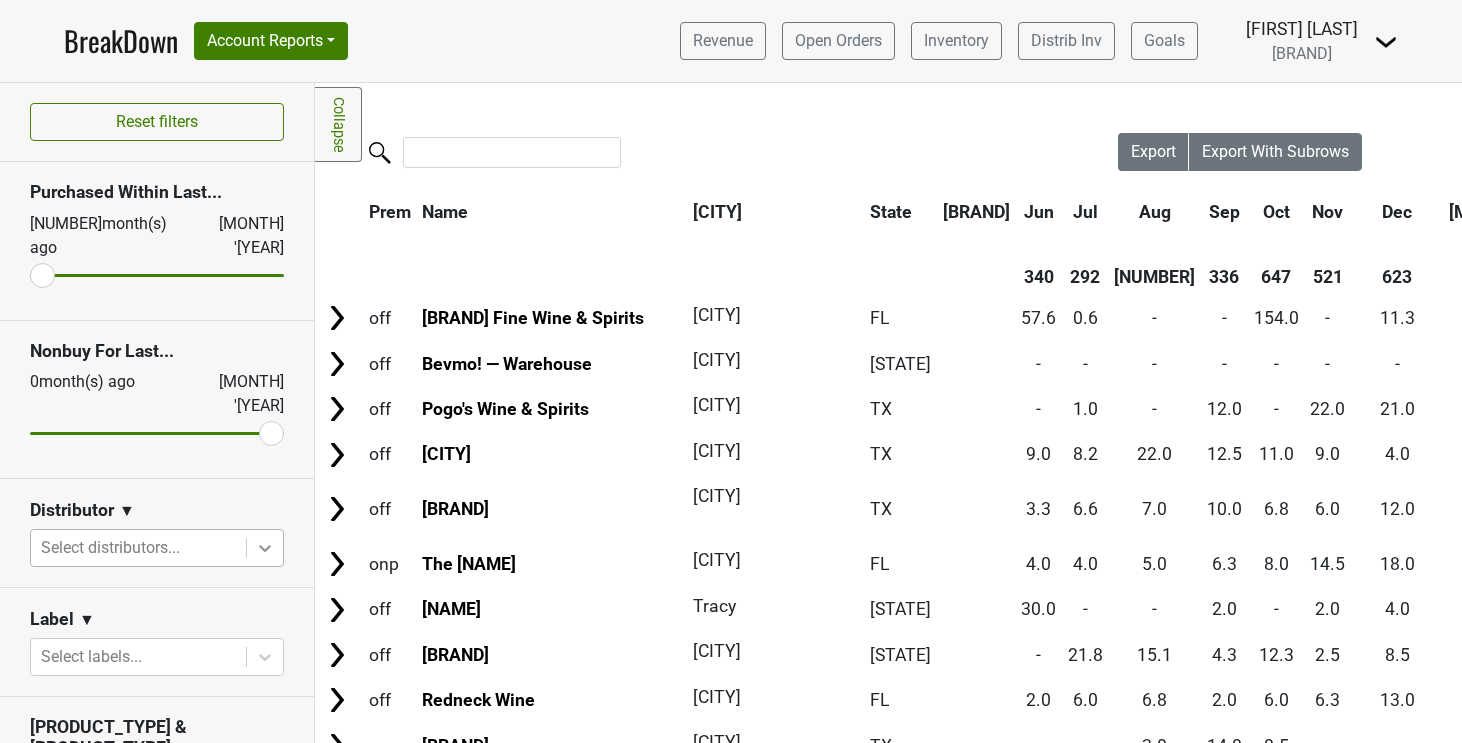 click at bounding box center (265, 548) 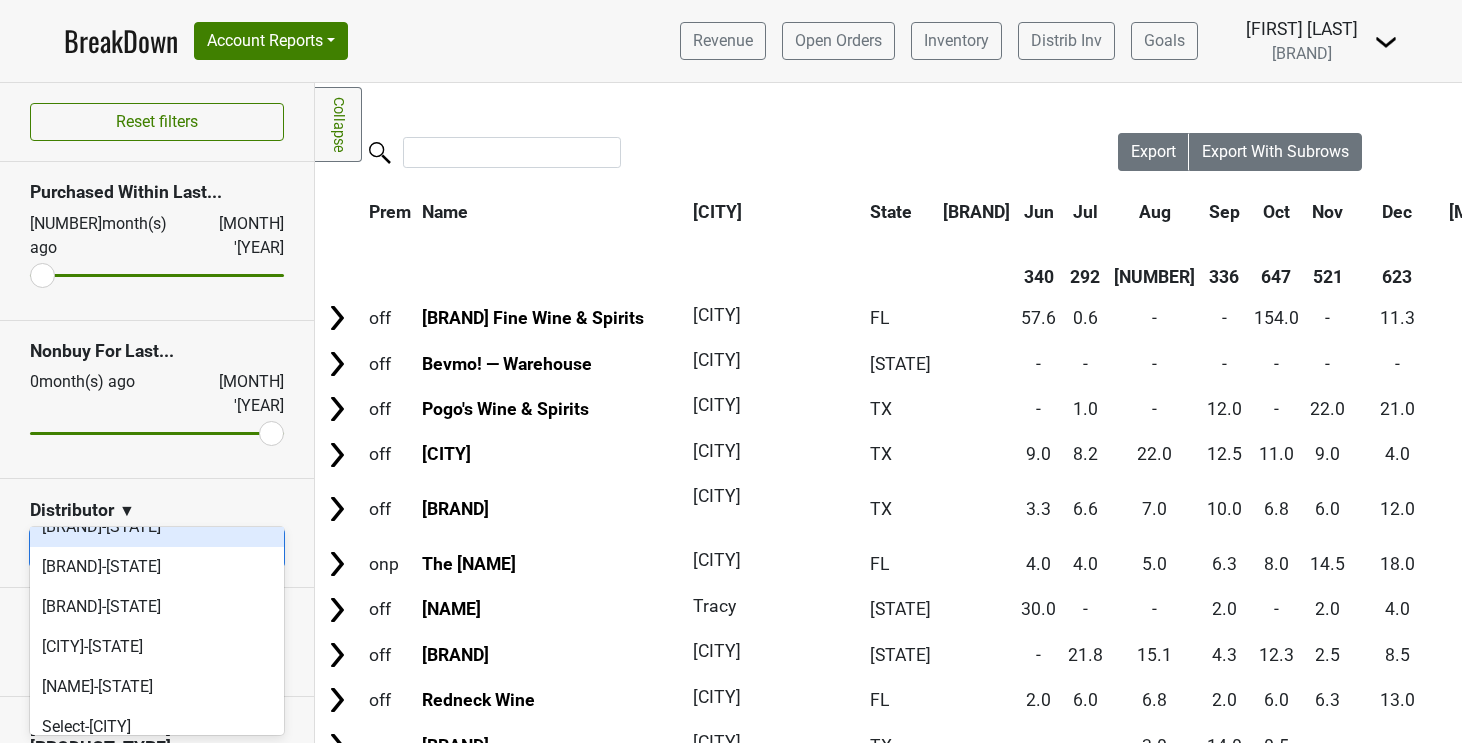 scroll, scrollTop: 454, scrollLeft: 0, axis: vertical 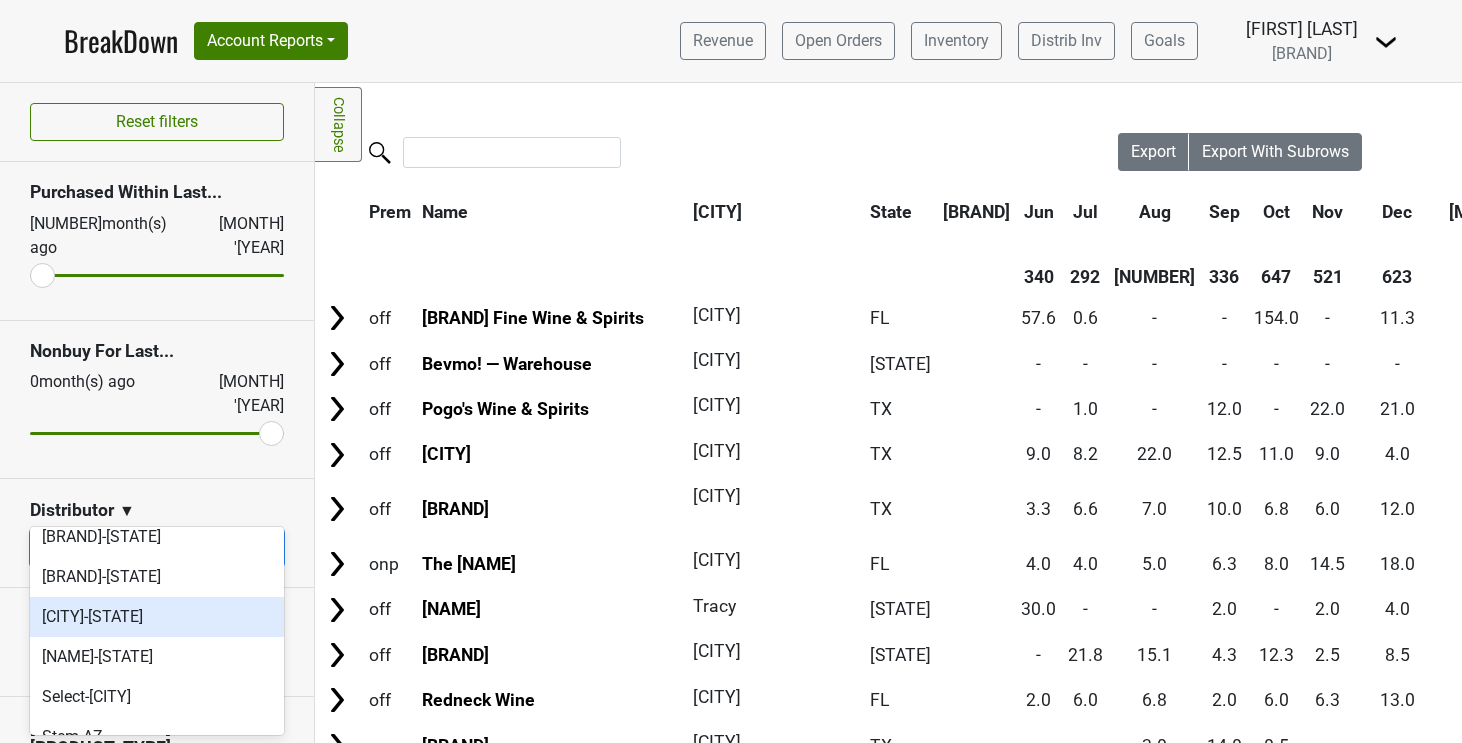 click on "[CITY]-[STATE]" at bounding box center [157, 617] 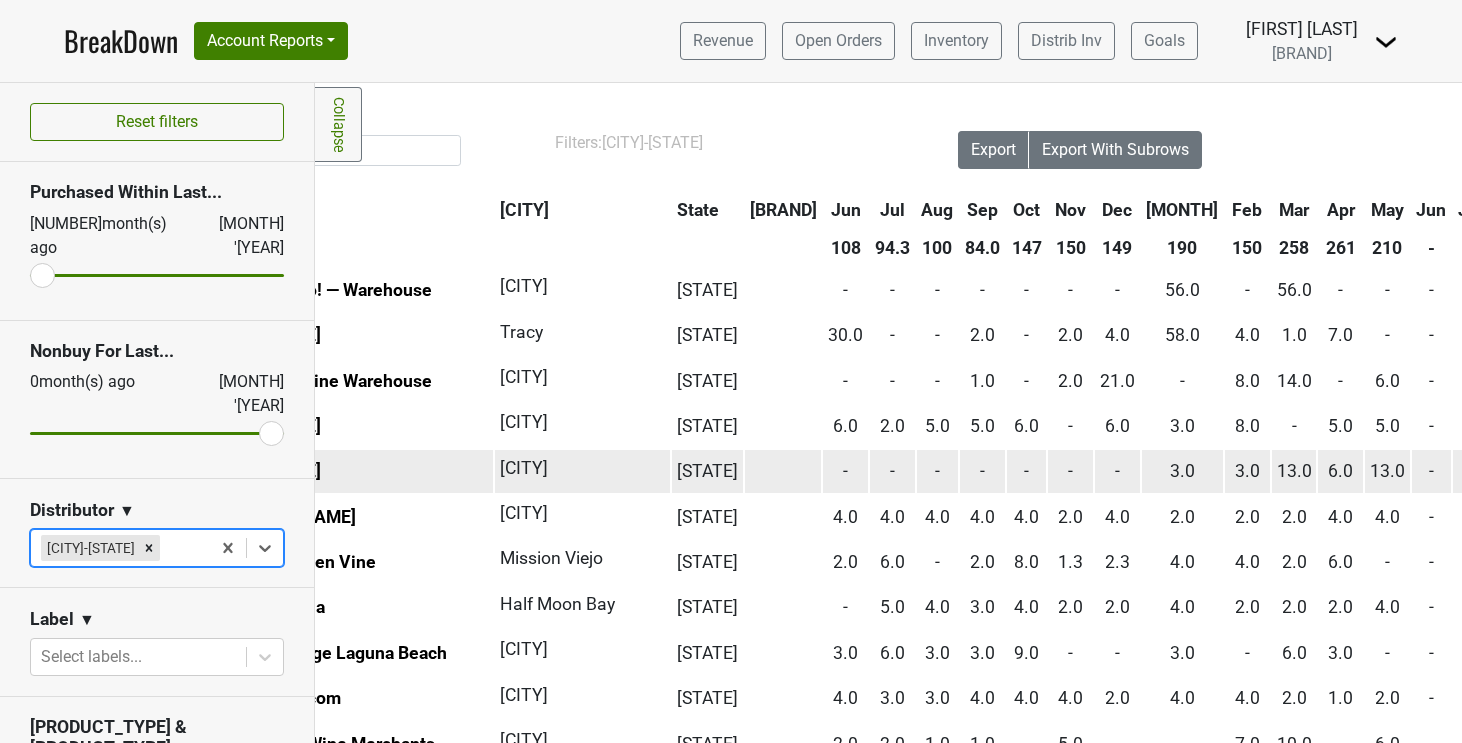 scroll, scrollTop: 2, scrollLeft: 0, axis: vertical 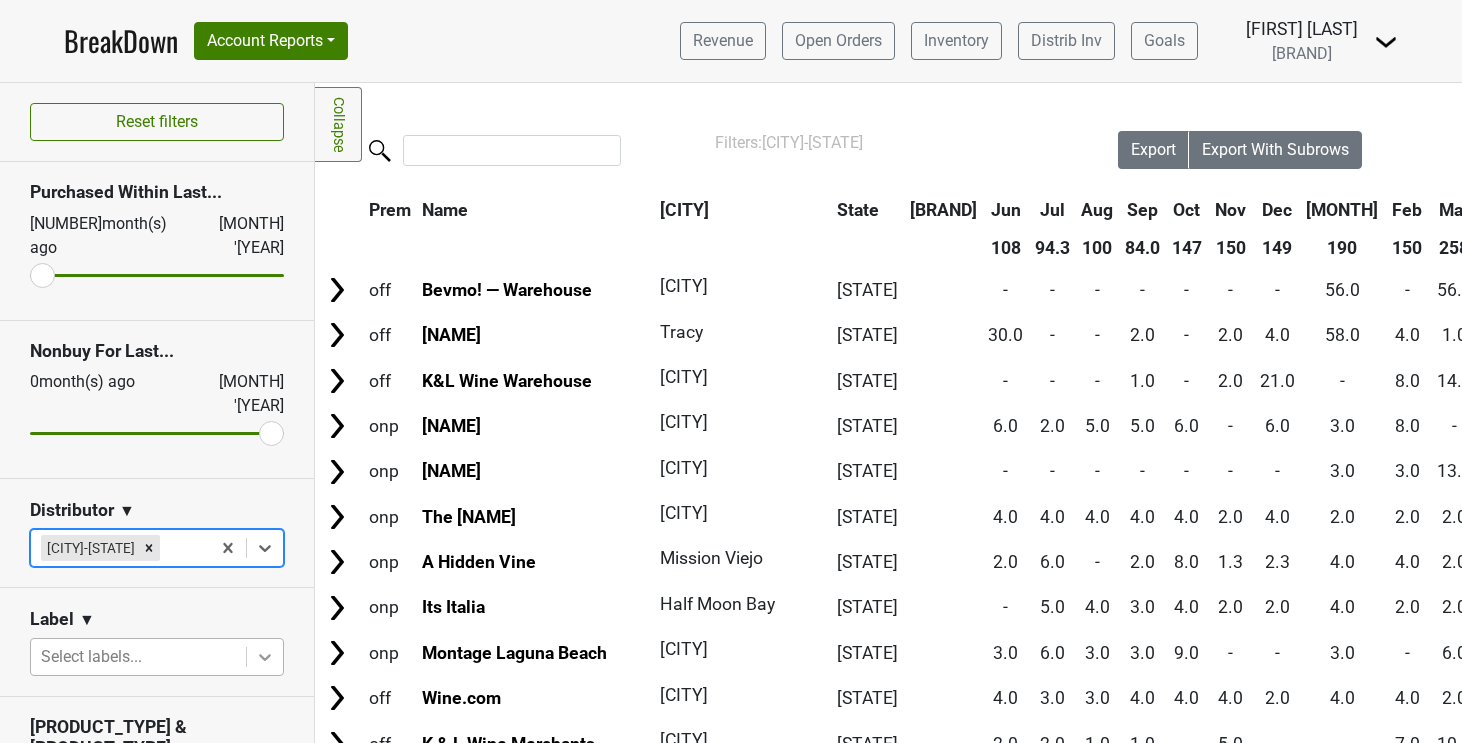 click on "Reset filters Purchased Within Last... 12  month(s) ago [MONTH] '[YEAR]' Nonbuy For Last... 0  month(s) ago [MONTH] '[YEAR]' Distributor ▼ All selected options have been cleared.   Select is focused ,type to refine list, press Down to open the menu,  press left to focus selected values Select distributors... Label ▼ Select labels... Premise & Account Type On Off Chain Independent Region ▼ Select region... Sales Territory ▼ Select sales territory... Chain ▼ Search for a chain... Awards ▼ Select awards... Tags ▼ Select tags... Filters Award Winner Leadrank Target Account Private Clubs" at bounding box center (731, 371) 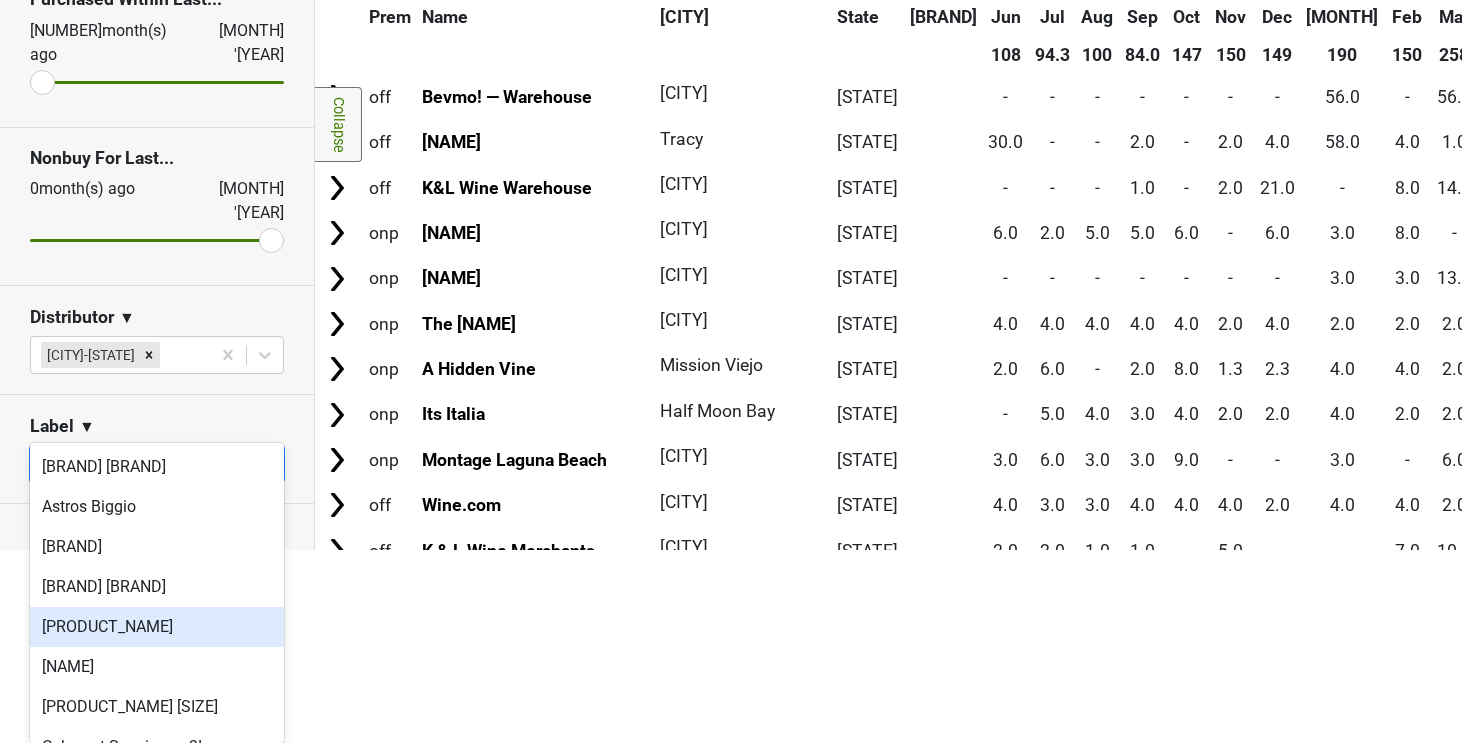click on "[PRODUCT_NAME]" at bounding box center (157, 627) 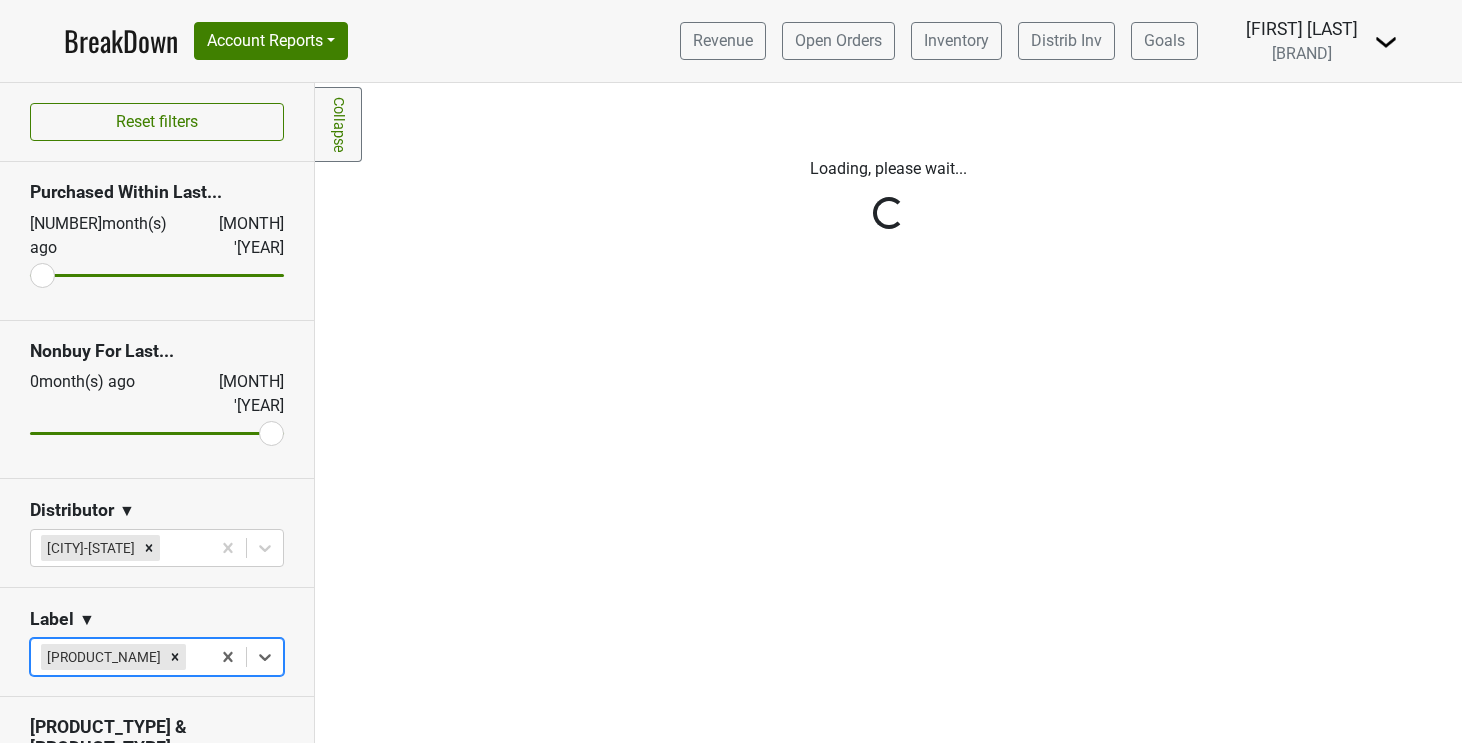 scroll, scrollTop: 0, scrollLeft: 0, axis: both 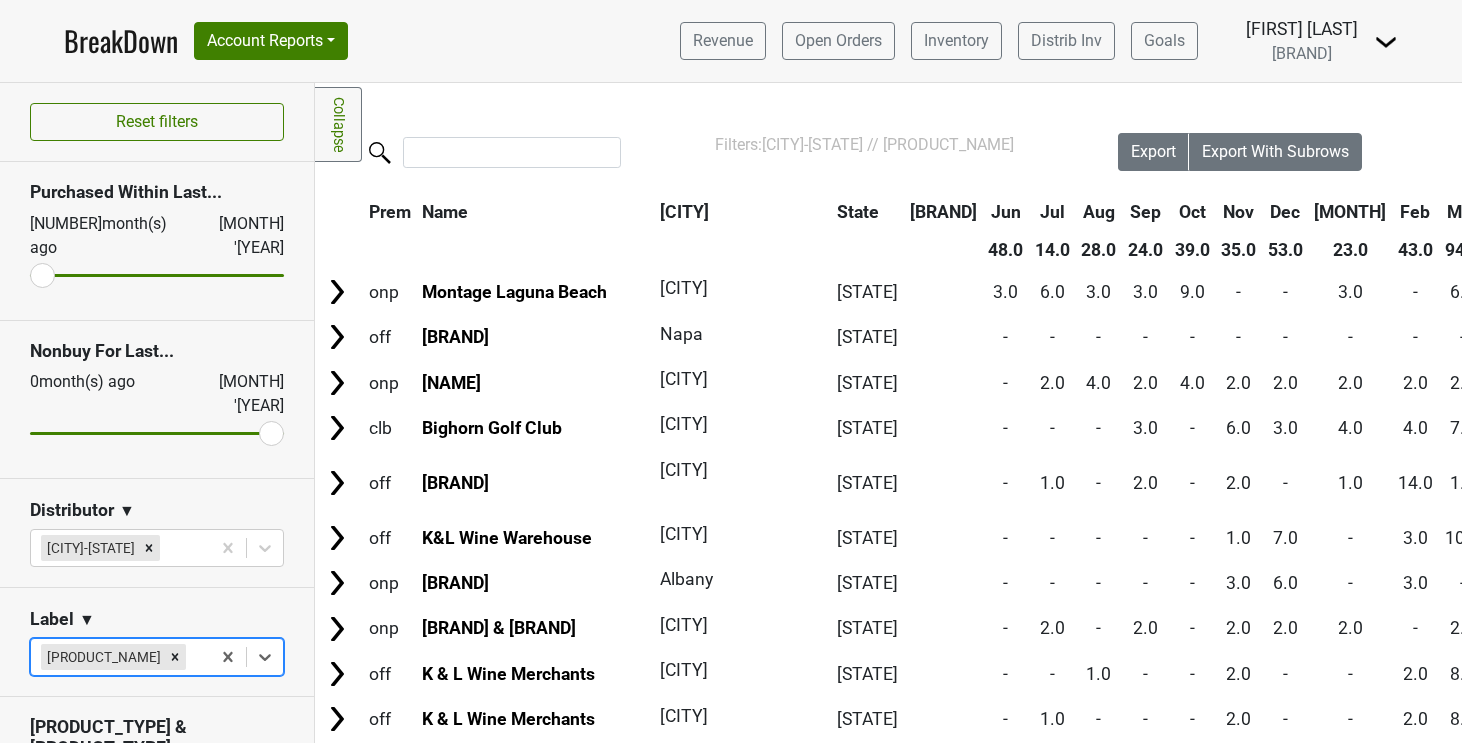 click on "Per Diem - Transit Center" at bounding box center (157, 400) 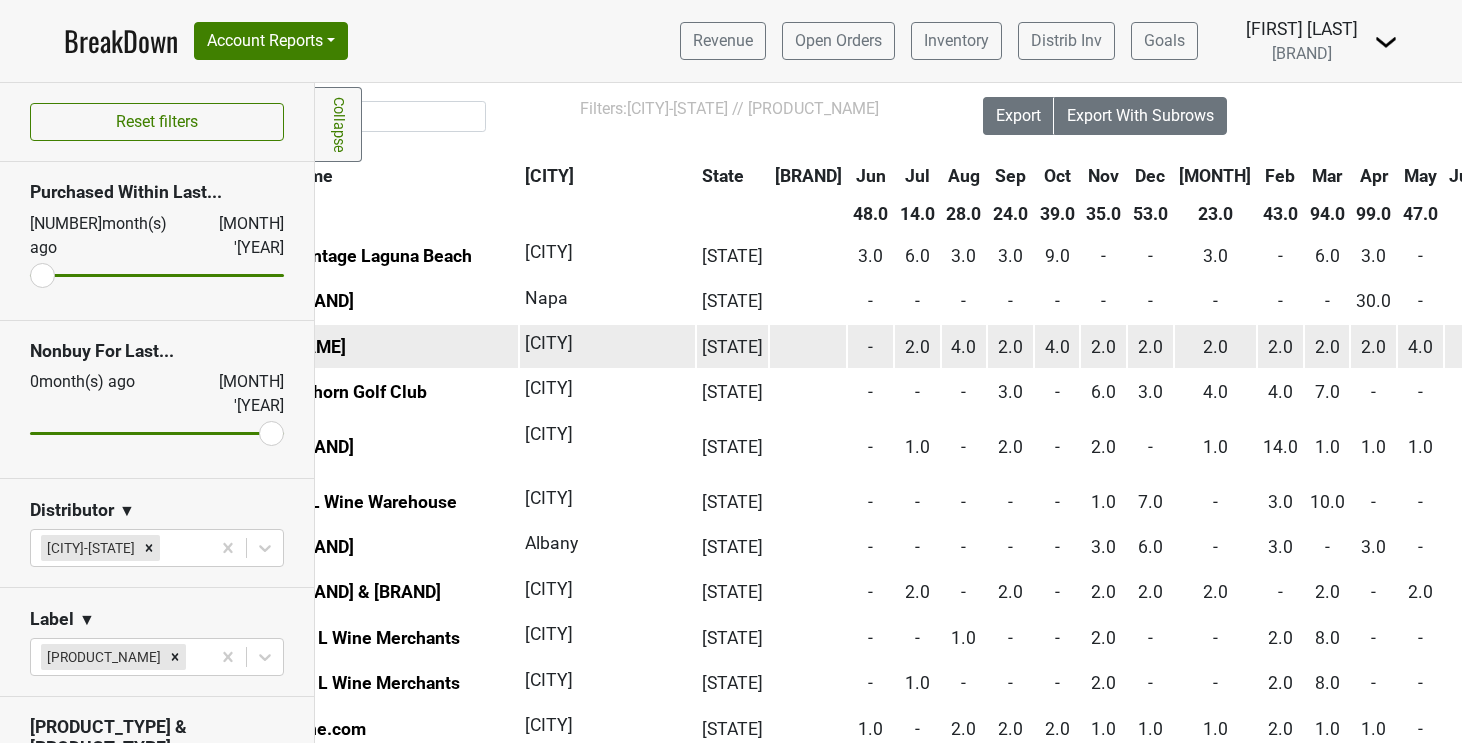 scroll, scrollTop: 36, scrollLeft: 0, axis: vertical 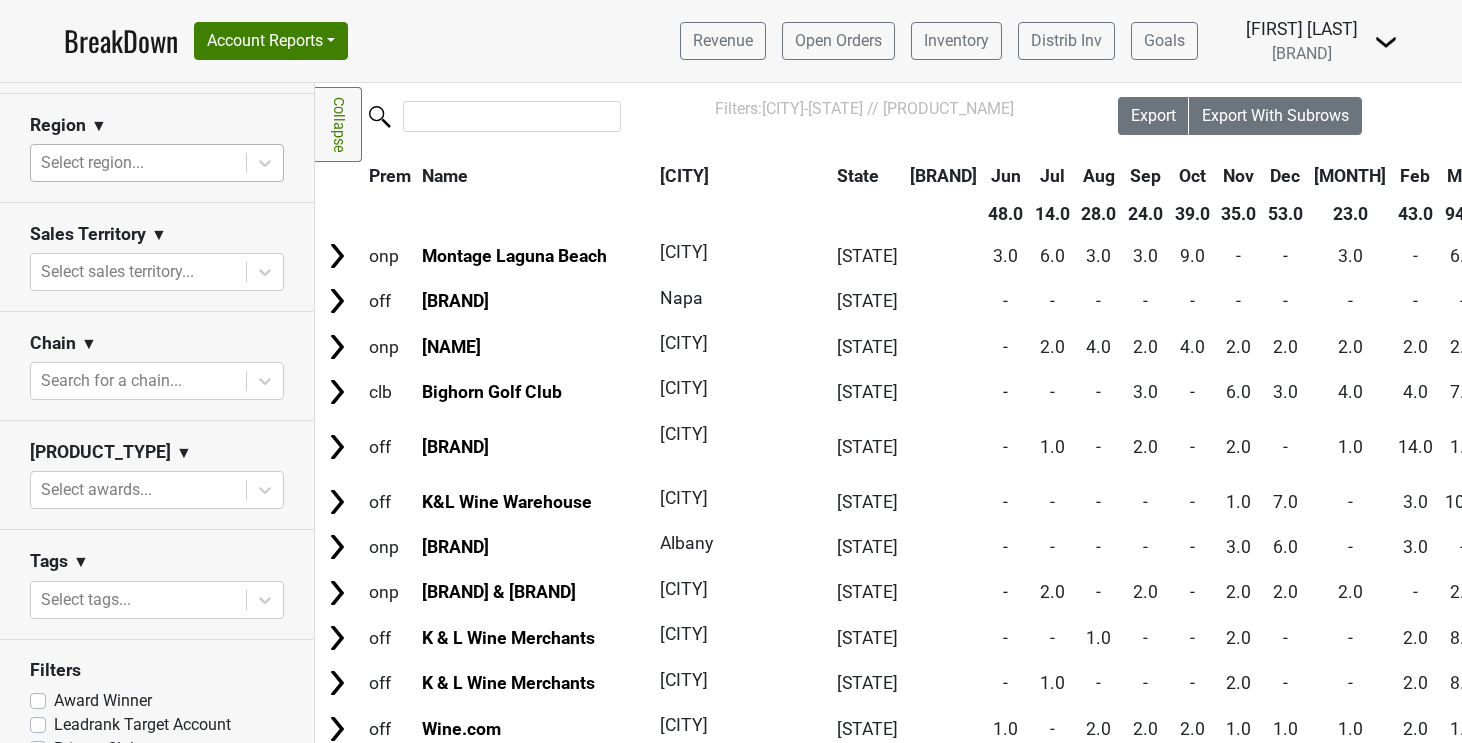 click on "Private Clubs" at bounding box center [157, 749] 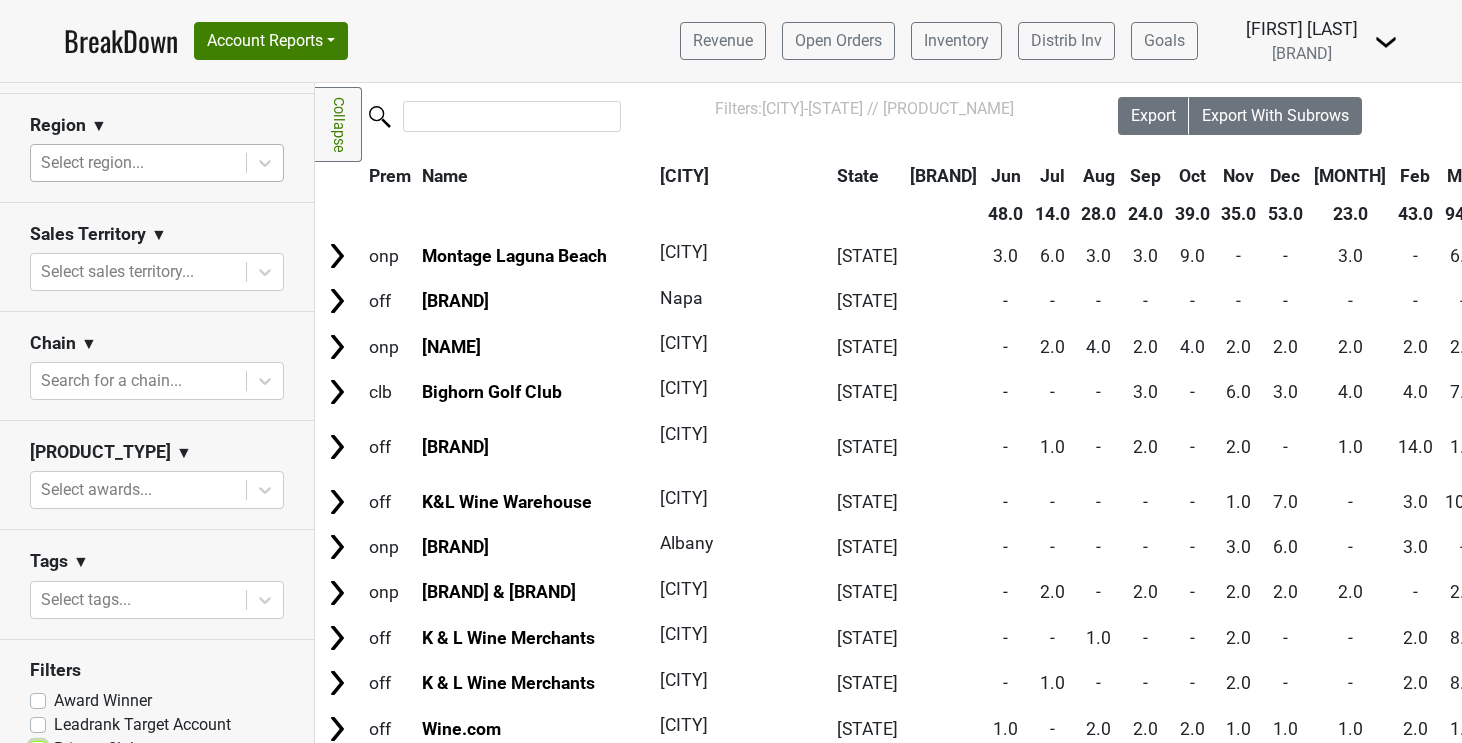 click on "Private Clubs" at bounding box center [38, 747] 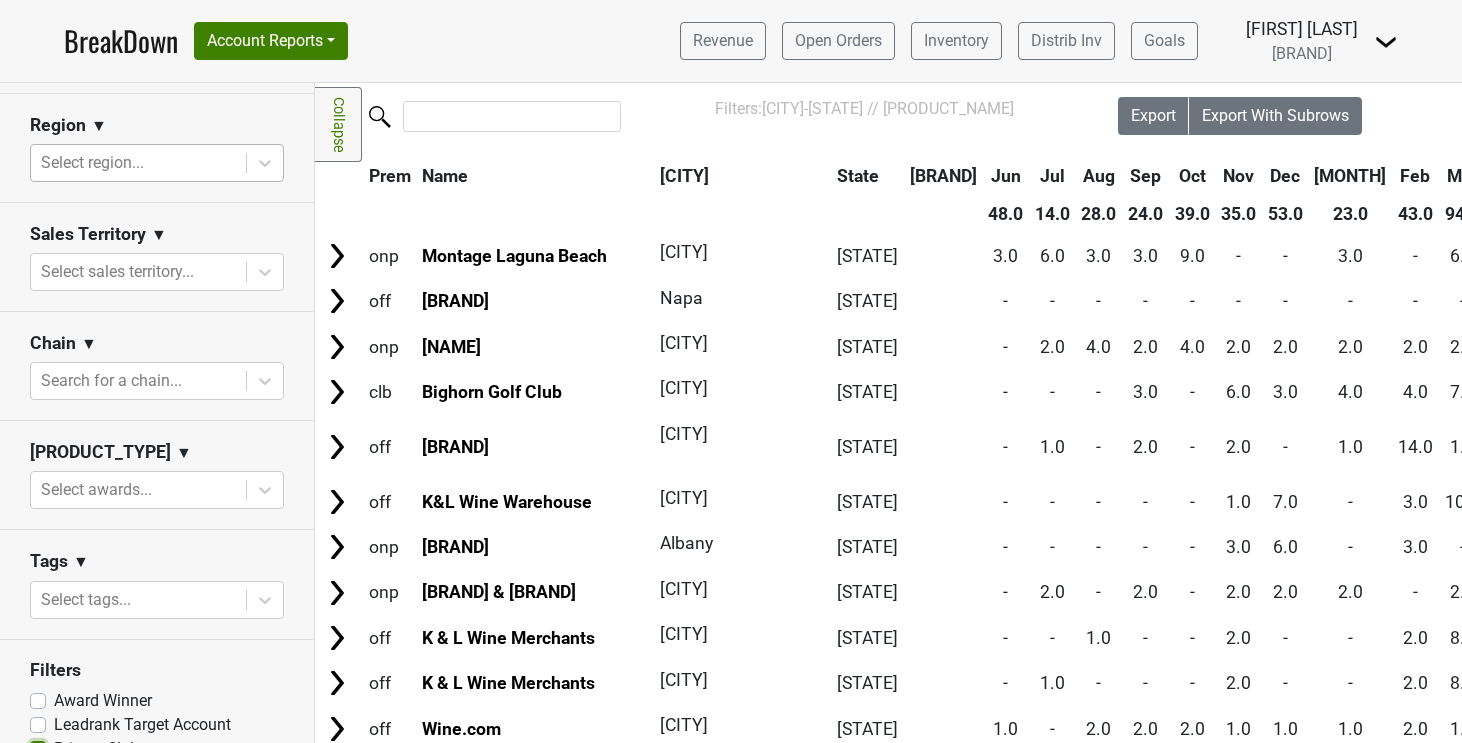 checkbox on "true" 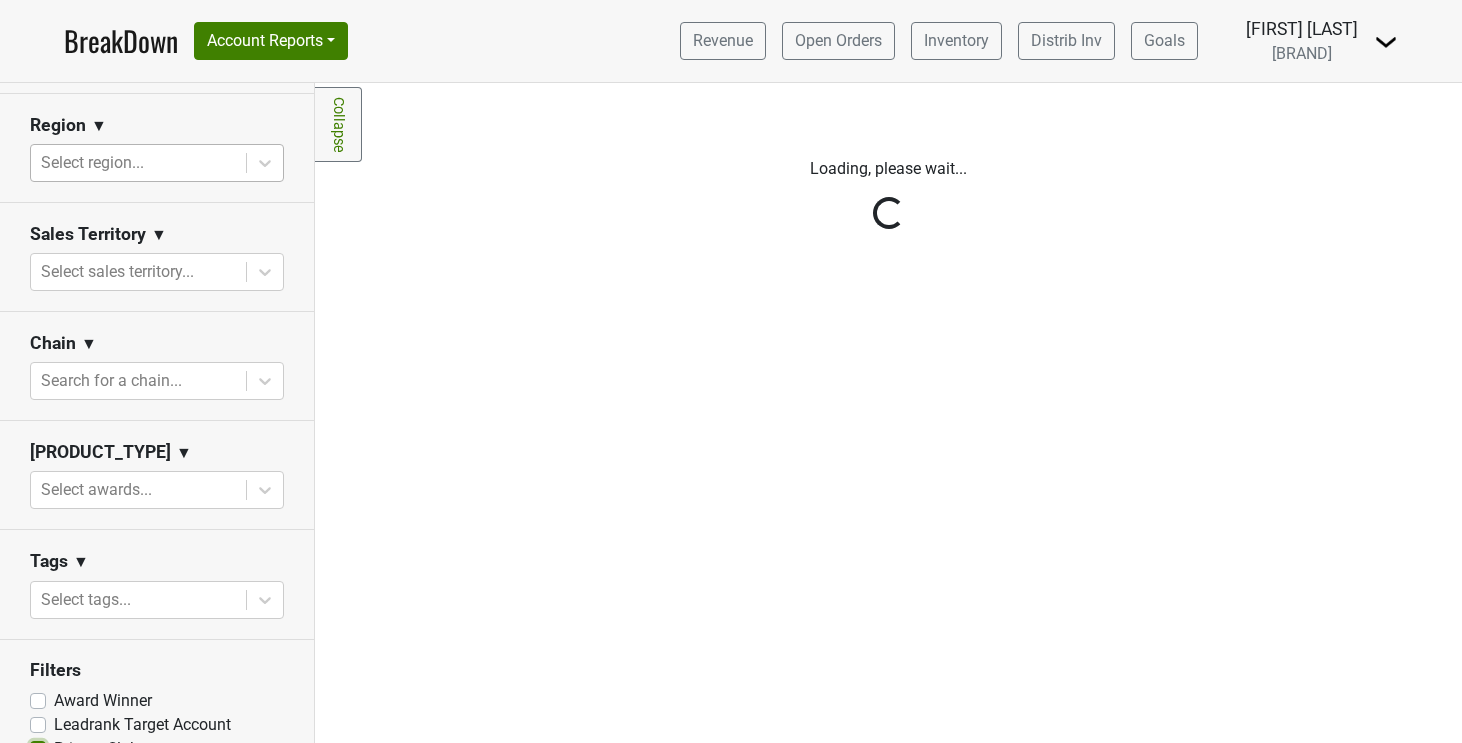 scroll, scrollTop: 0, scrollLeft: 0, axis: both 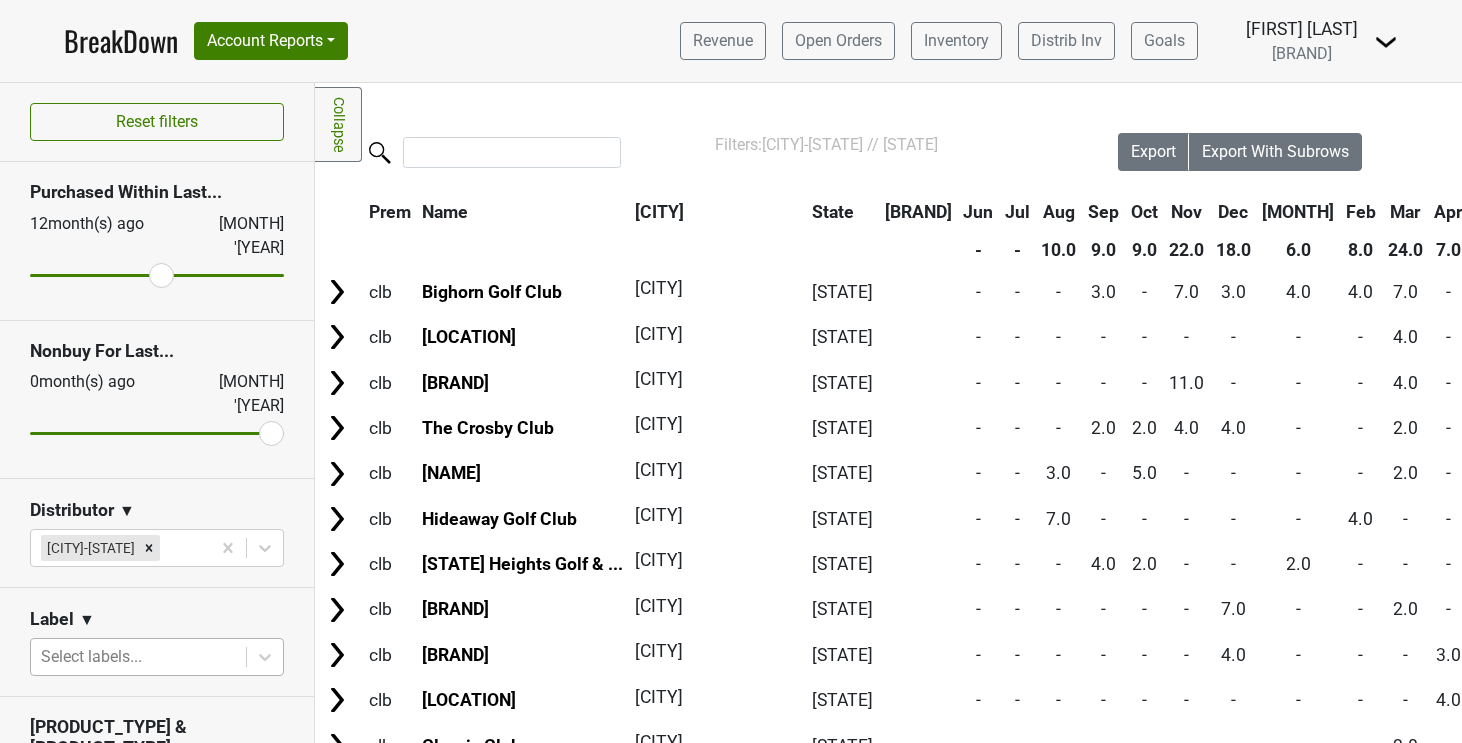 drag, startPoint x: 232, startPoint y: 246, endPoint x: 163, endPoint y: 248, distance: 69.02898 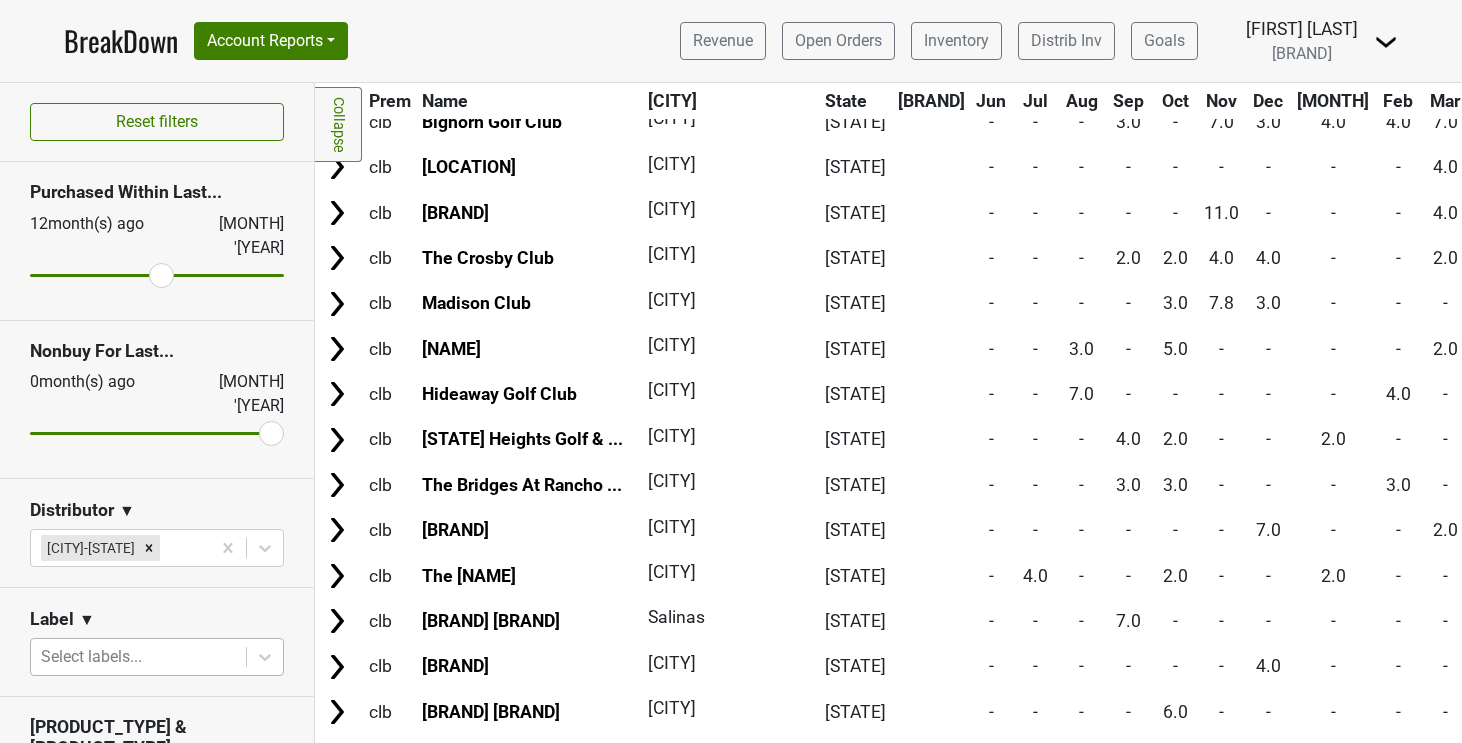 scroll, scrollTop: 0, scrollLeft: 0, axis: both 